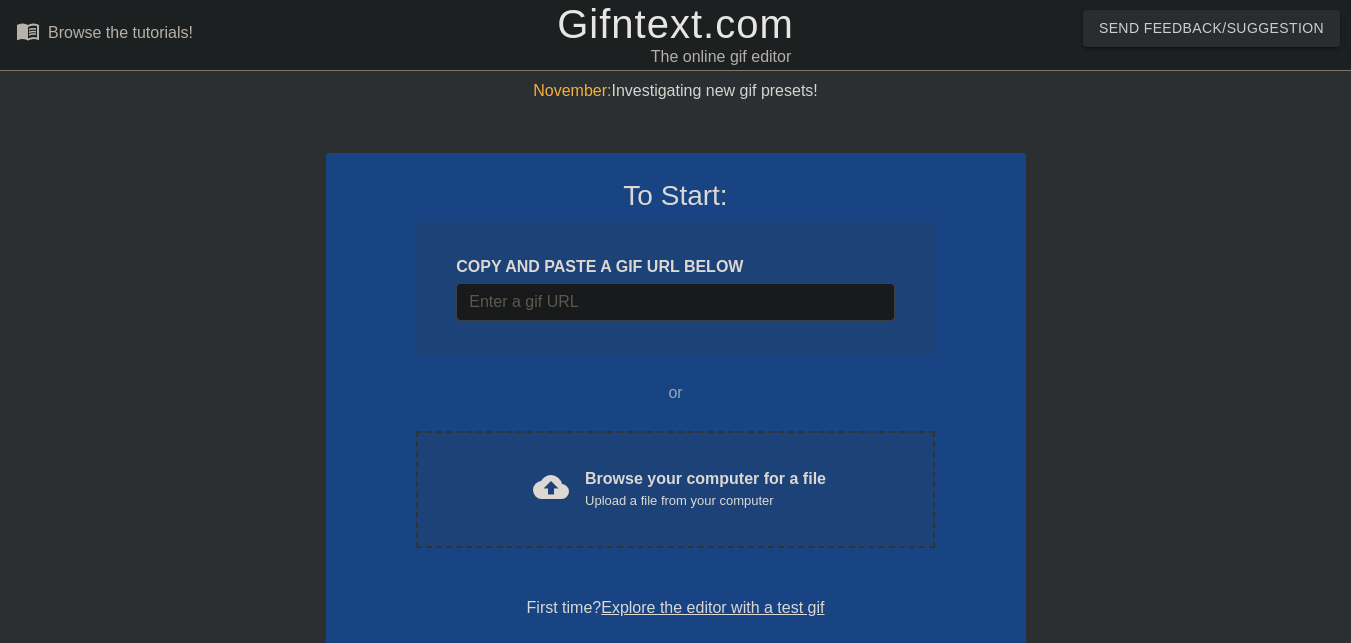 scroll, scrollTop: 0, scrollLeft: 0, axis: both 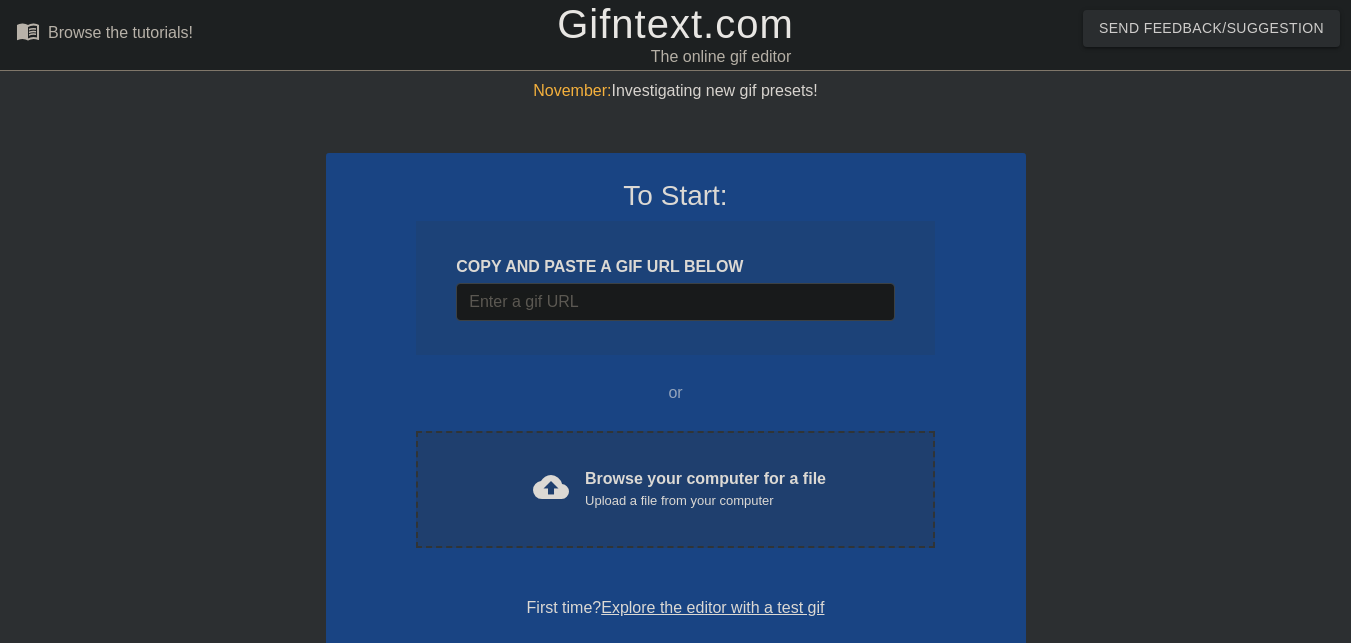 click on "cloud_upload Browse your computer for a file Upload a file from your computer Choose files" at bounding box center [675, 489] 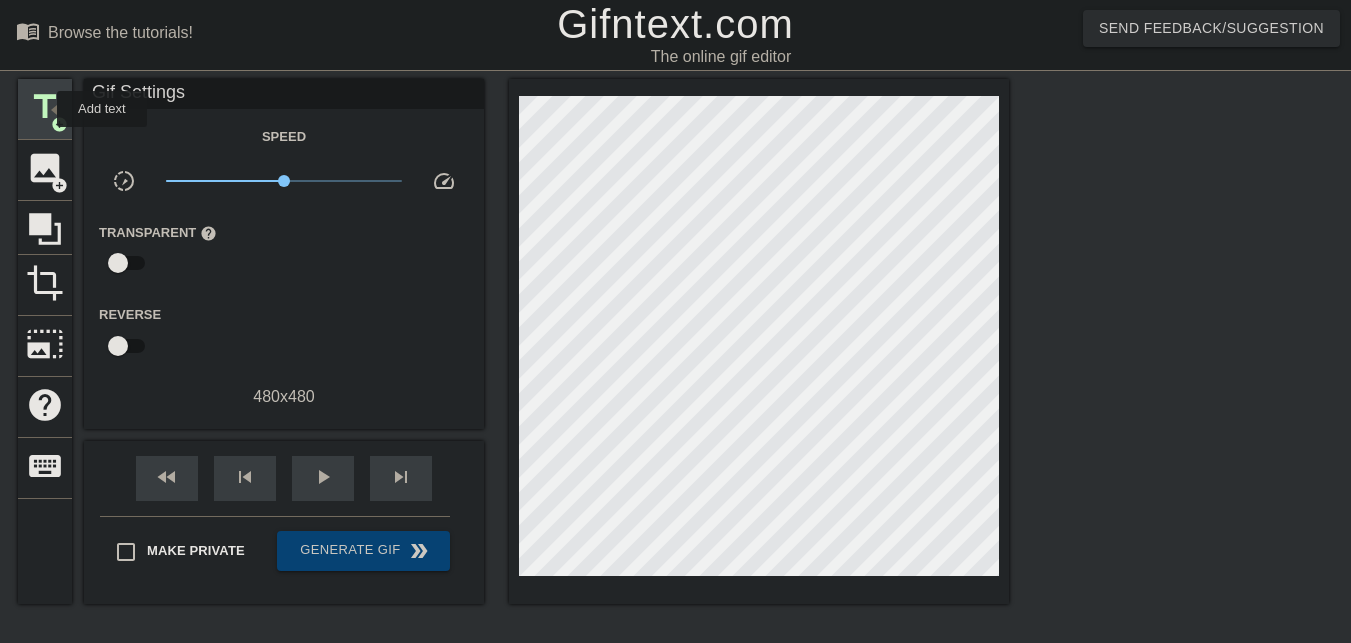 click on "title" at bounding box center (45, 107) 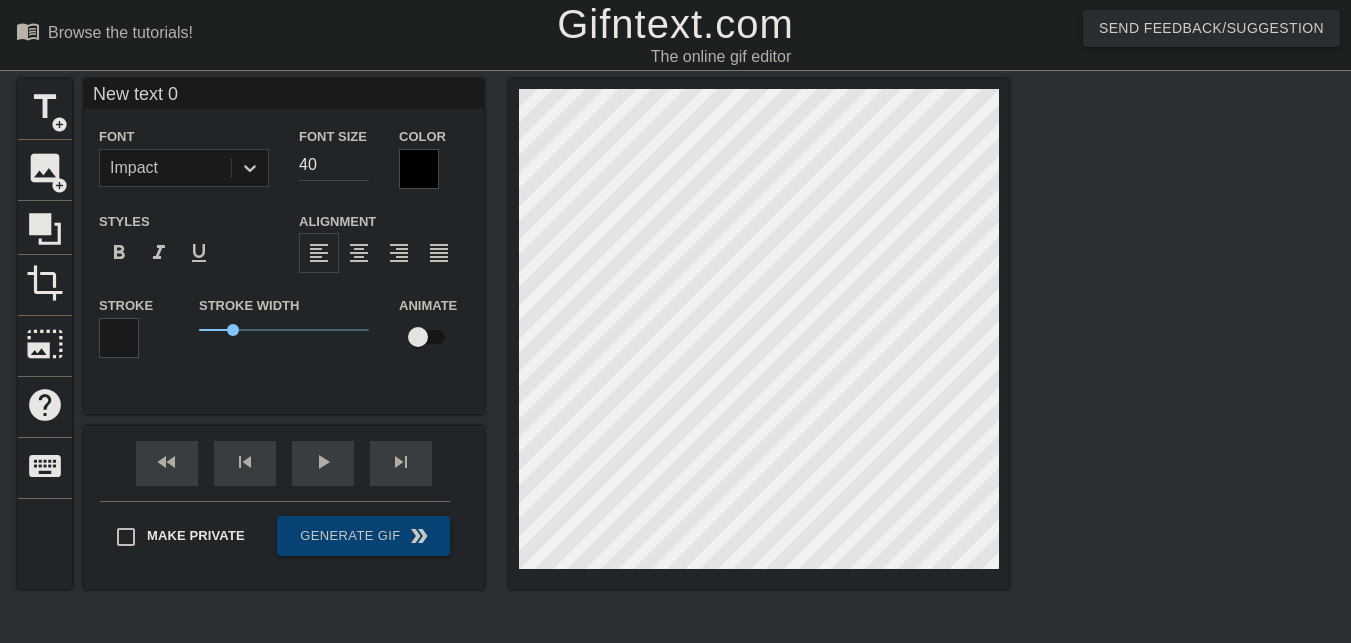 scroll, scrollTop: 3, scrollLeft: 5, axis: both 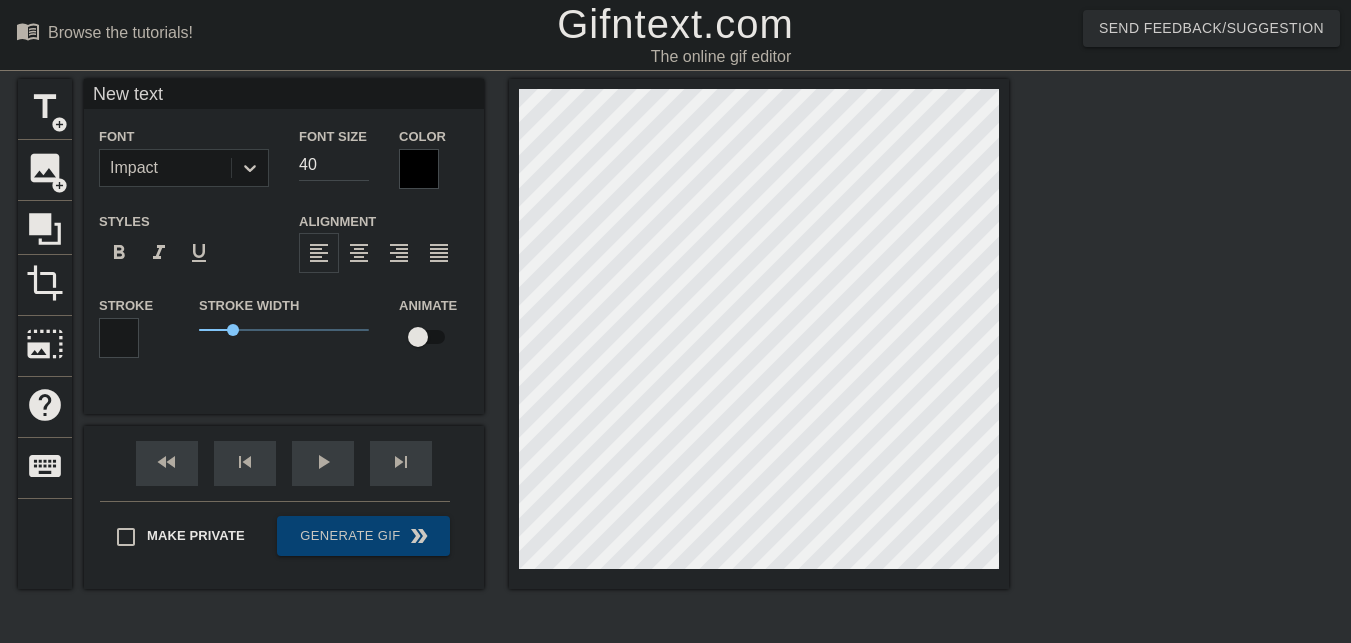 type on "New text" 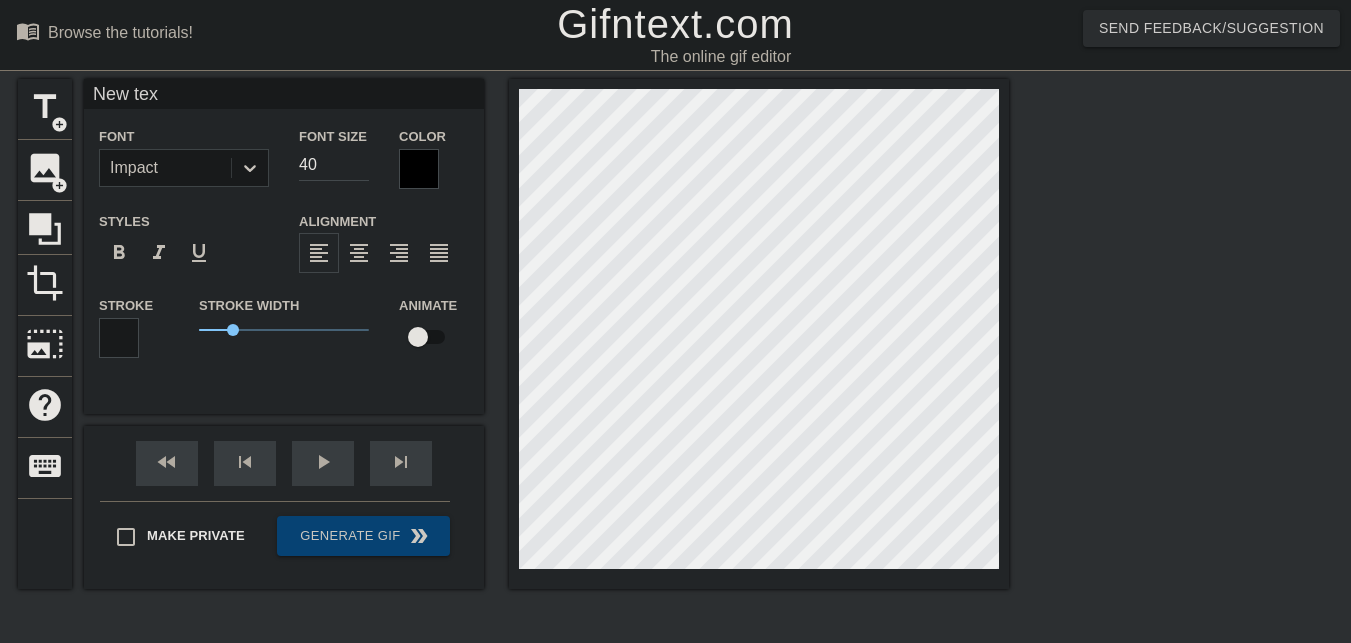 type on "New te" 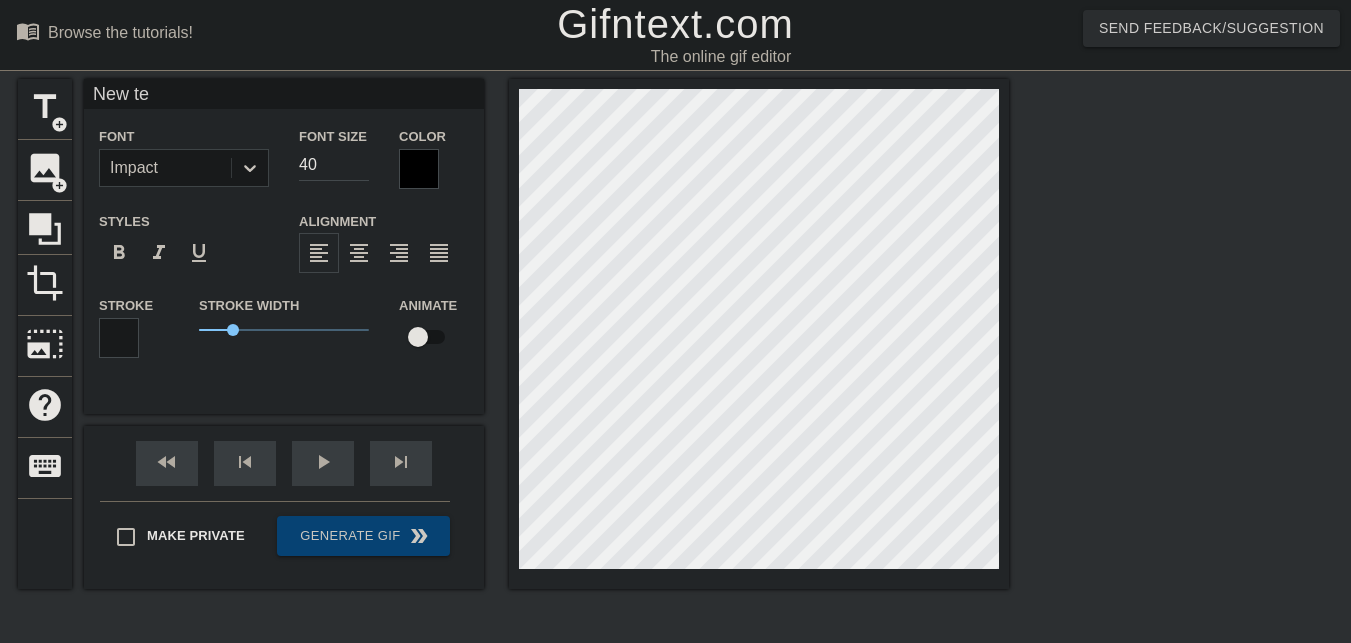 type on "New t" 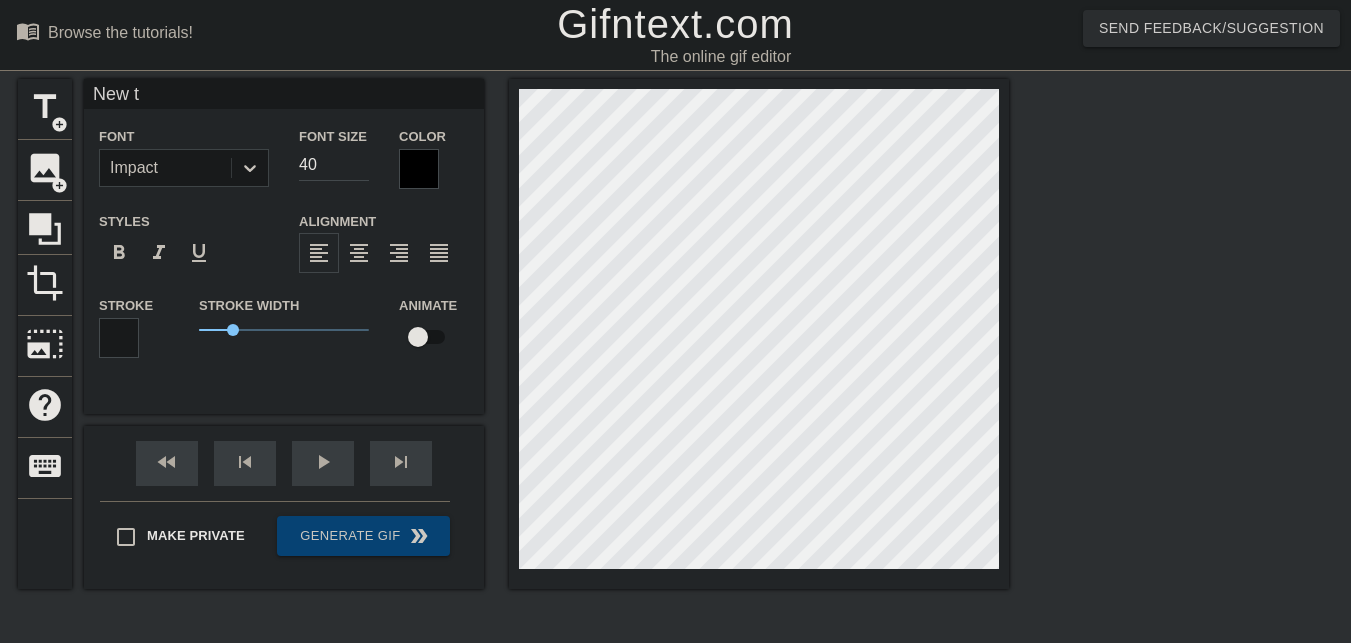type on "New" 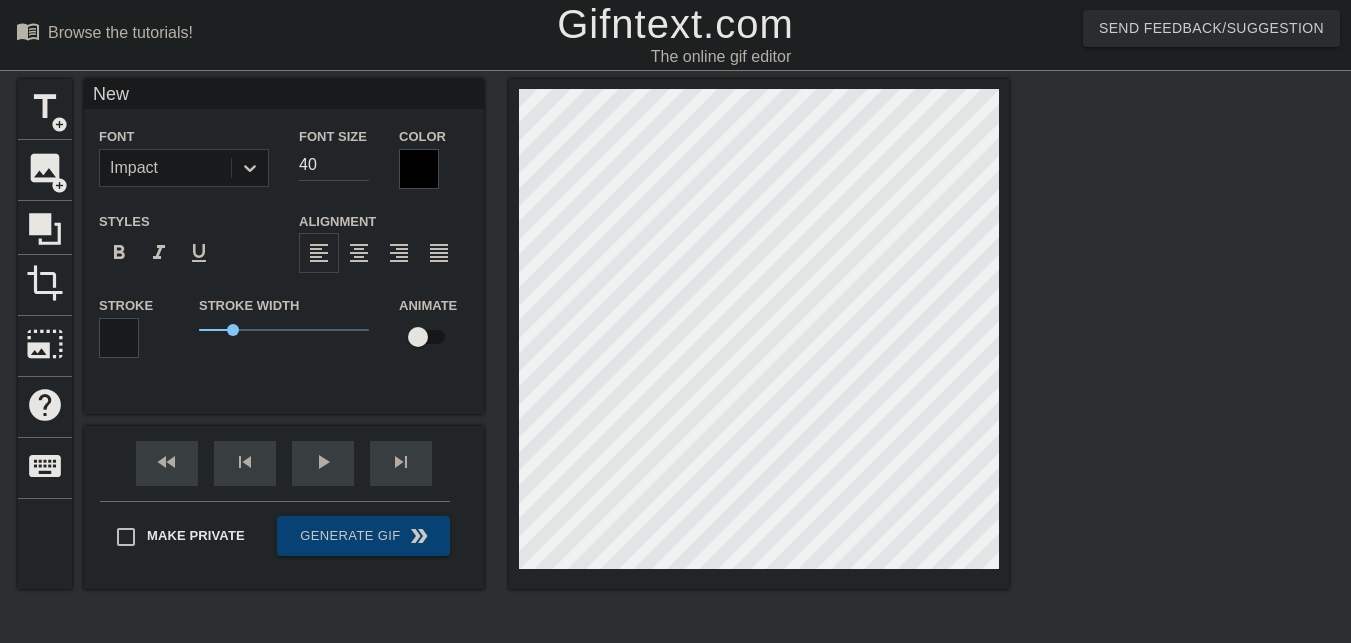 type on "New" 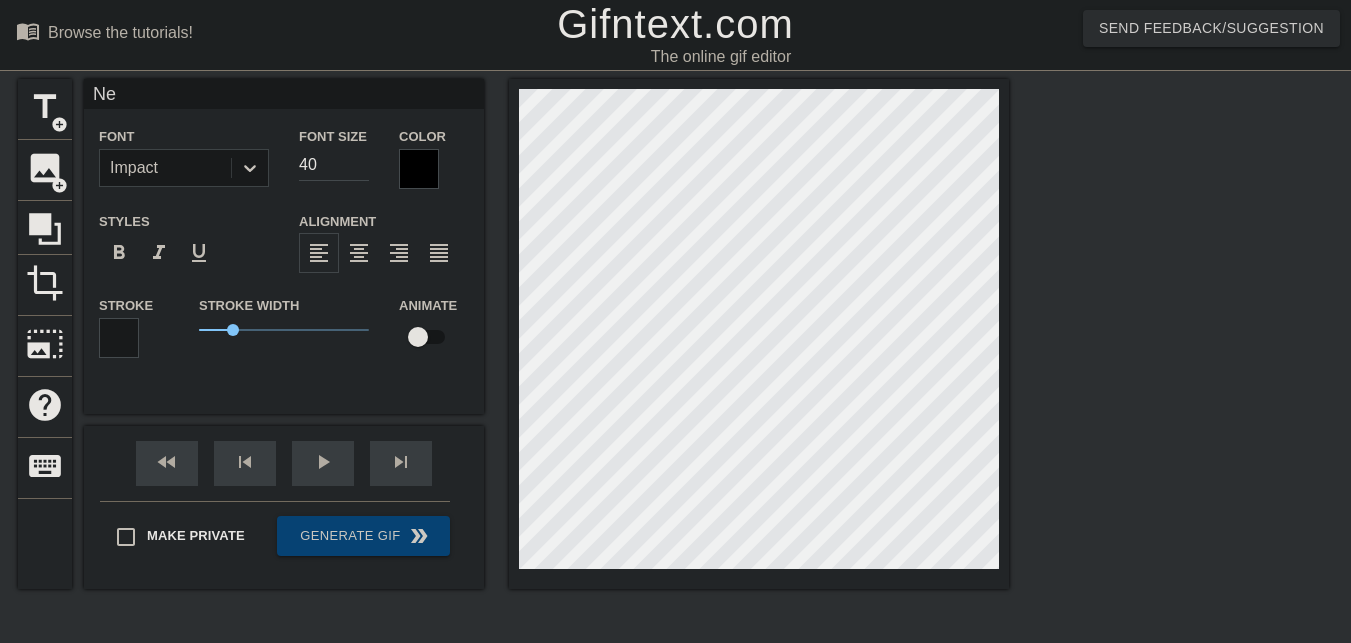 type on "N" 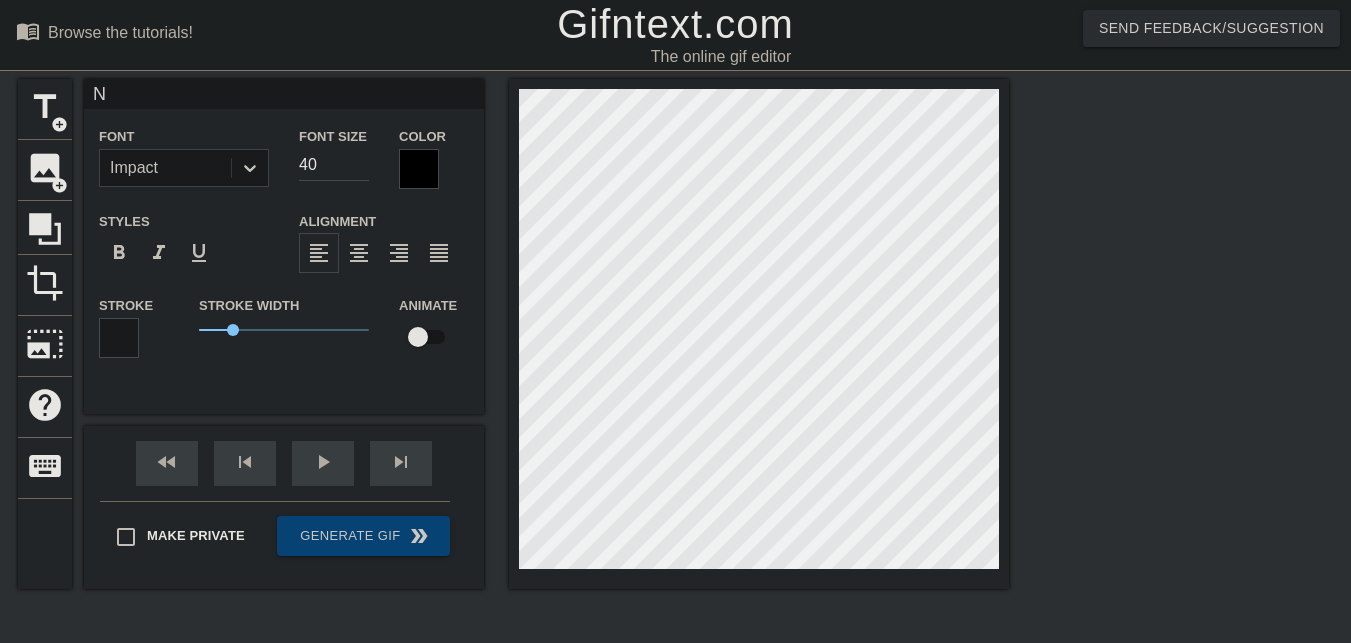 scroll, scrollTop: 3, scrollLeft: 3, axis: both 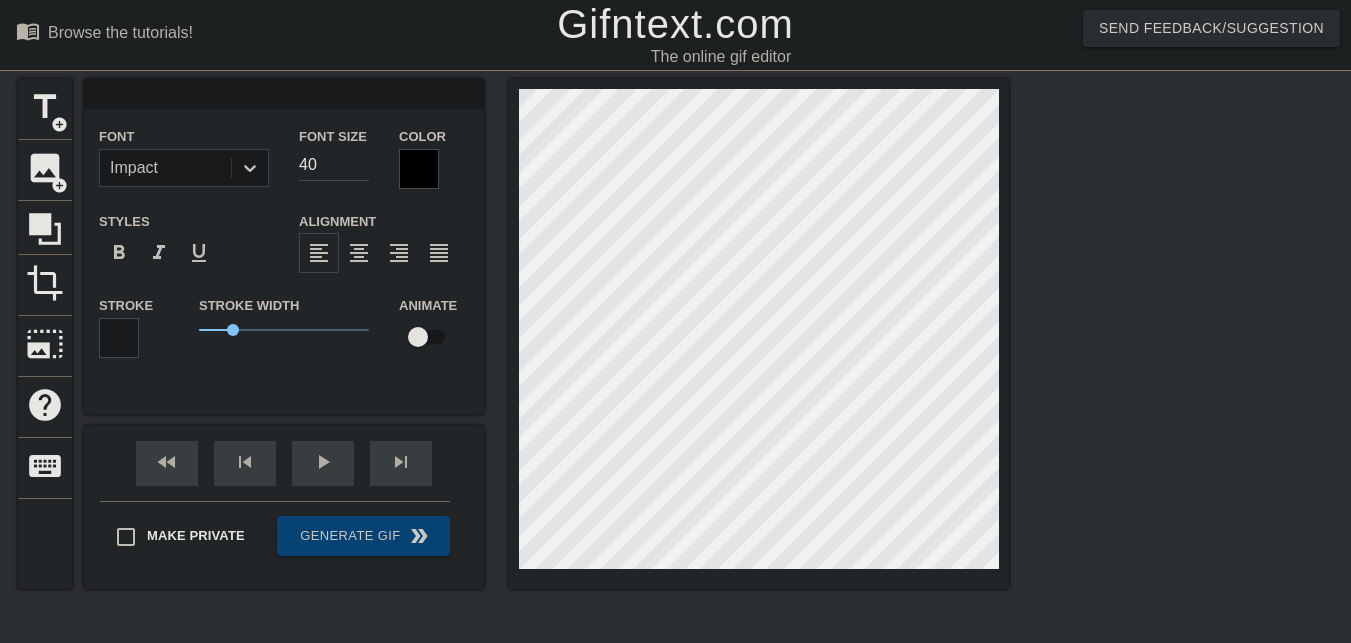 type on "G" 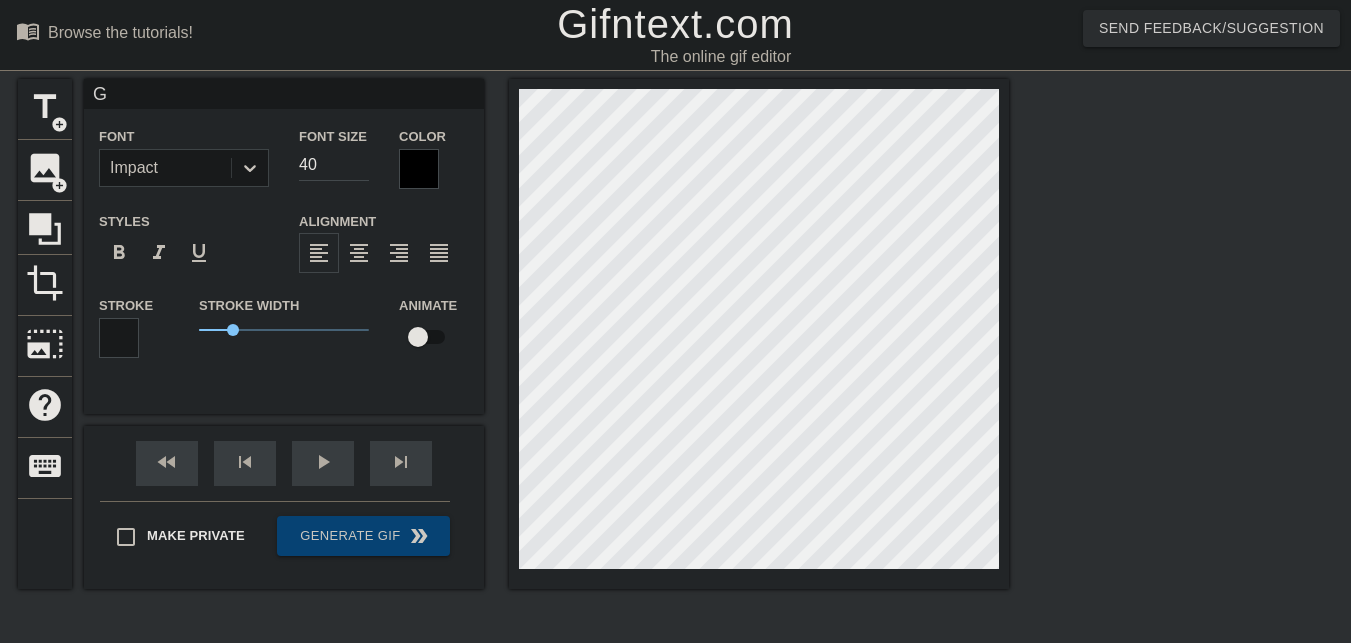 type on "GE" 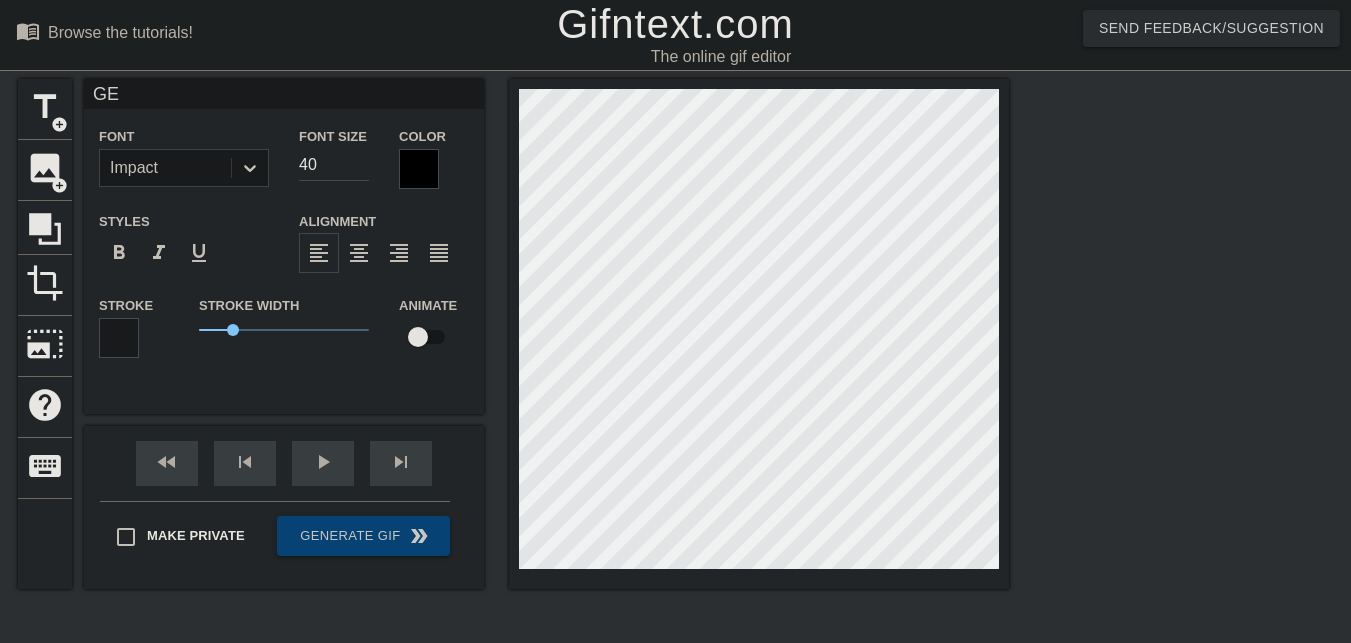 type on "GET" 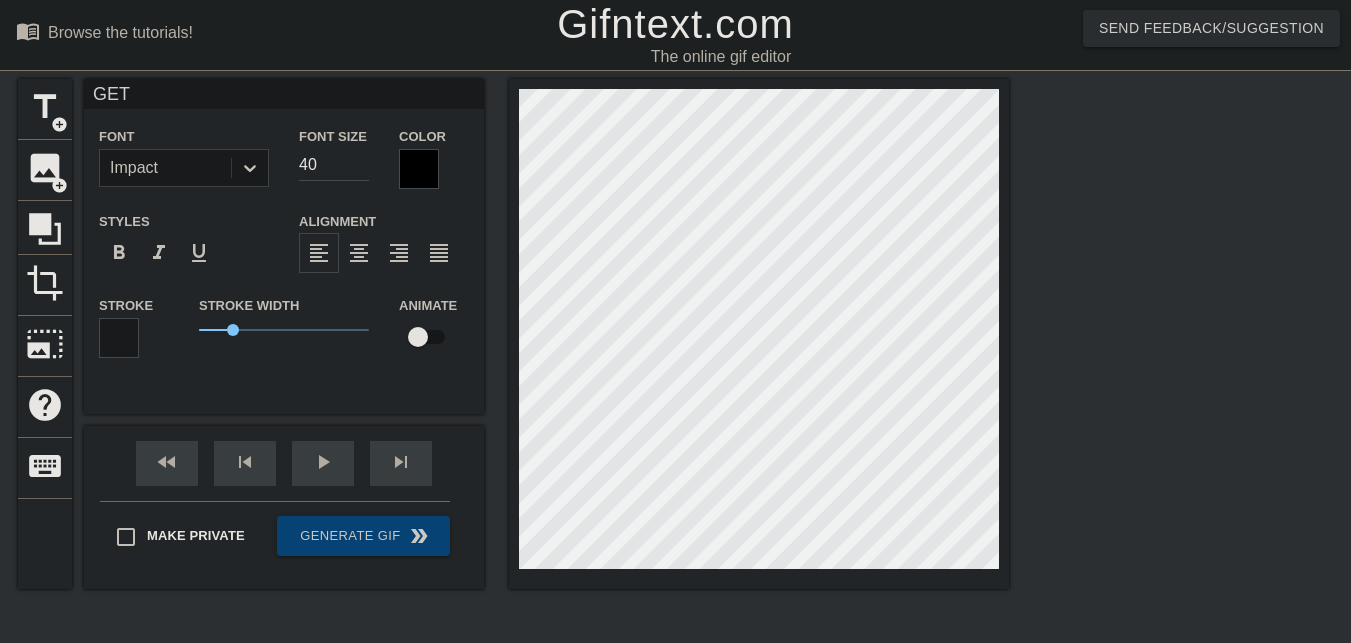 type on "GE" 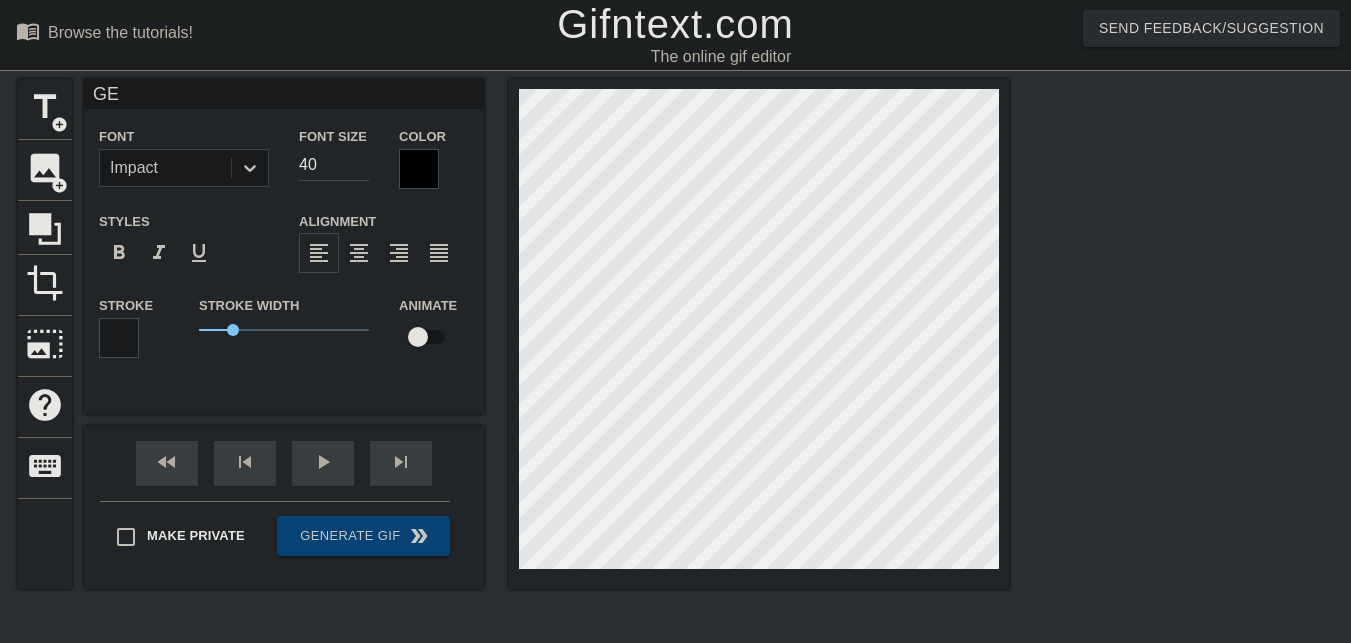 type on "G" 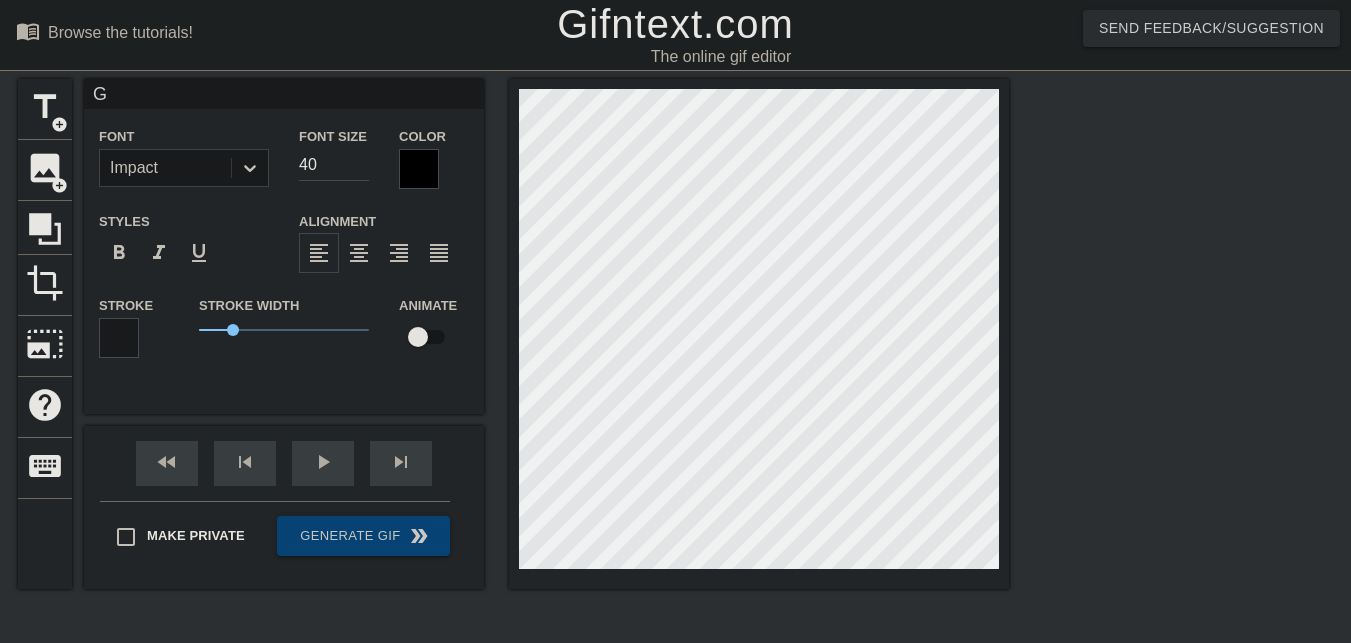 type 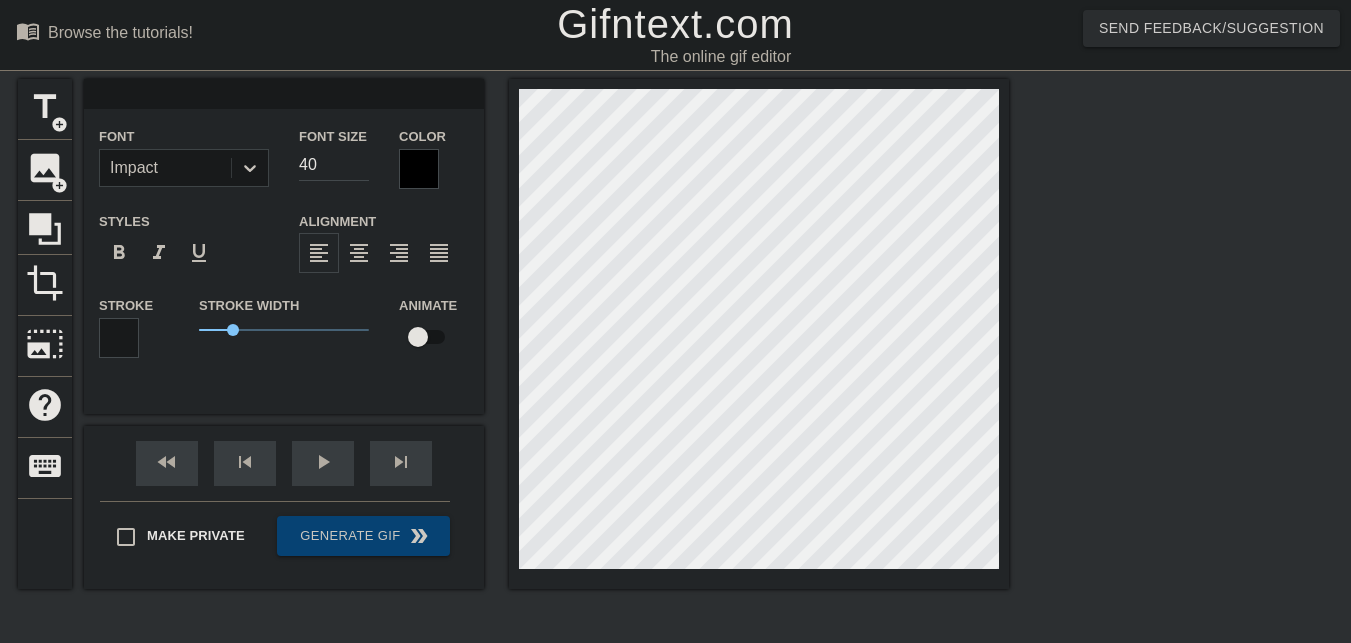 scroll, scrollTop: 2, scrollLeft: 1, axis: both 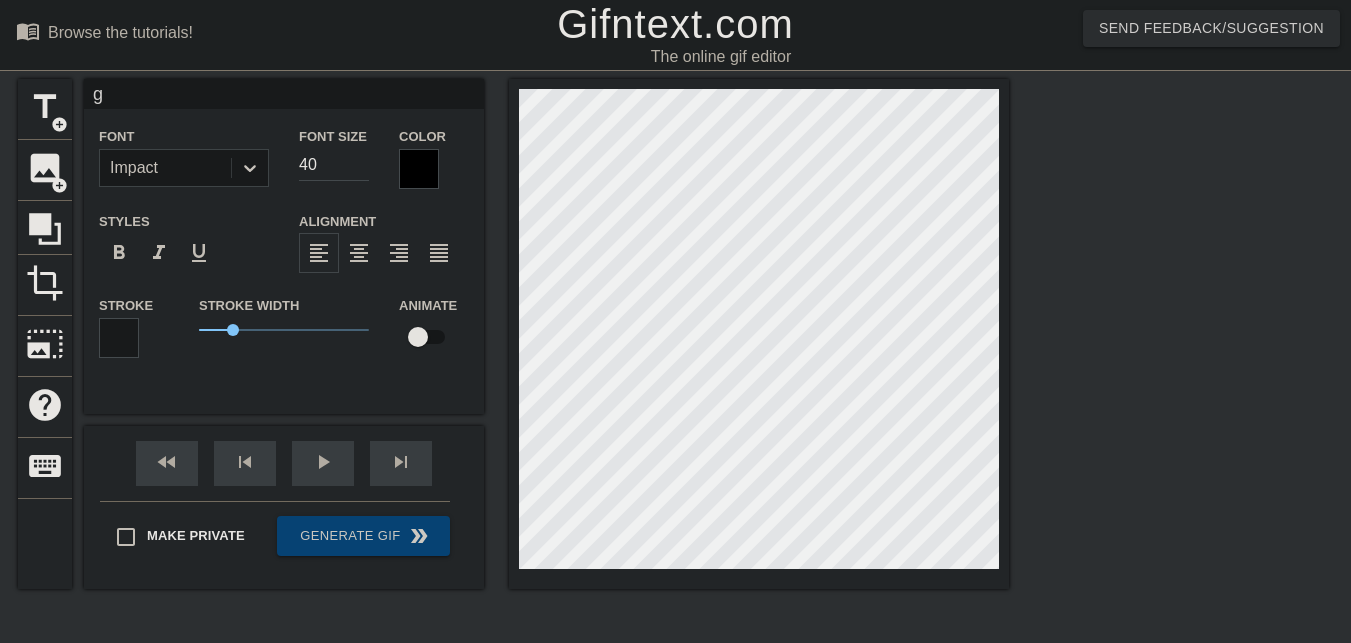 type on "gt" 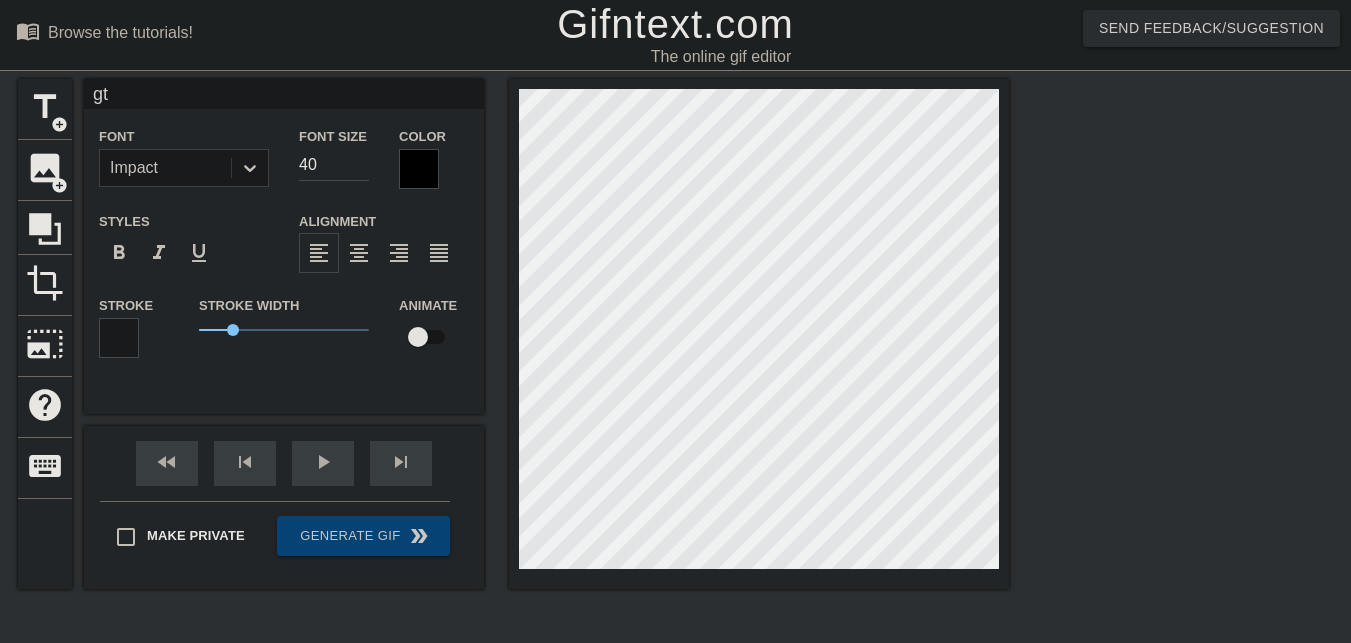 type on "gte" 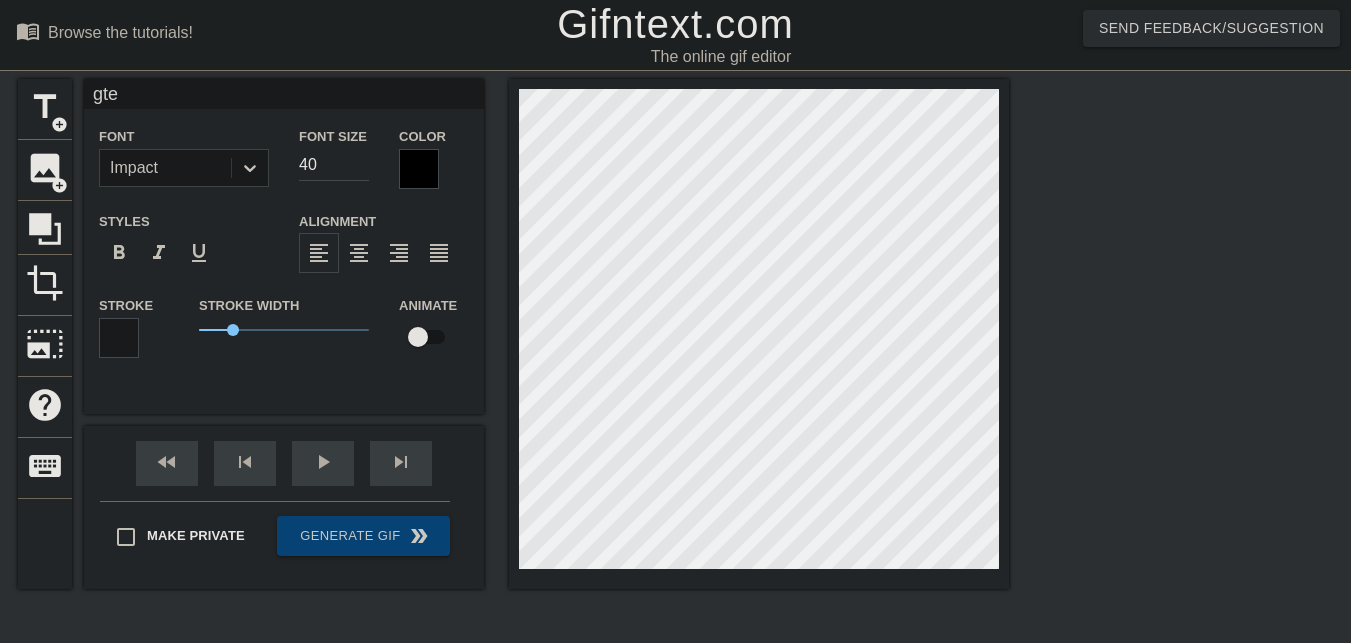 type on "gt" 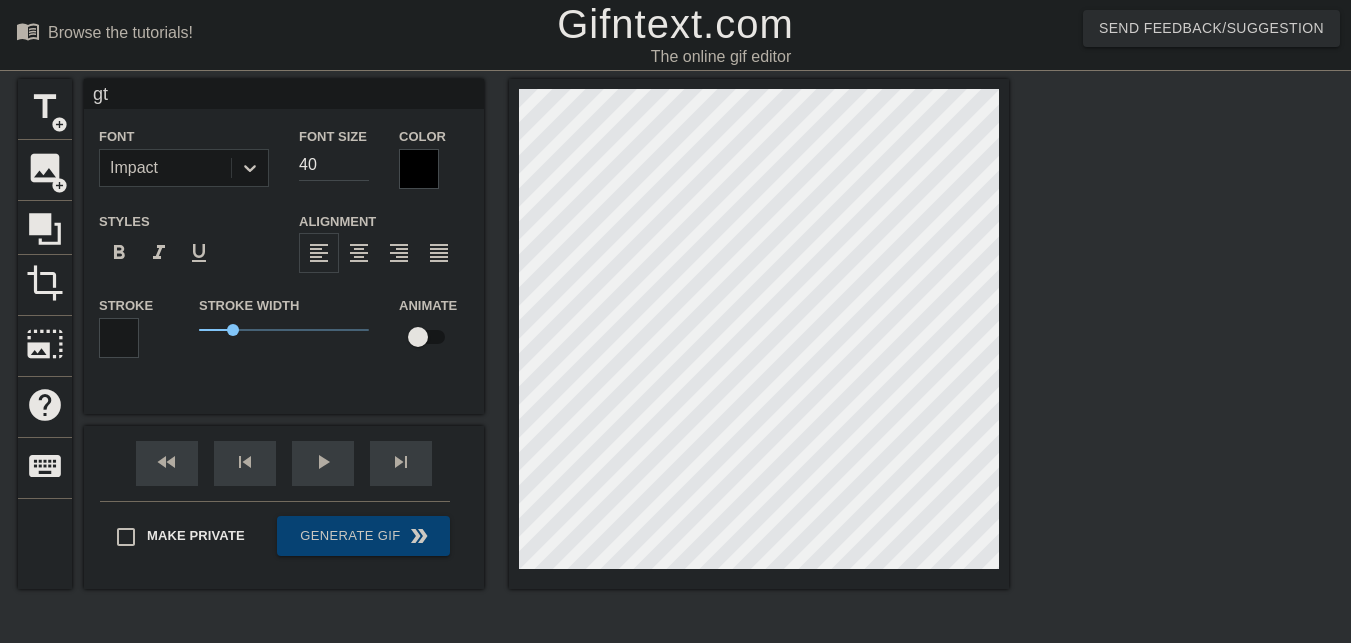 type on "g" 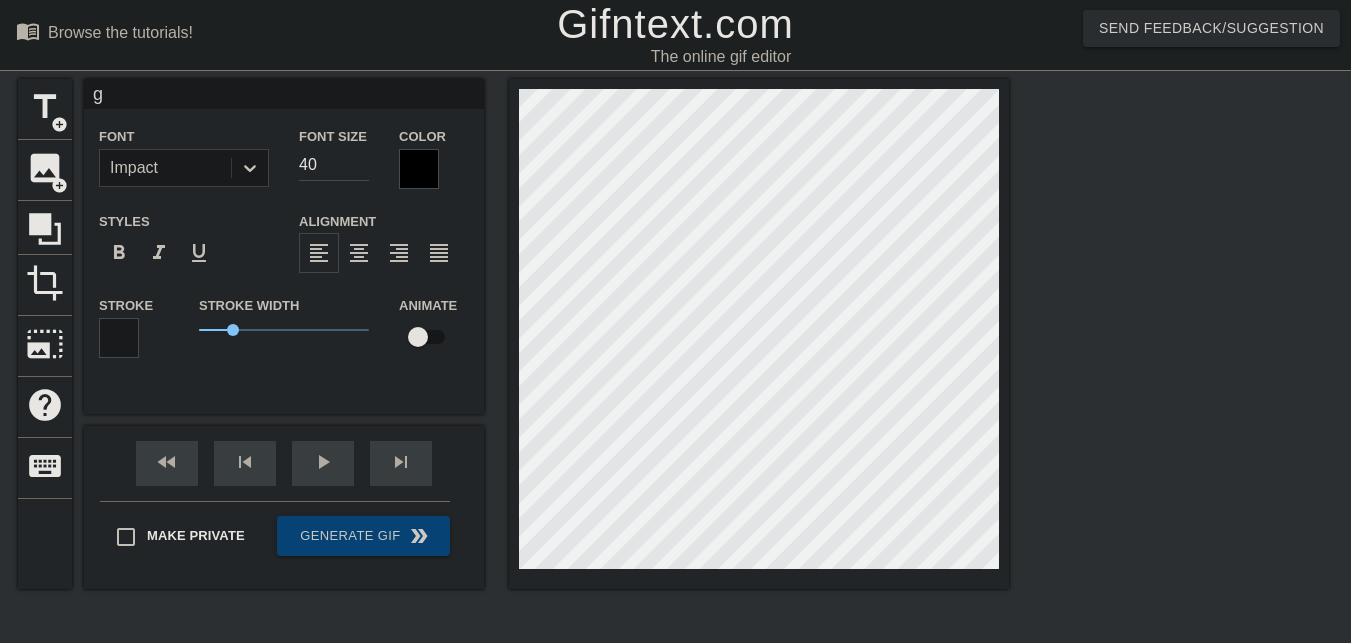 type on "ge" 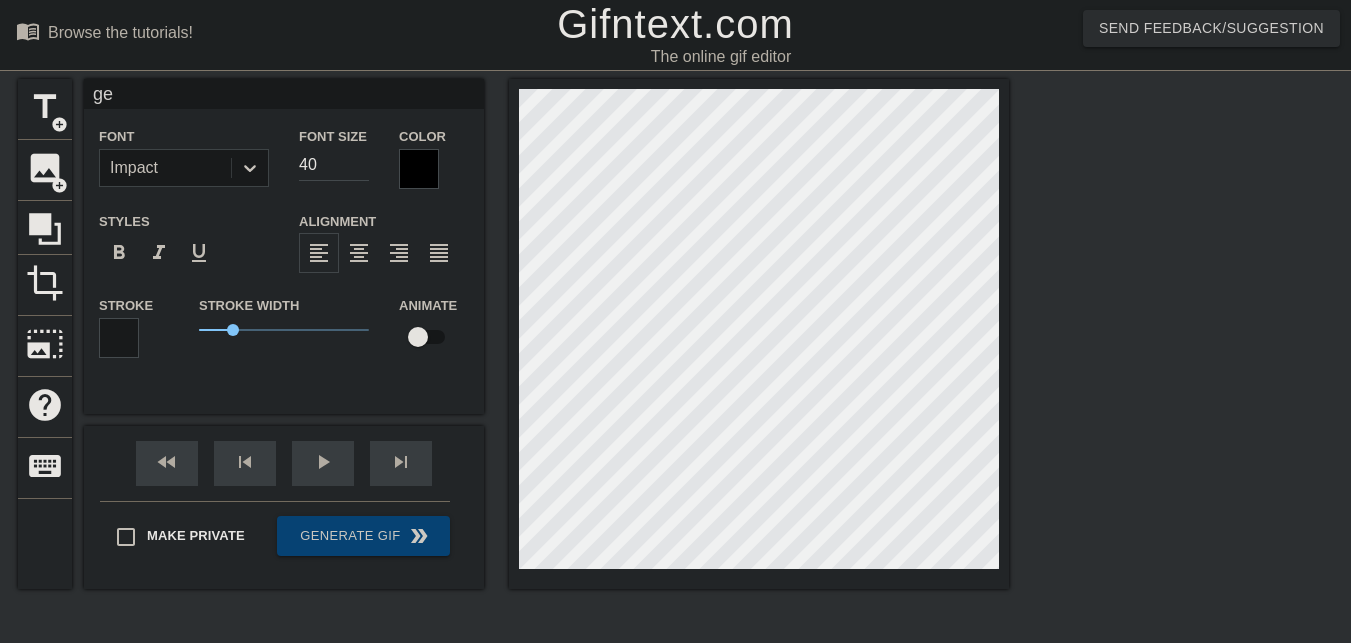 type on "get" 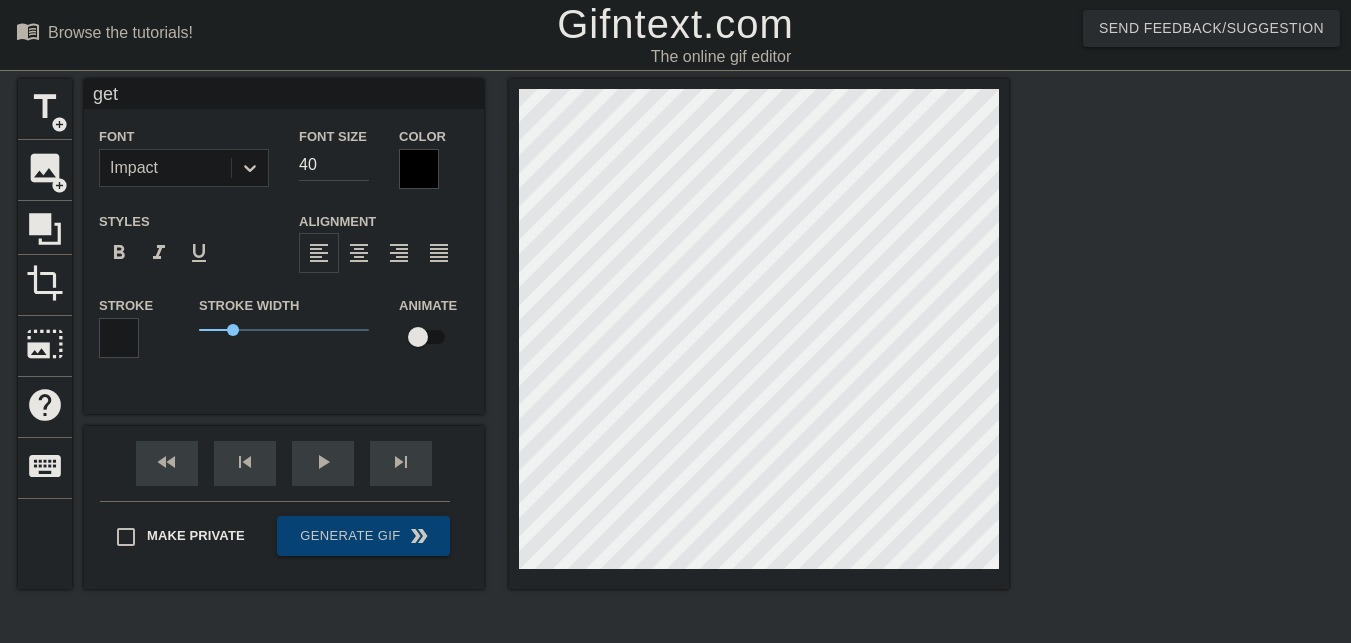 type on "get" 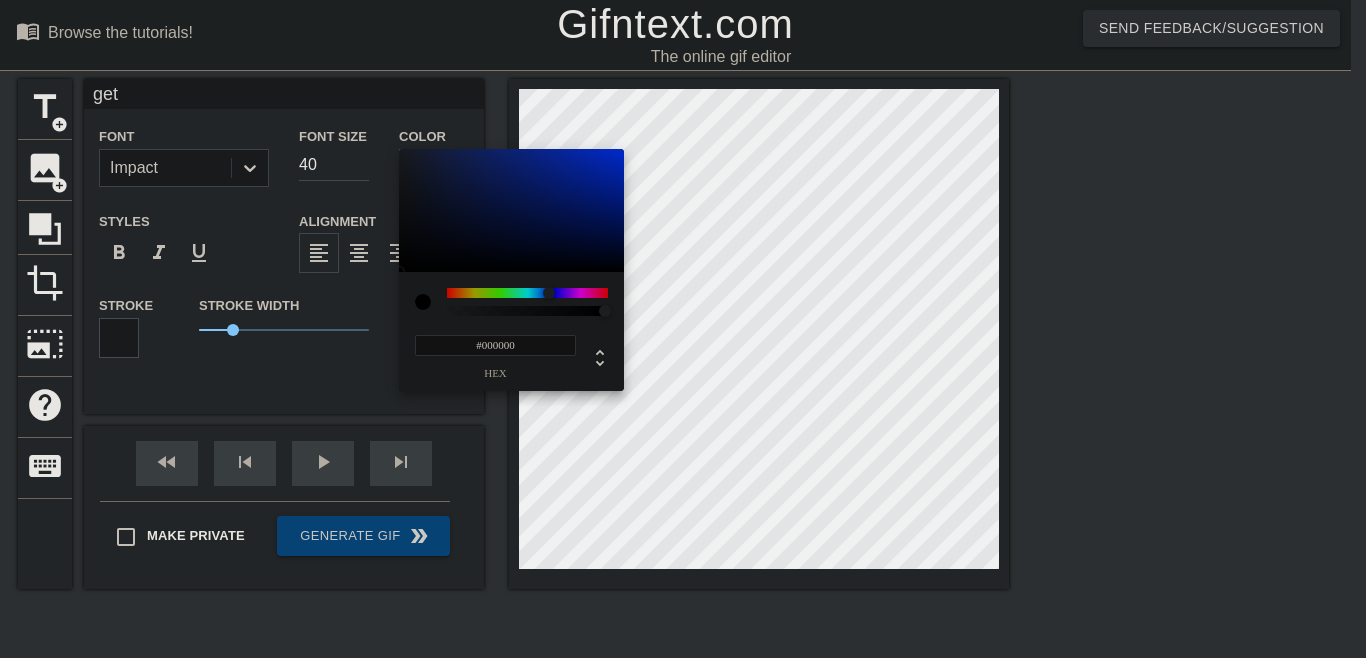 drag, startPoint x: 483, startPoint y: 292, endPoint x: 533, endPoint y: 301, distance: 50.803543 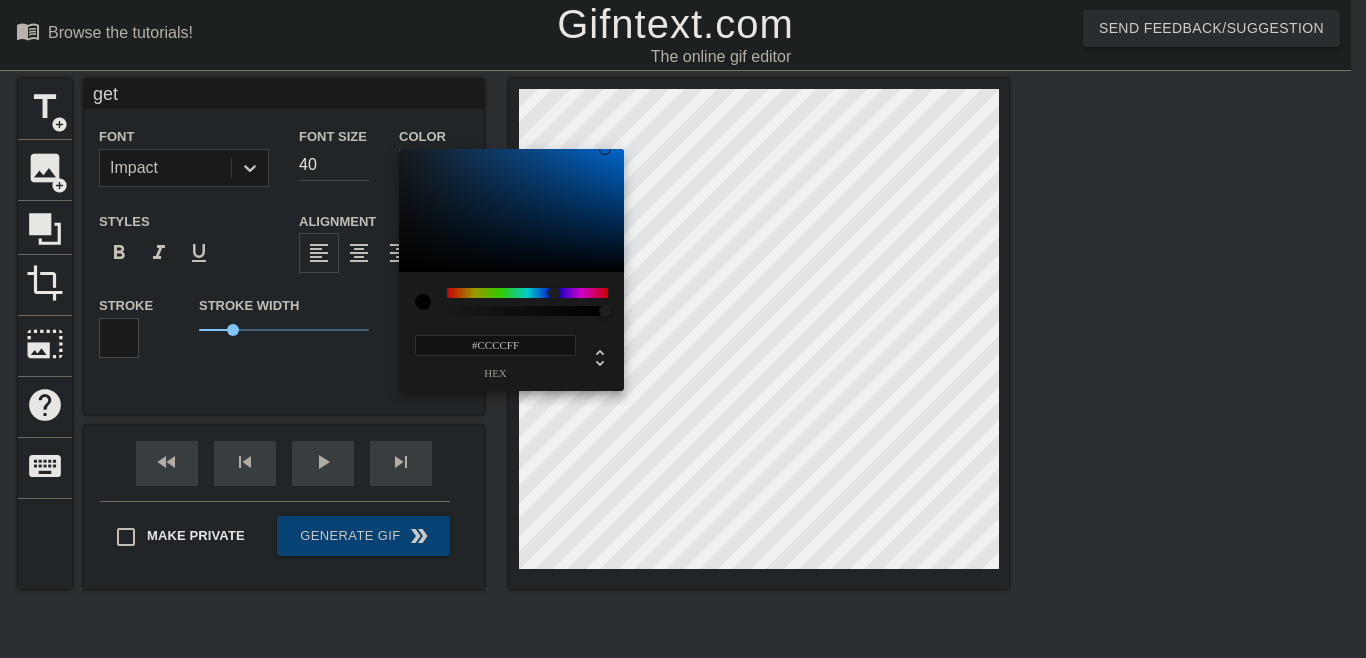 type on "#FFFFFF" 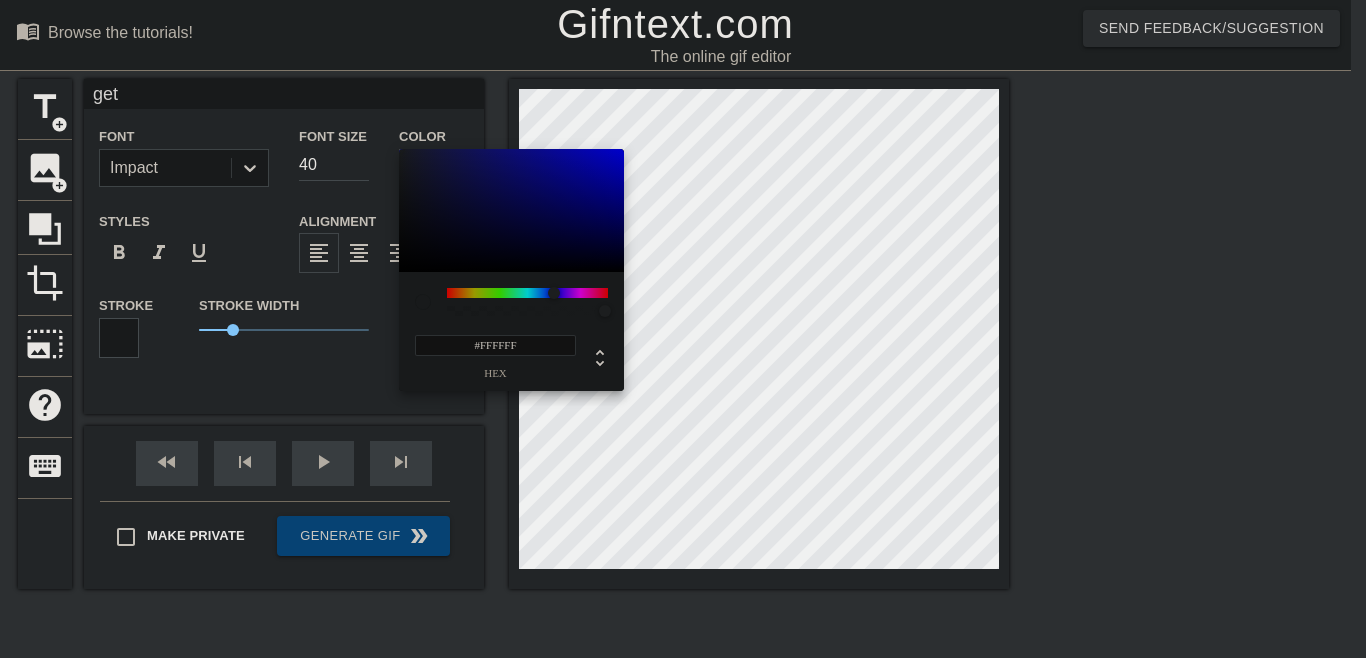 drag, startPoint x: 442, startPoint y: 269, endPoint x: 230, endPoint y: 58, distance: 299.107 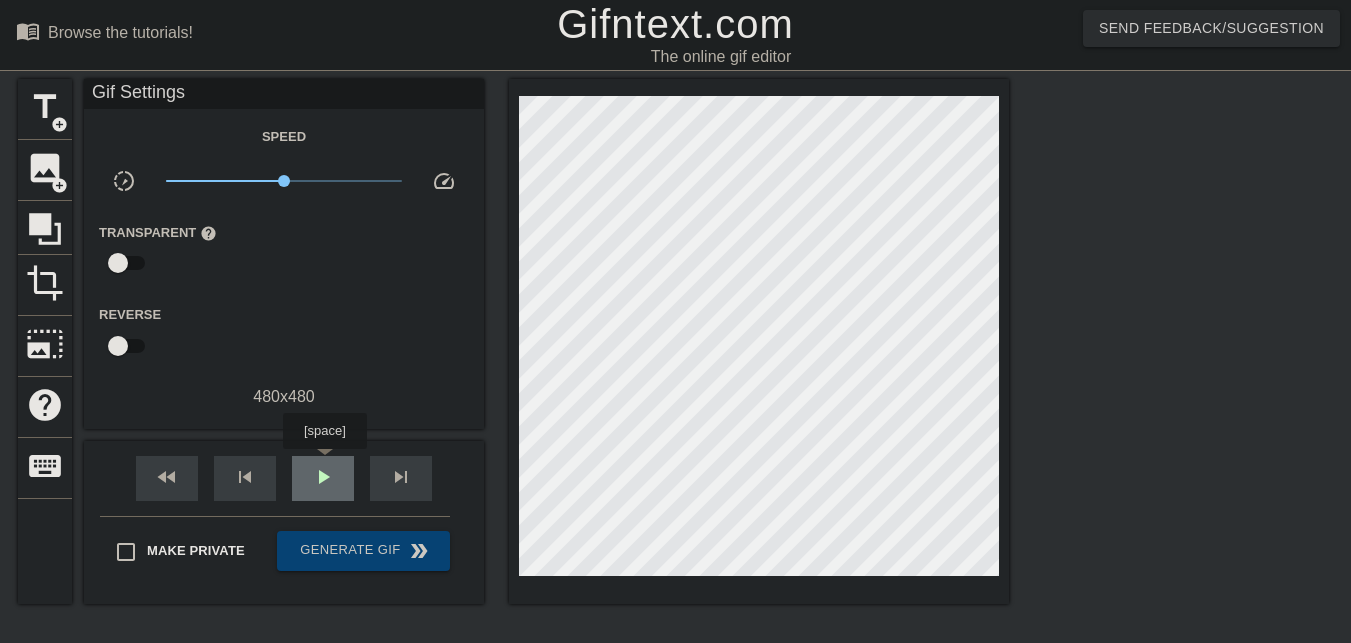 click on "play_arrow" at bounding box center (323, 477) 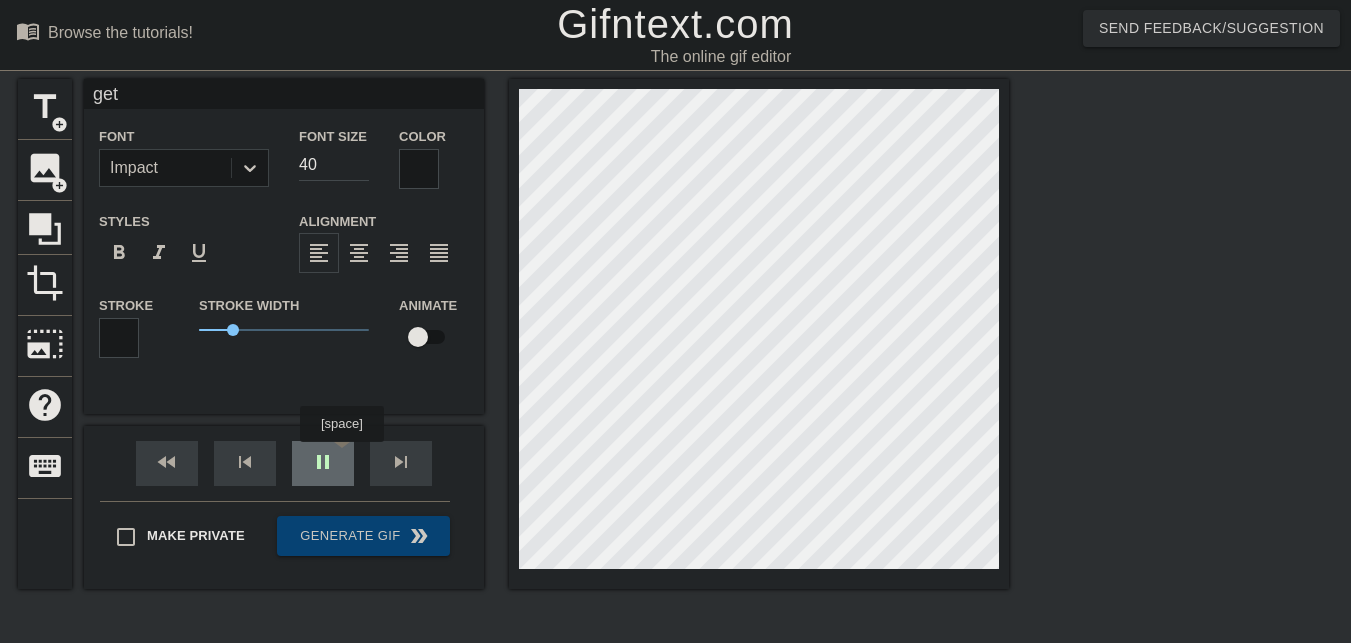 click on "pause" at bounding box center (323, 463) 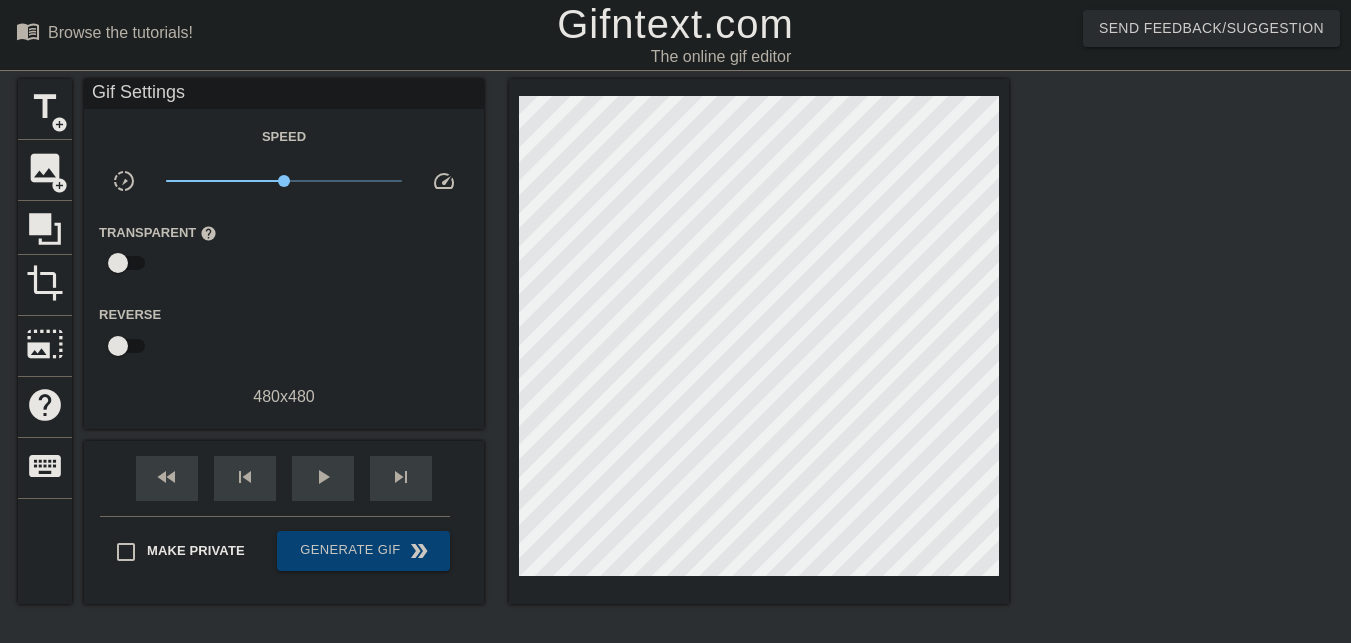 click at bounding box center (118, 263) 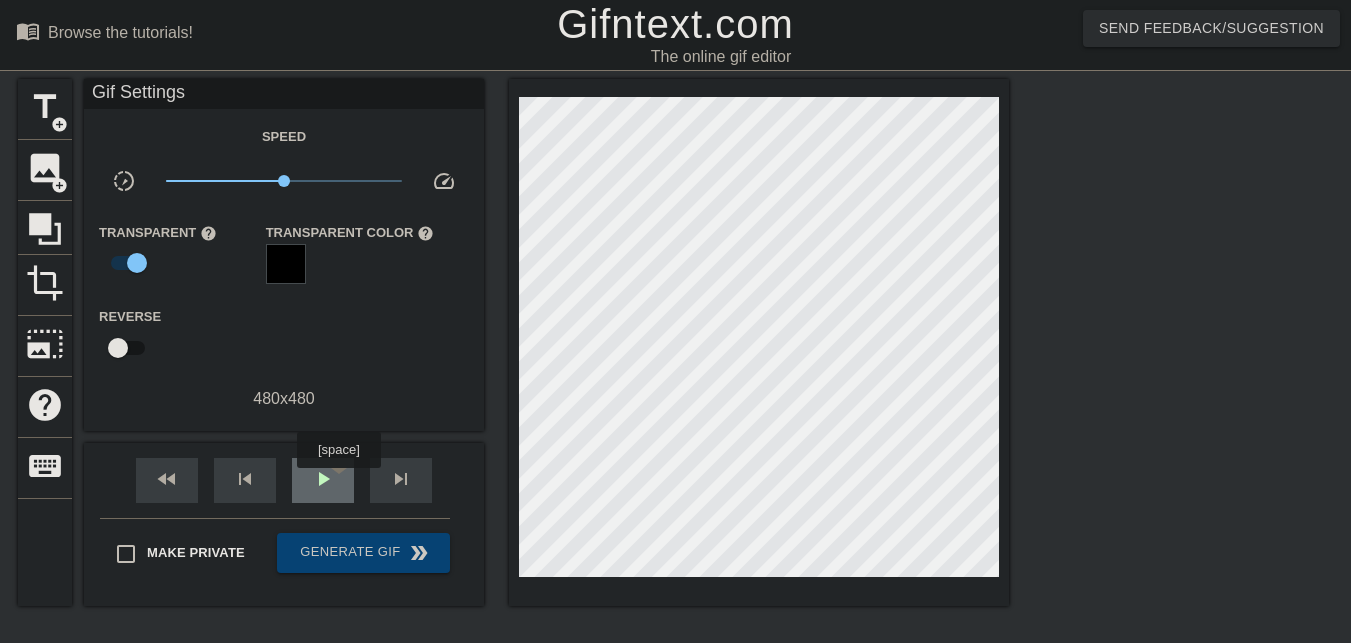 click on "play_arrow" at bounding box center (323, 480) 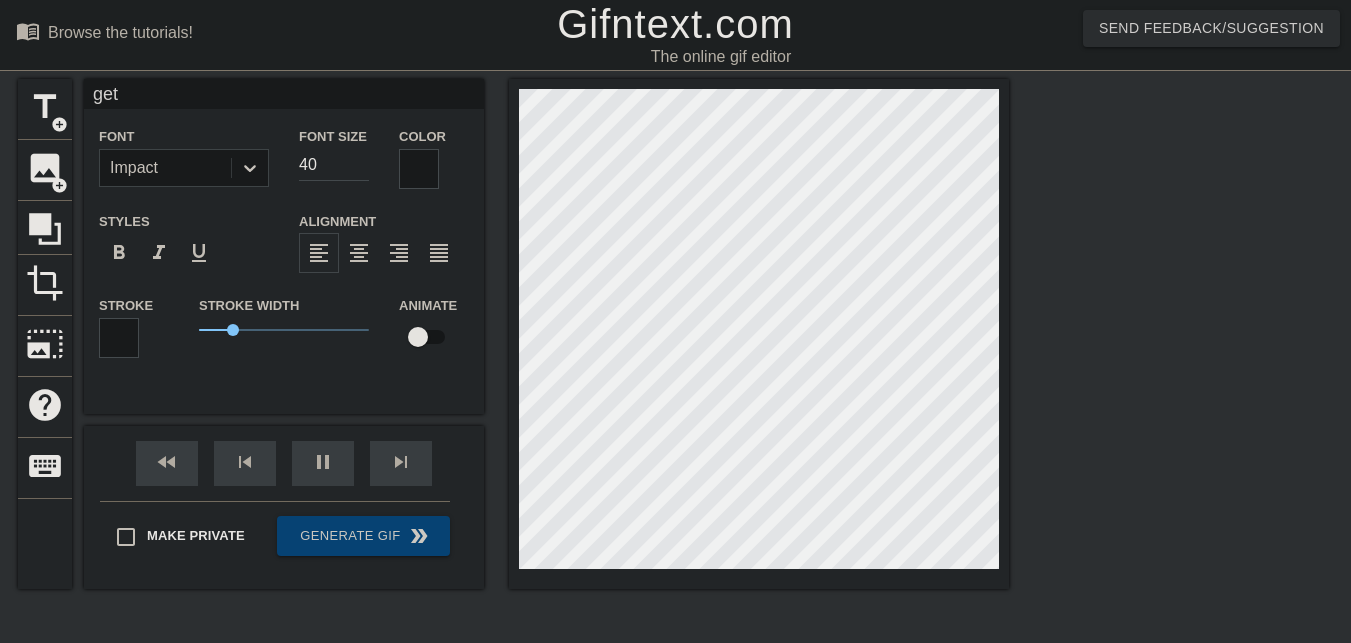click on "menu_book Browse the tutorials! [WEBSITE] The online gif editor Send Feedback/Suggestion title add_circle image add_circle crop photo_size_select_large help keyboard get Font Impact Font Size 40 Color Styles format_bold format_italic format_underline Alignment format_align_left format_align_center format_align_right format_align_justify Stroke Stroke Width 1 Animate fast_rewind skip_previous pause skip_next Make Private Generate Gif double_arrow     Frame 180 Duration 40 ms                                       10                                         20                                         30                                         40                                         50                                         60                                         70                                         80" at bounding box center (675, 398) 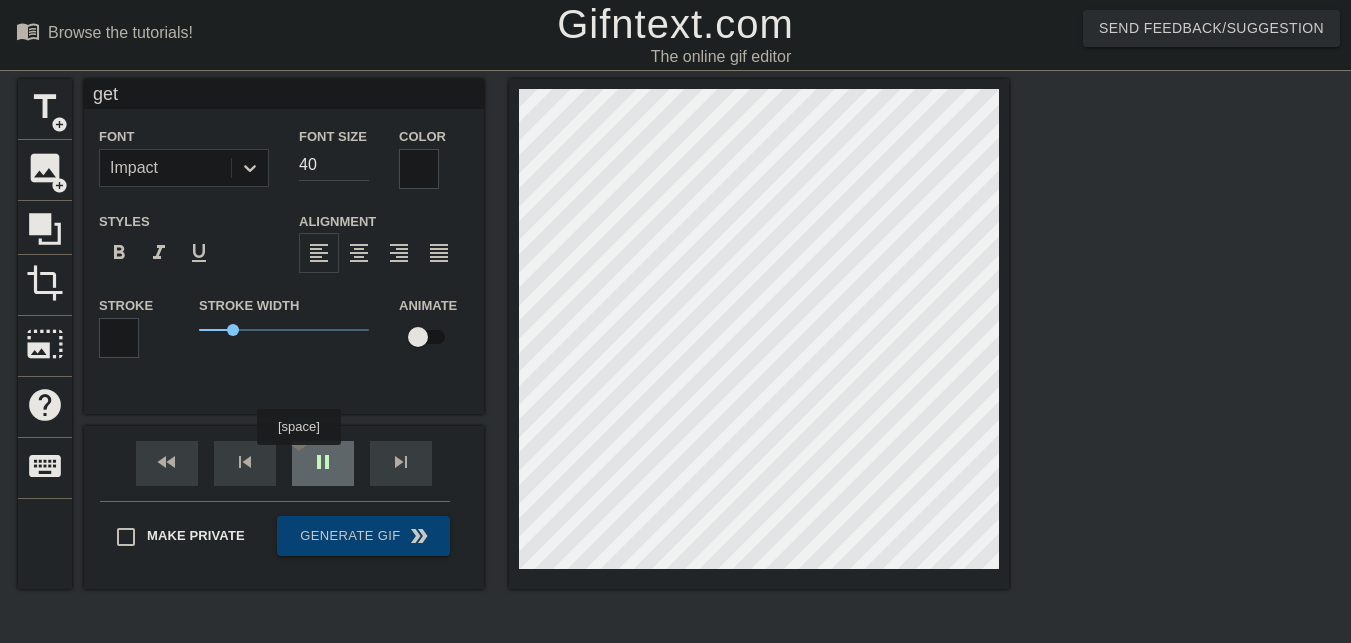 click on "pause" at bounding box center [323, 463] 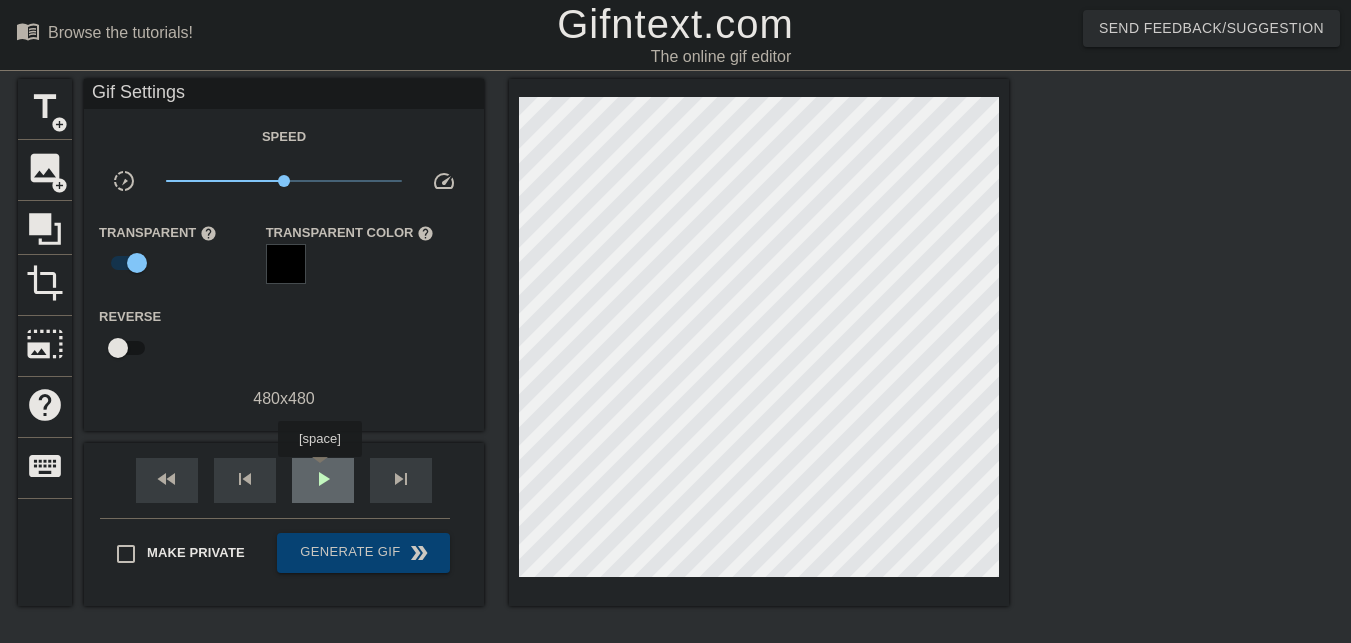 click on "play_arrow" at bounding box center (323, 479) 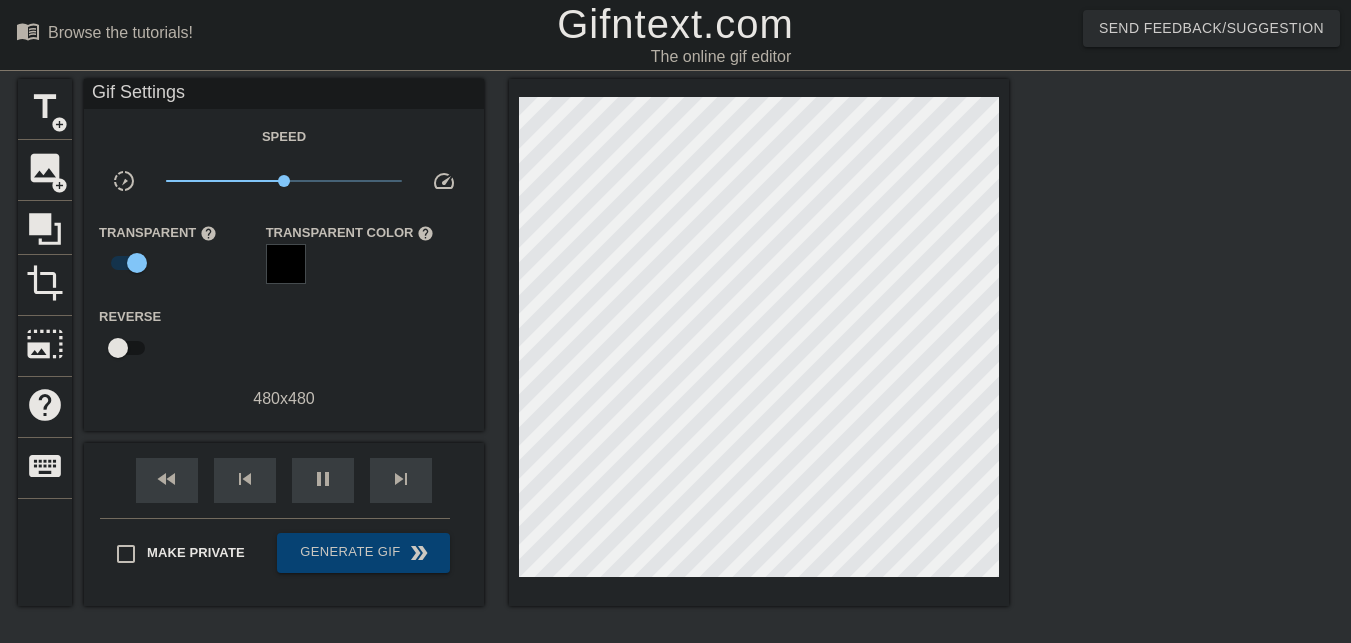 click on "fast_rewind skip_previous pause skip_next" at bounding box center [284, 480] 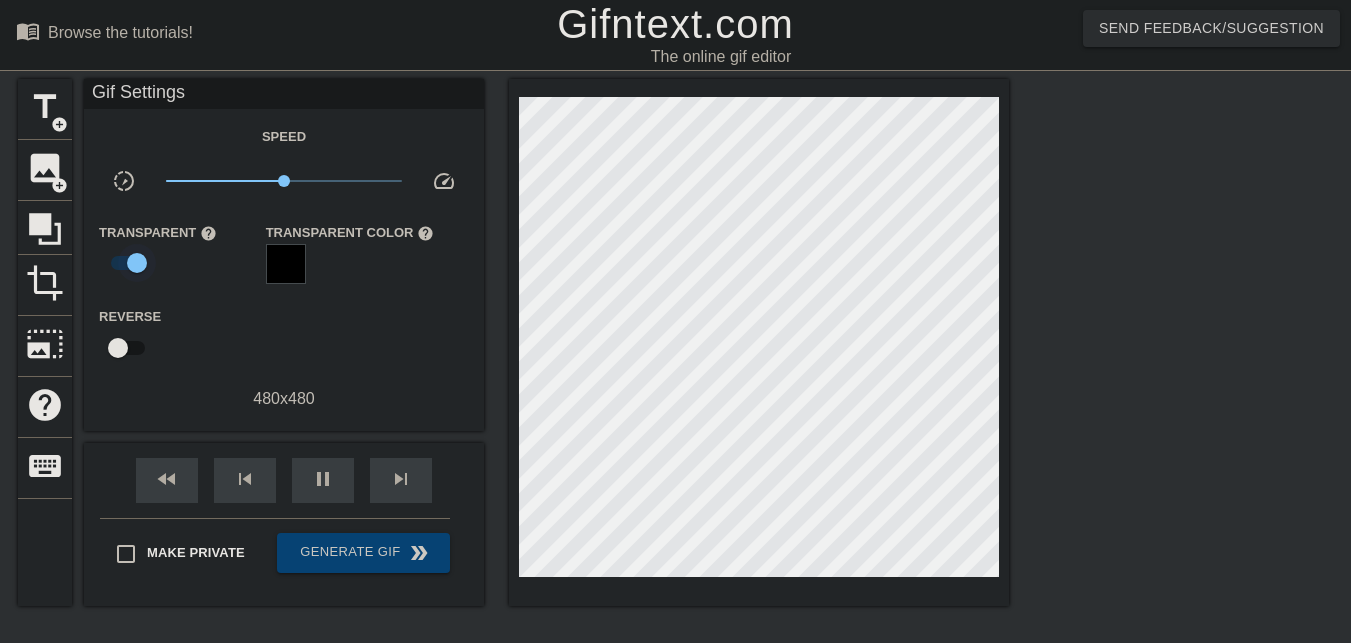 click at bounding box center [137, 263] 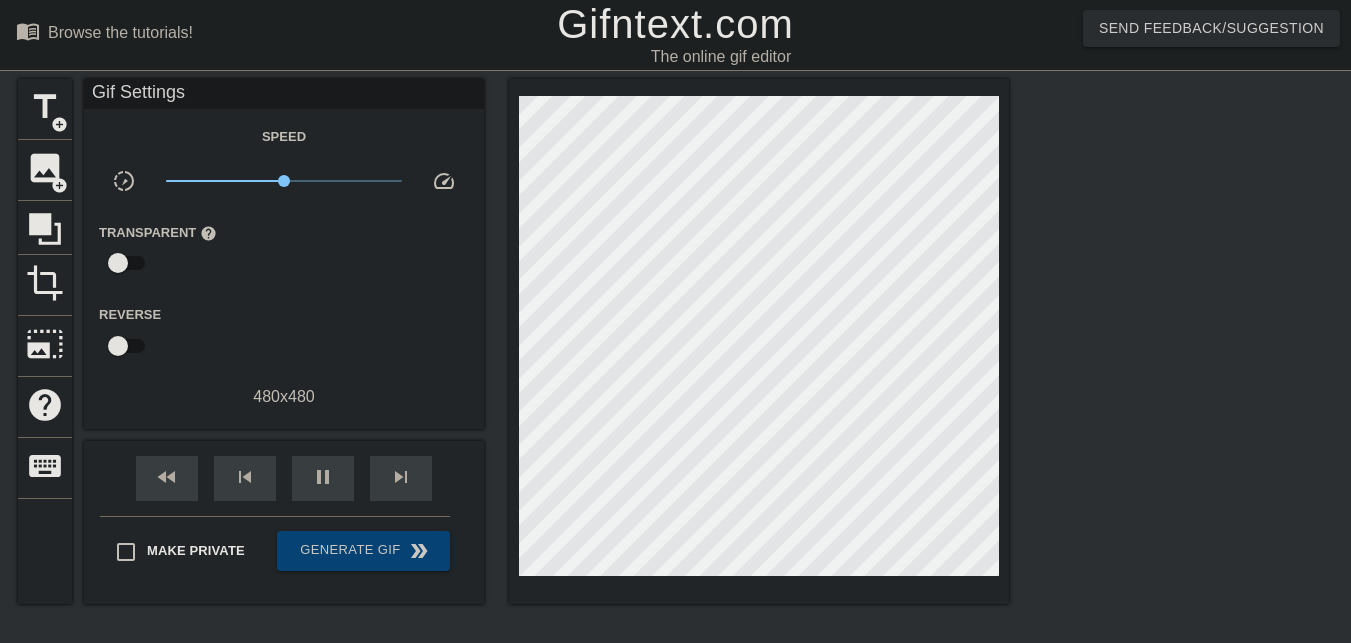 click at bounding box center [118, 263] 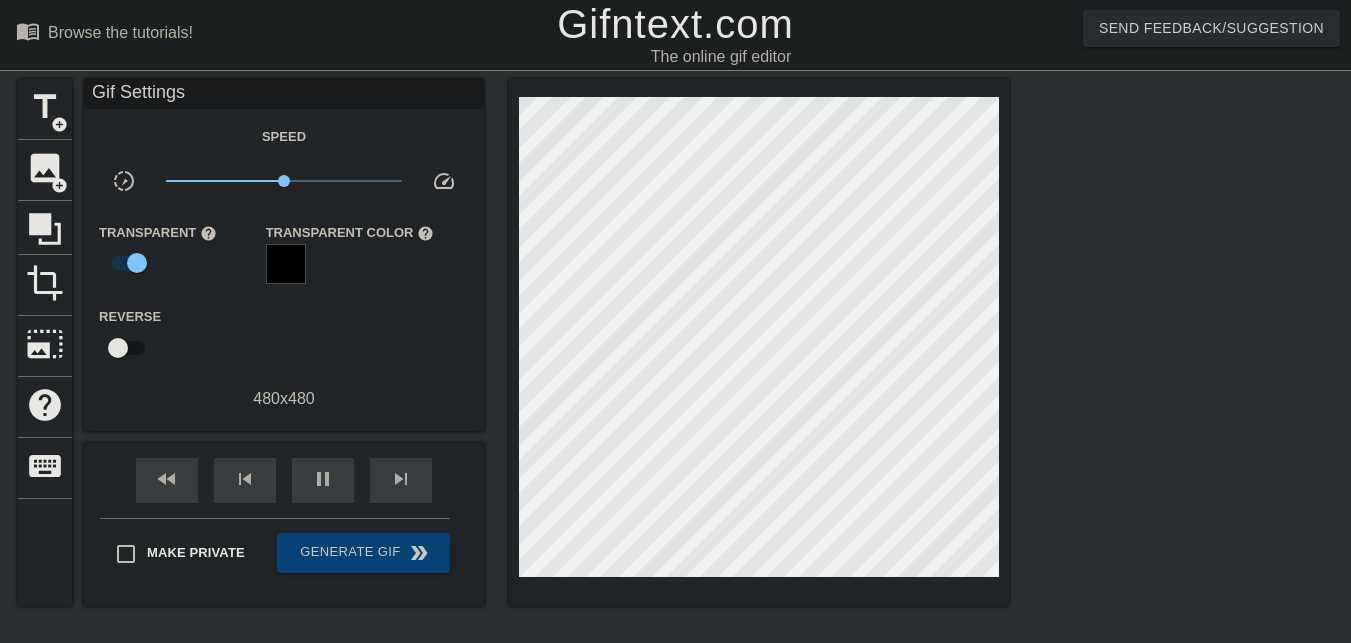 click at bounding box center [286, 264] 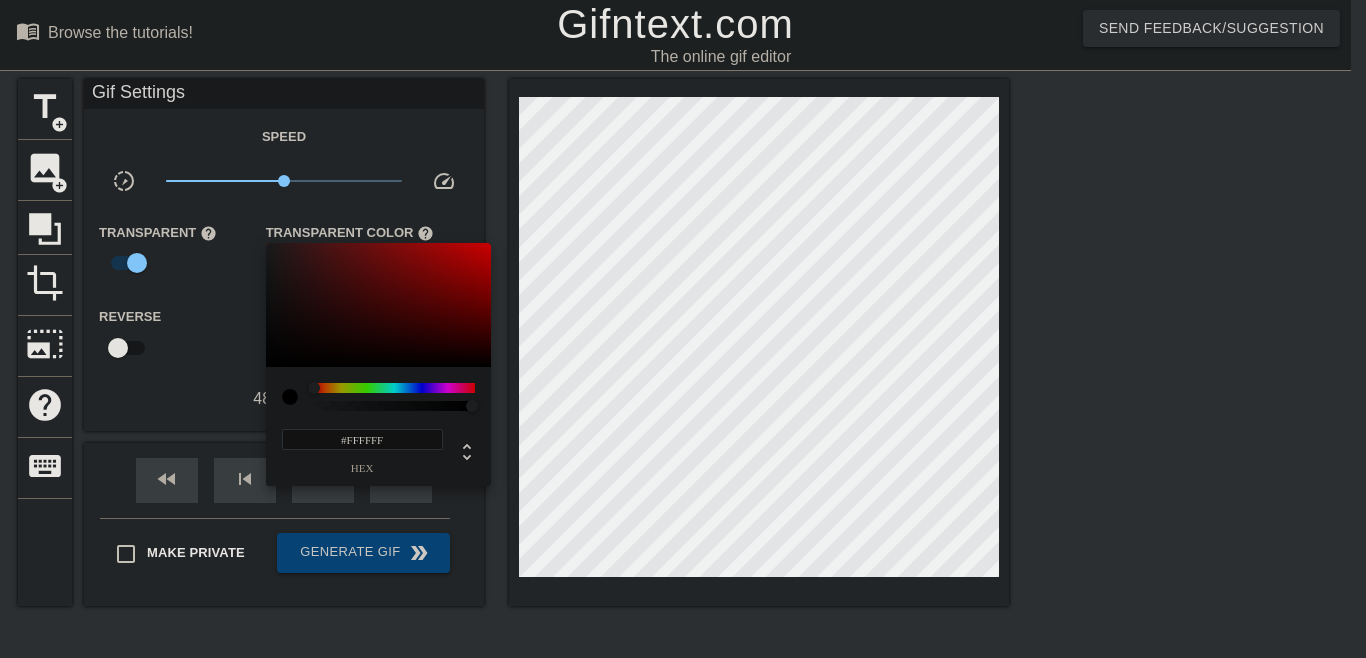 drag, startPoint x: 375, startPoint y: 317, endPoint x: 223, endPoint y: 208, distance: 187.04277 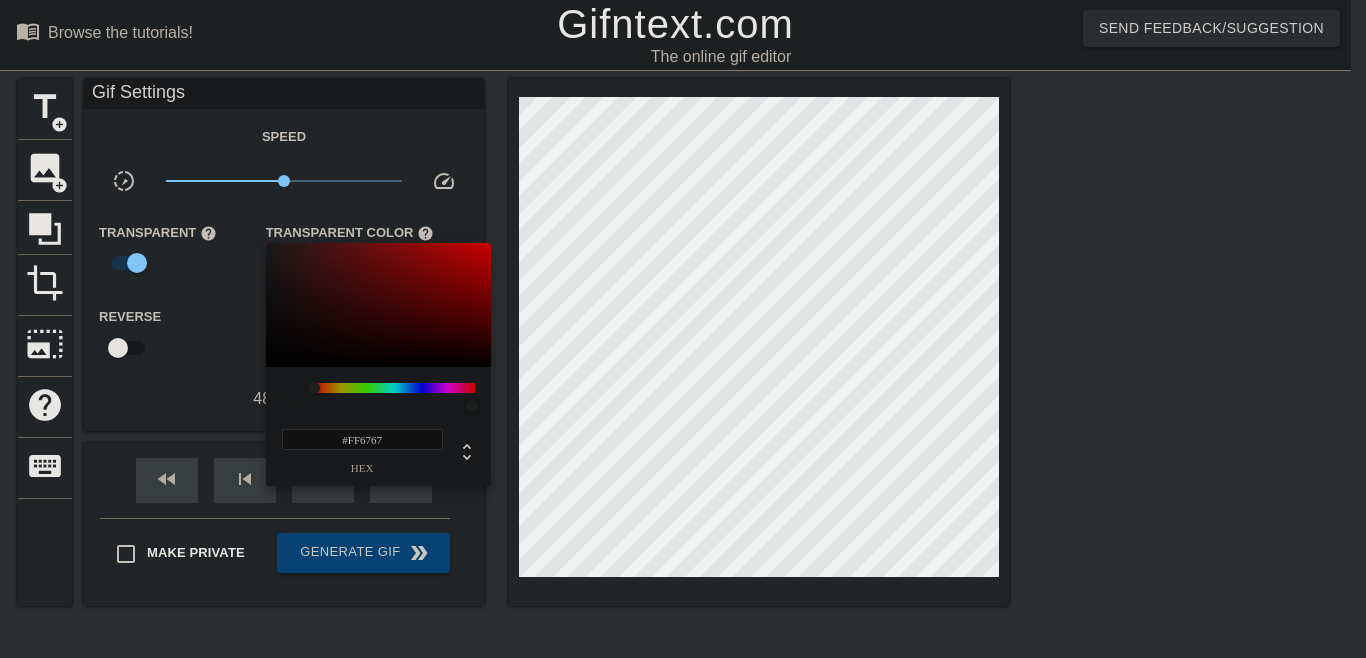 type on "#FFFCFC" 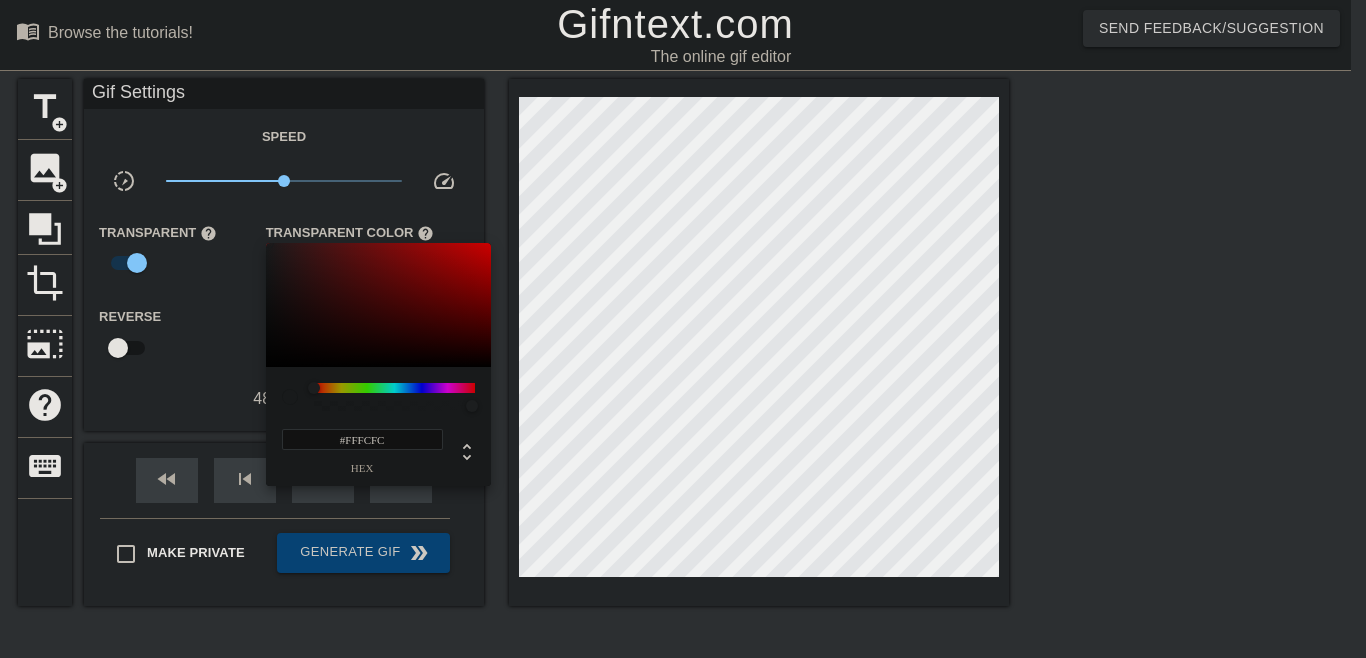 click at bounding box center [683, 329] 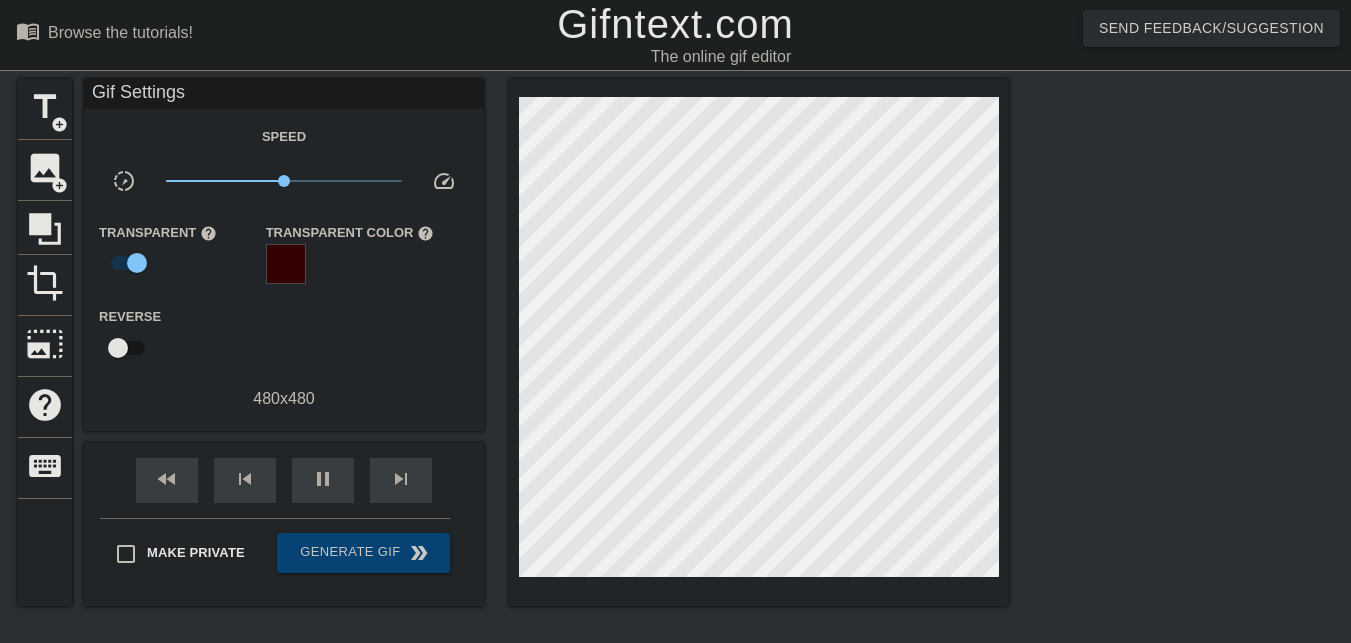 click at bounding box center [286, 264] 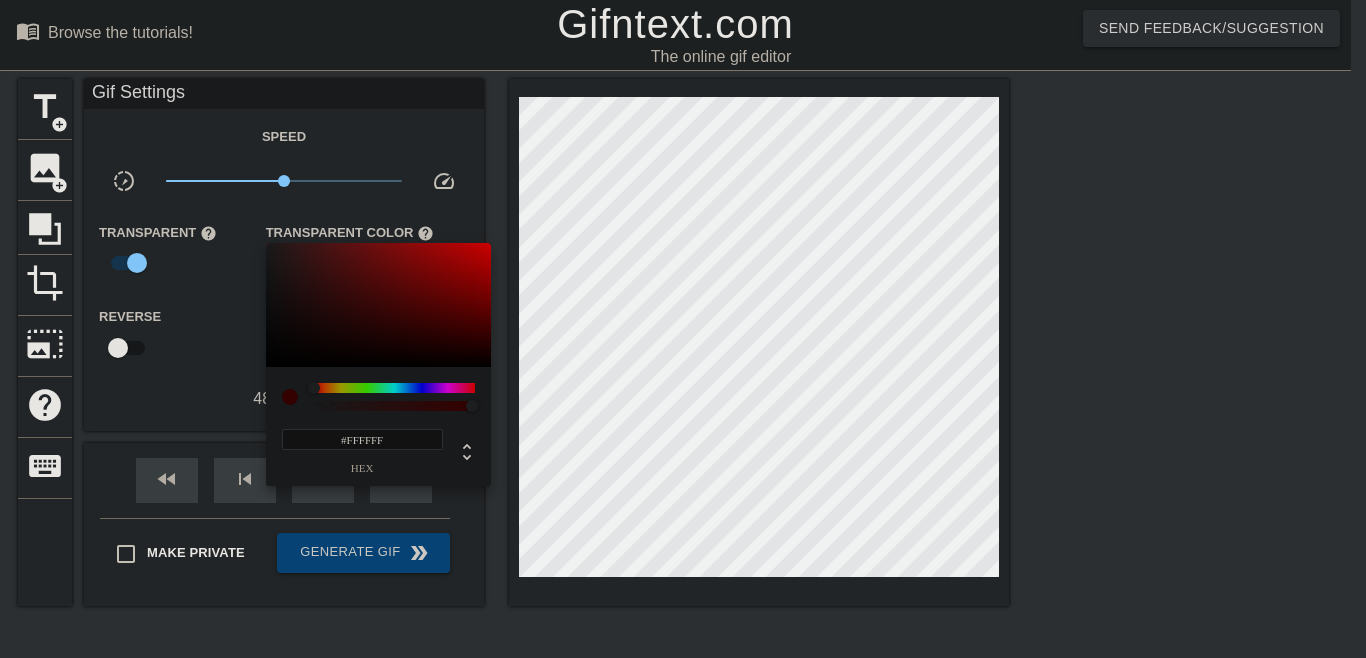 drag, startPoint x: 321, startPoint y: 288, endPoint x: 235, endPoint y: 208, distance: 117.456375 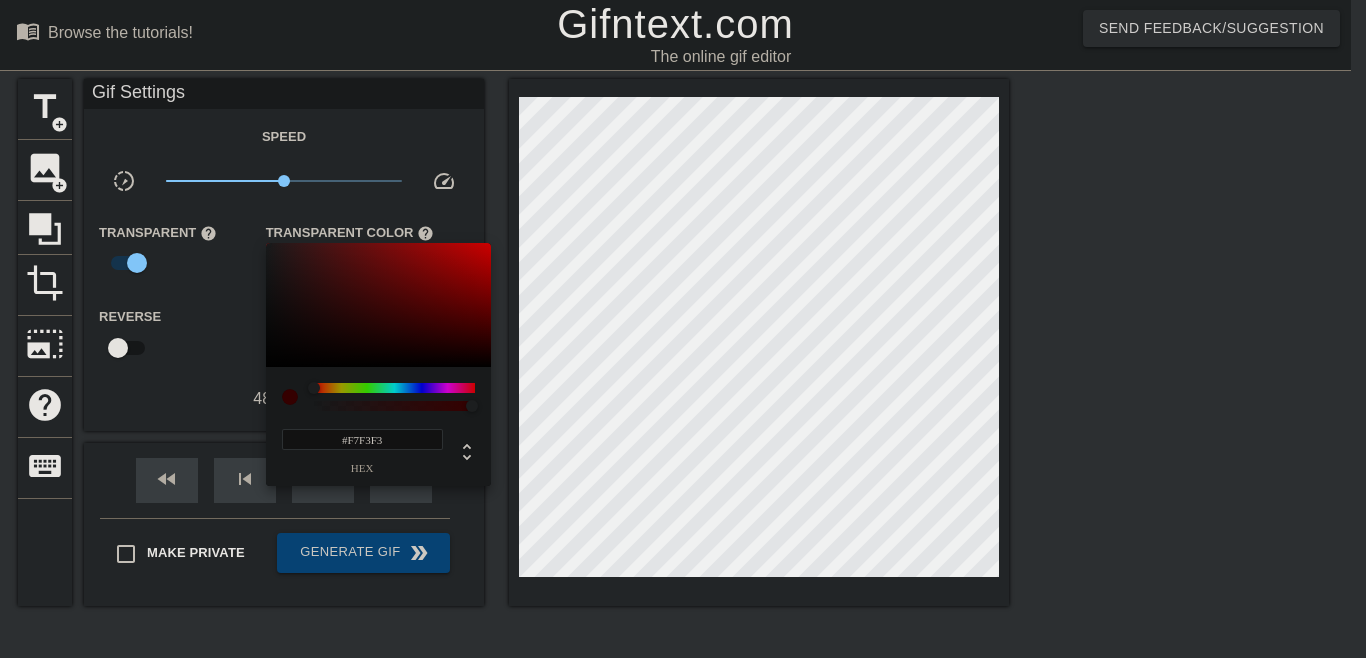 click at bounding box center (266, 243) 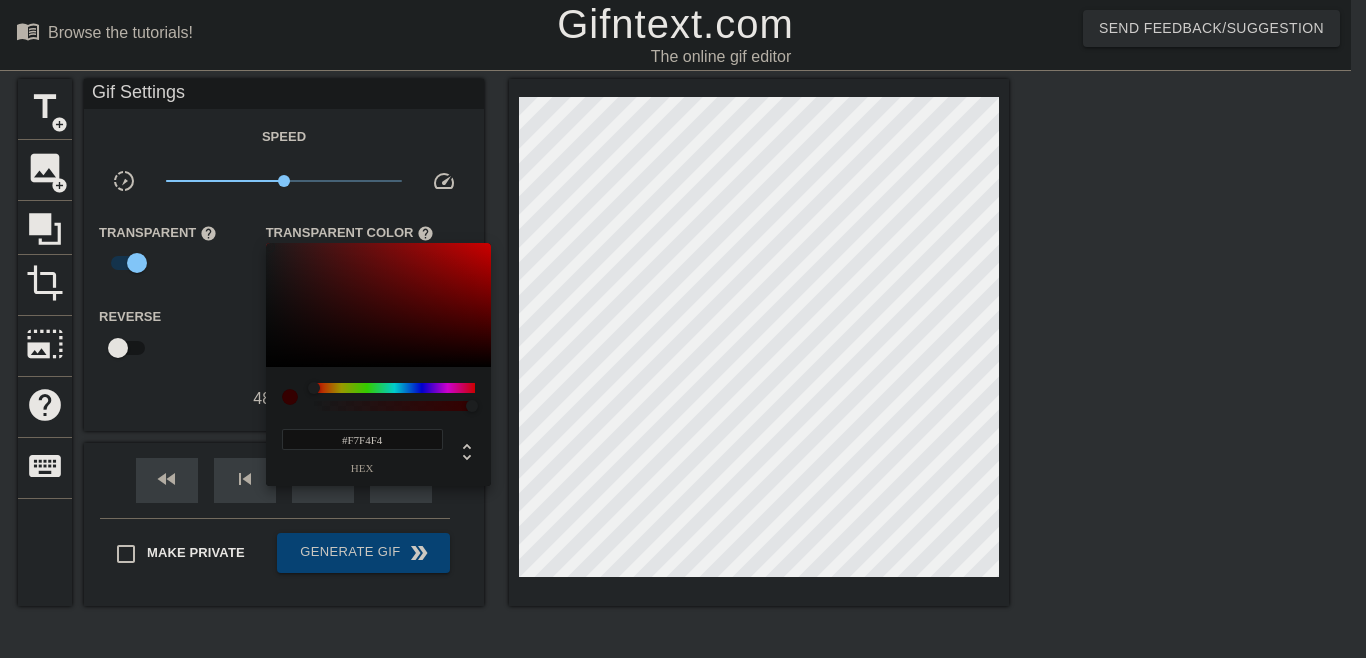 type on "#FFFFFF" 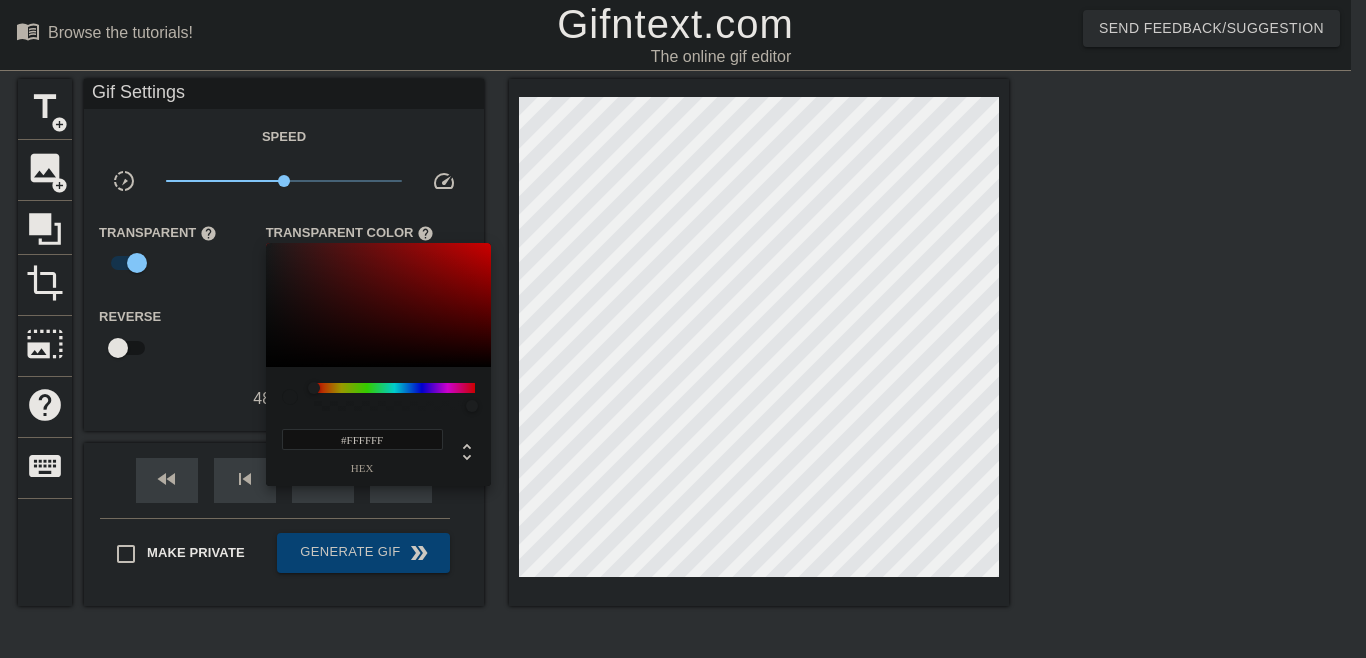 click at bounding box center (266, 243) 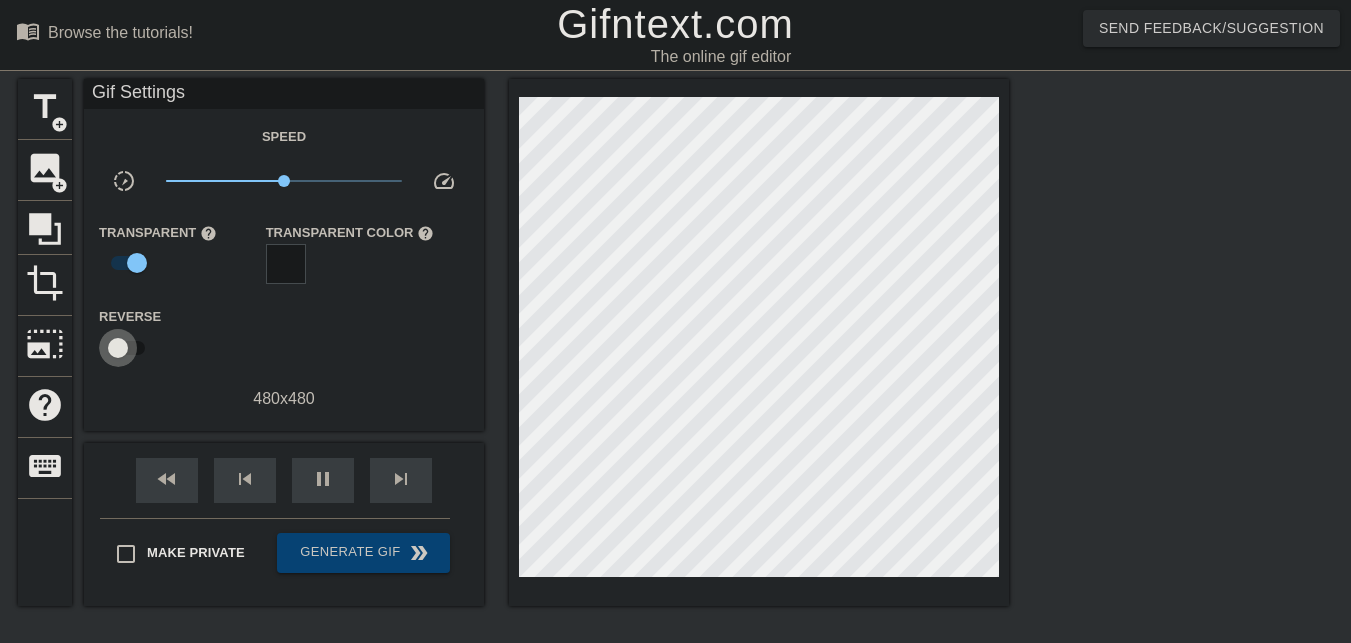 click at bounding box center (118, 348) 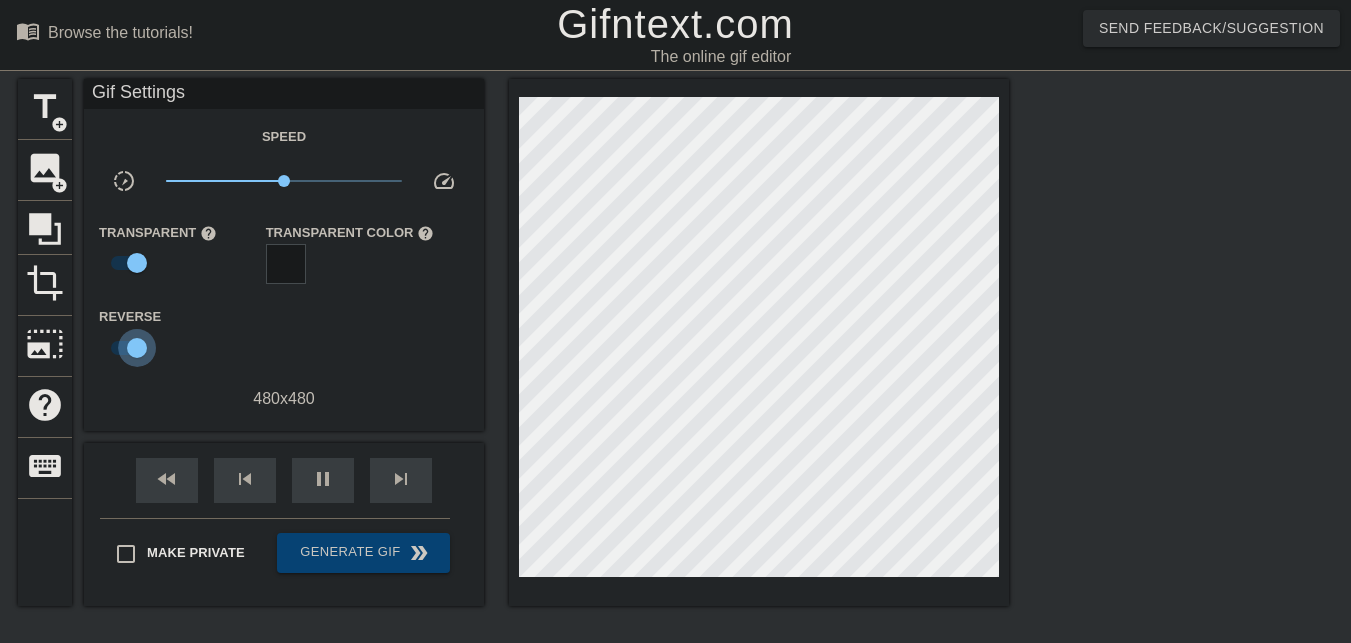 click at bounding box center (137, 348) 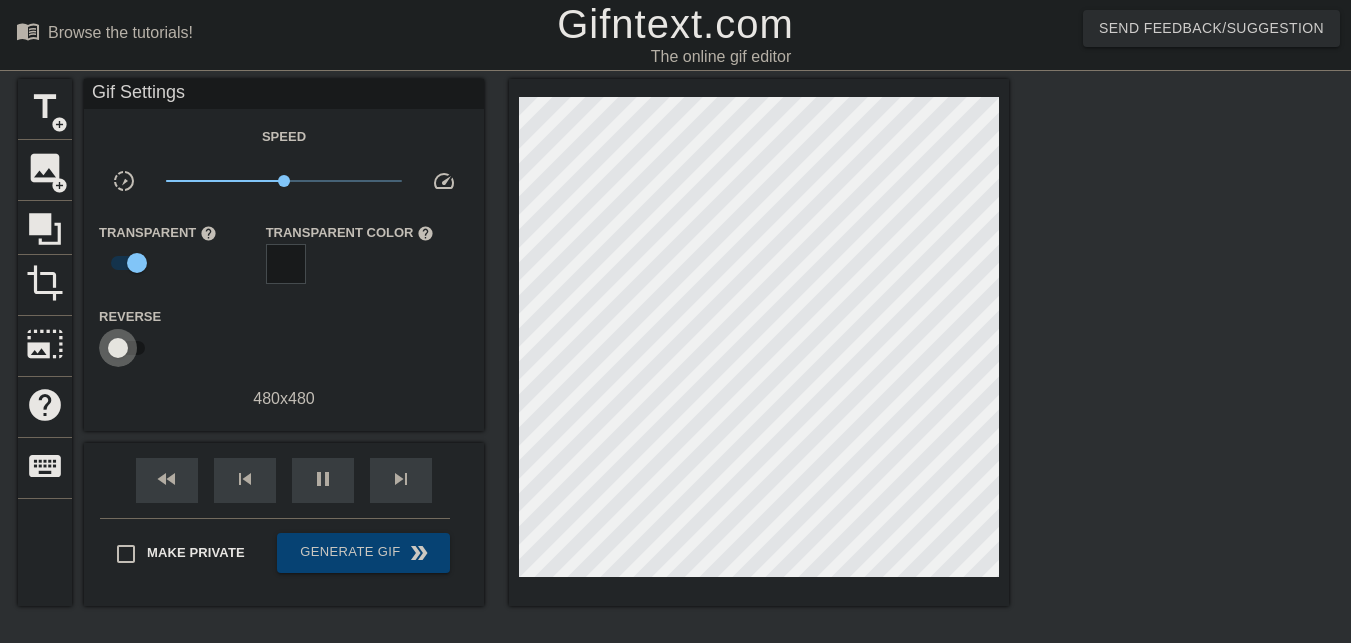 click at bounding box center (118, 348) 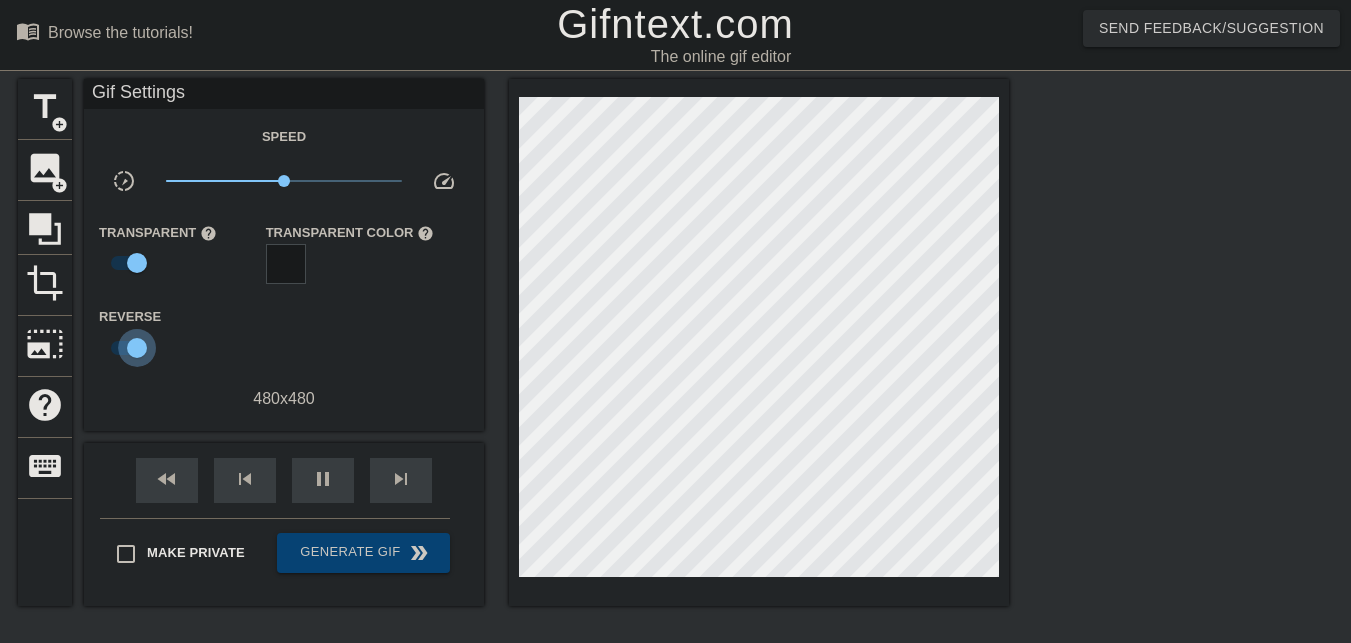click at bounding box center [137, 348] 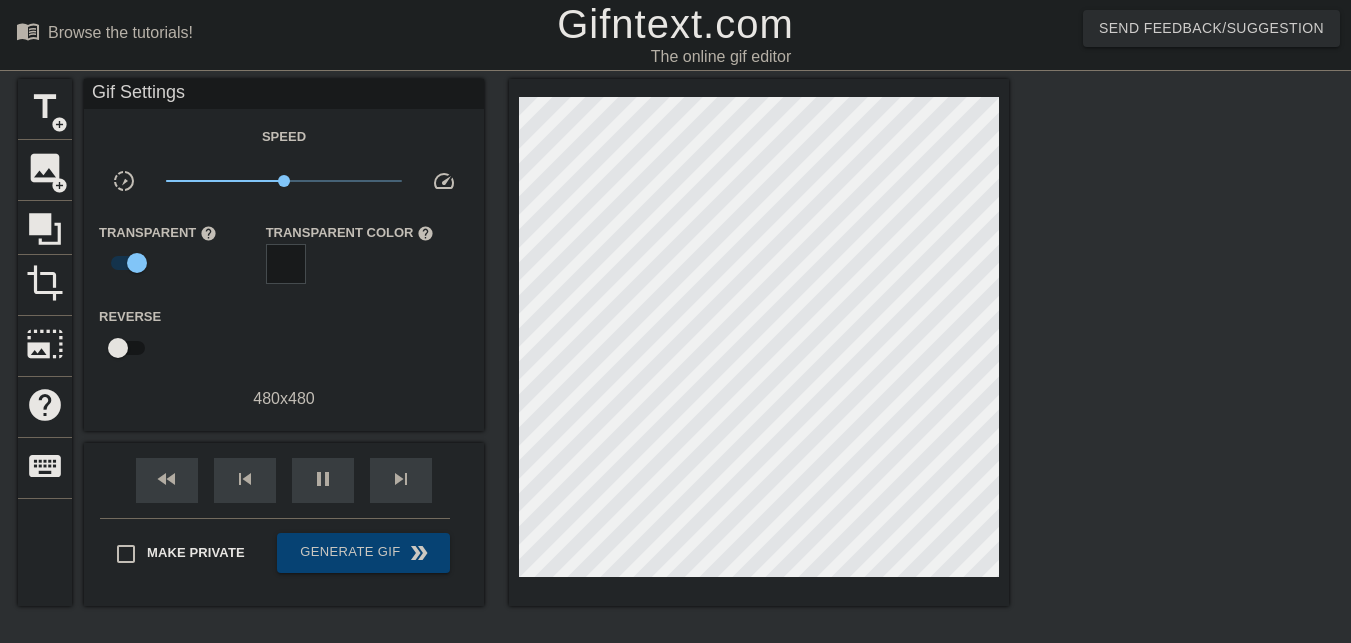 click at bounding box center [118, 348] 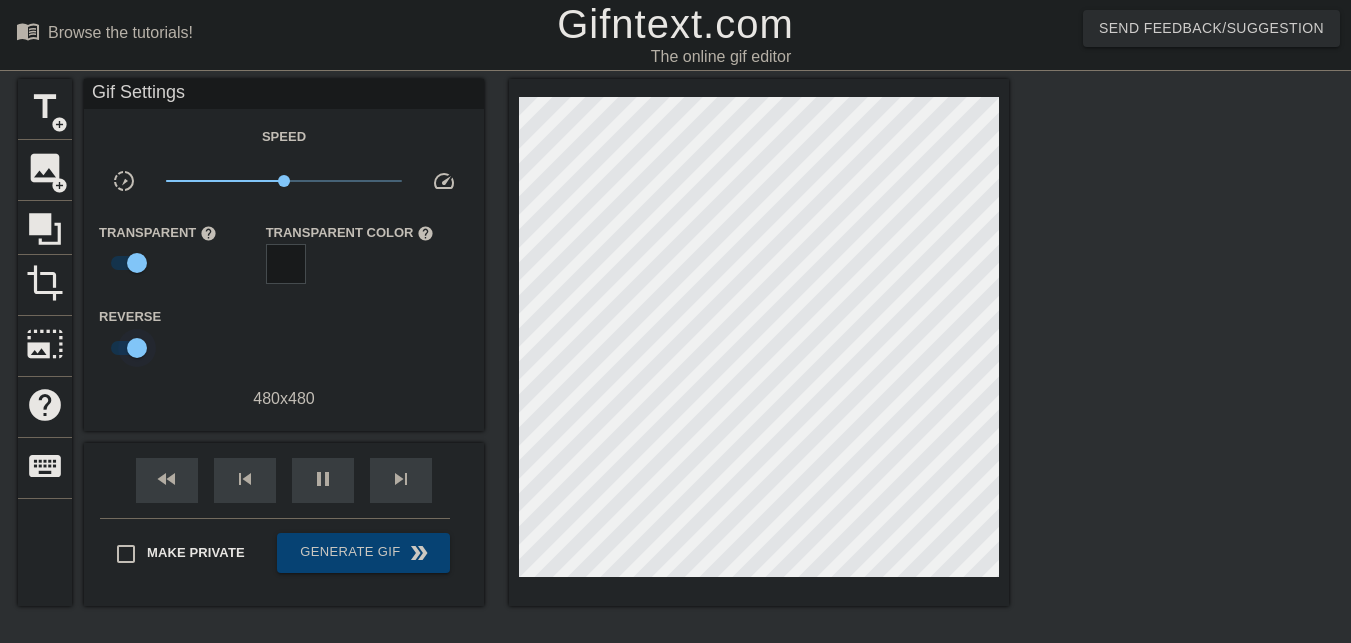 click at bounding box center (137, 348) 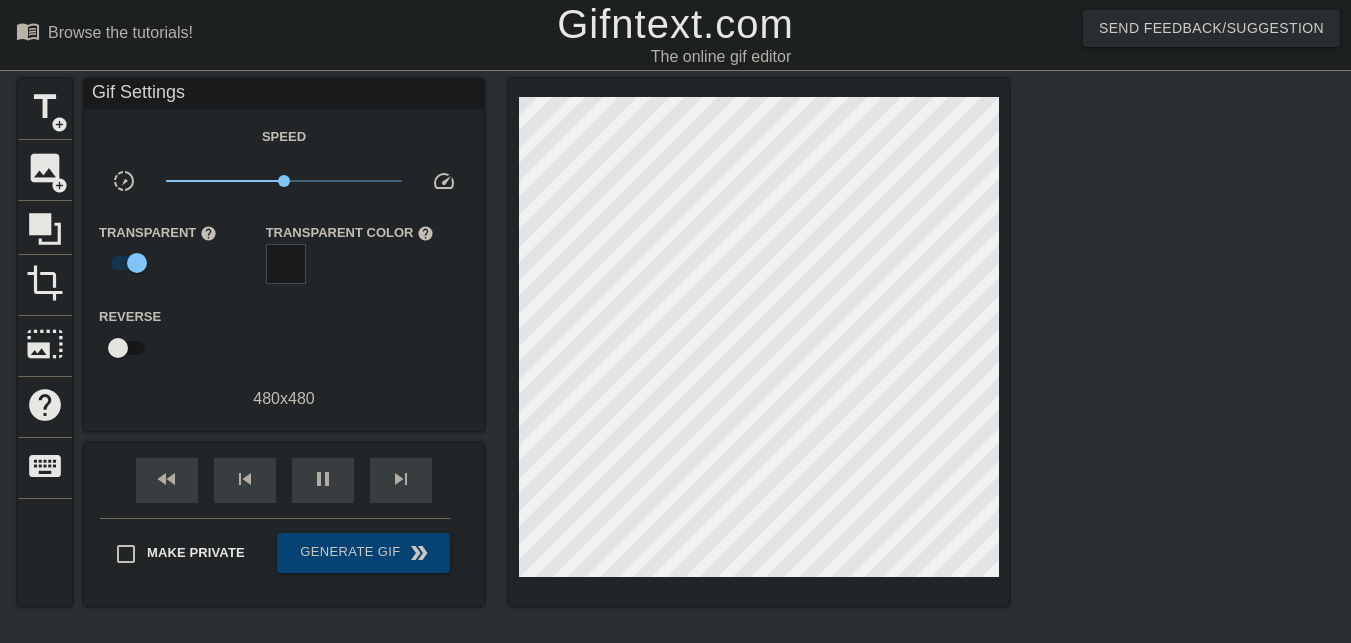 click at bounding box center [118, 348] 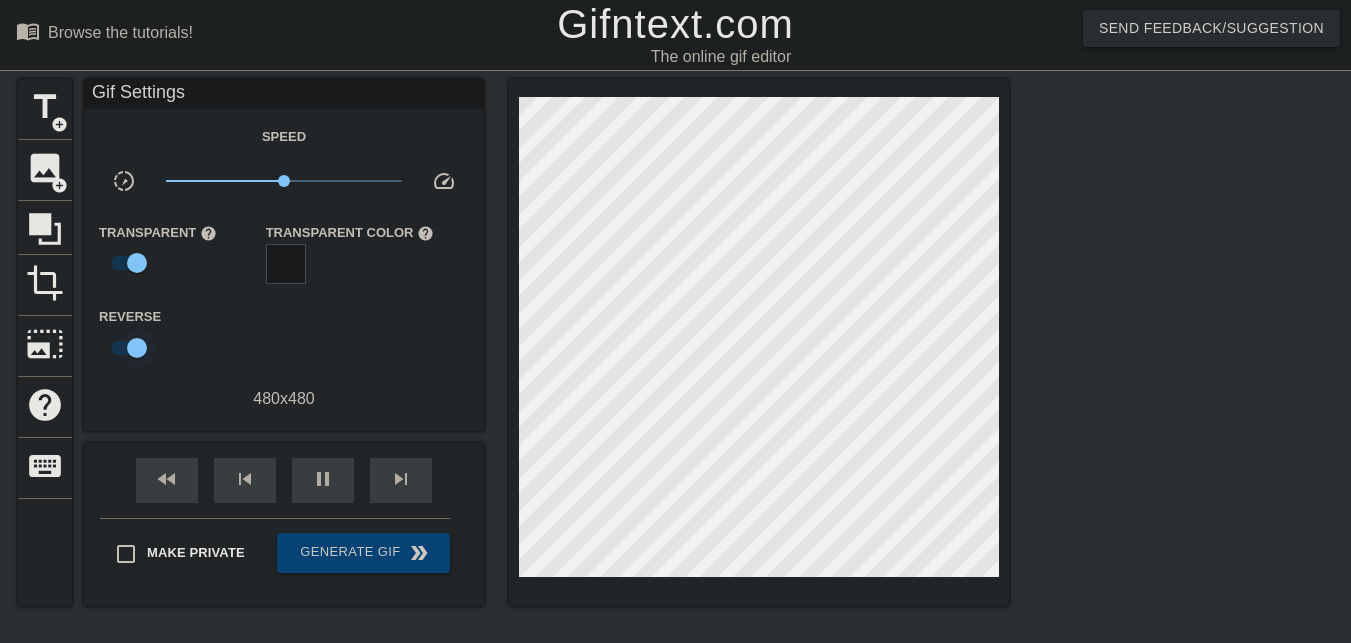 click at bounding box center (137, 348) 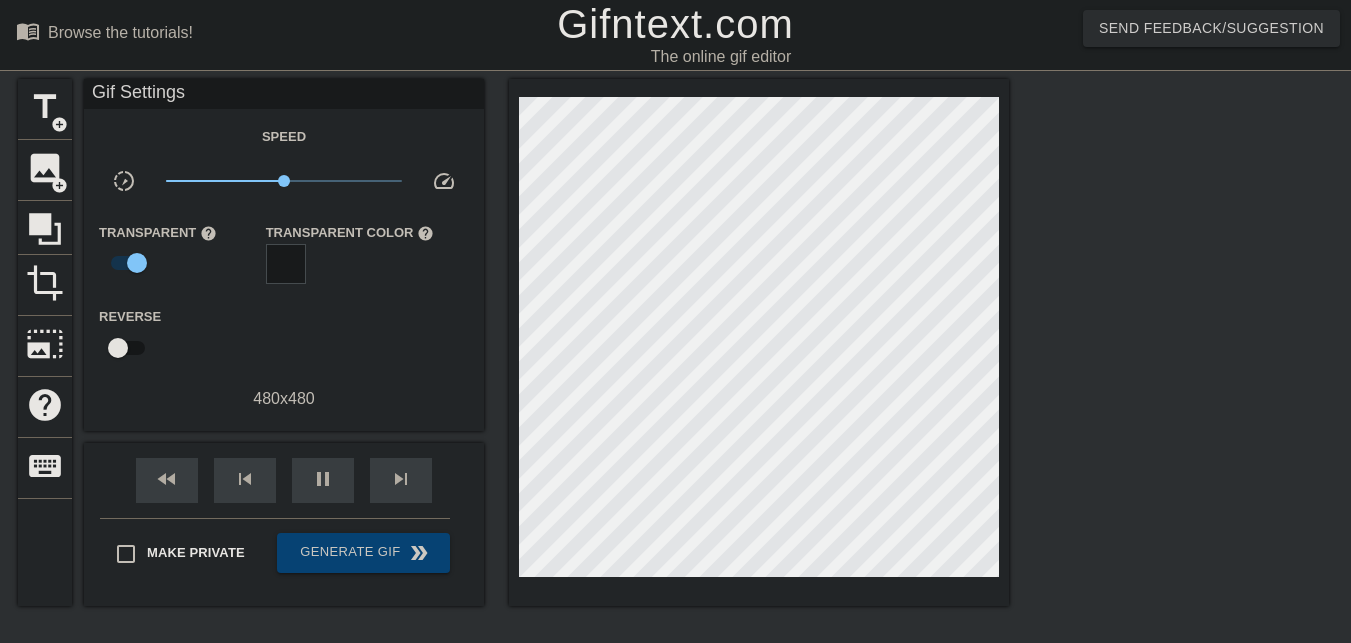 click at bounding box center (118, 348) 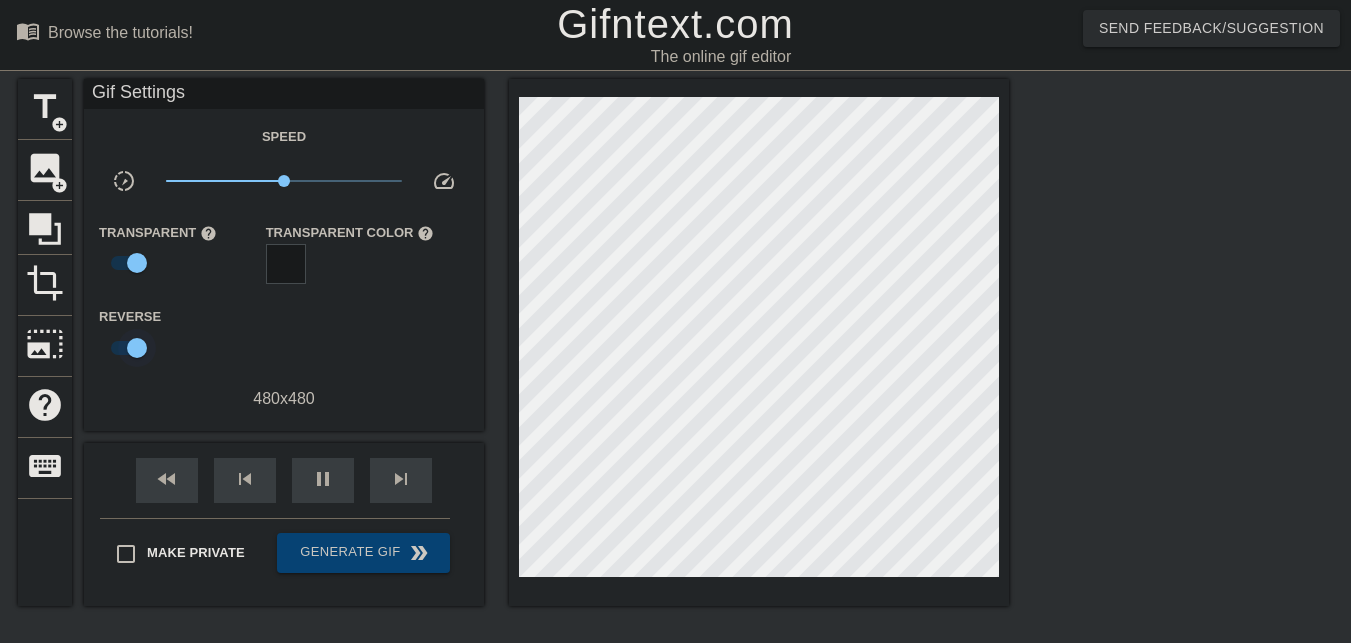 click at bounding box center (137, 348) 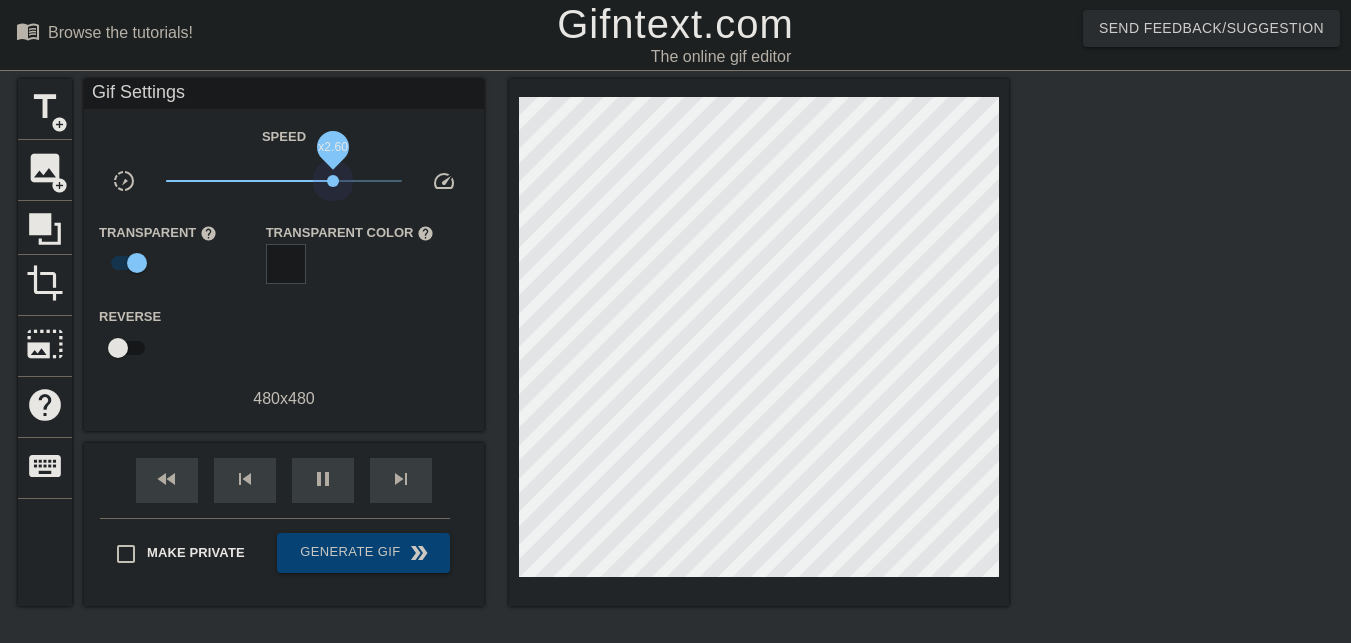 drag, startPoint x: 280, startPoint y: 177, endPoint x: 333, endPoint y: 212, distance: 63.51378 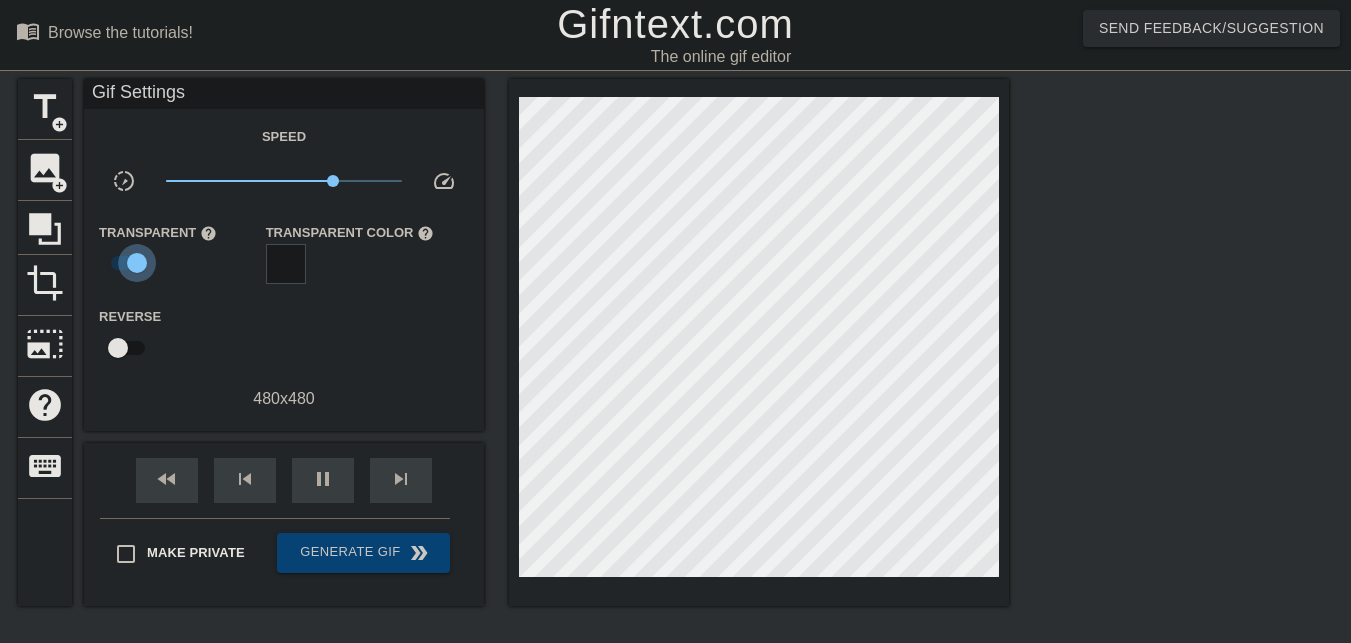 click at bounding box center [137, 263] 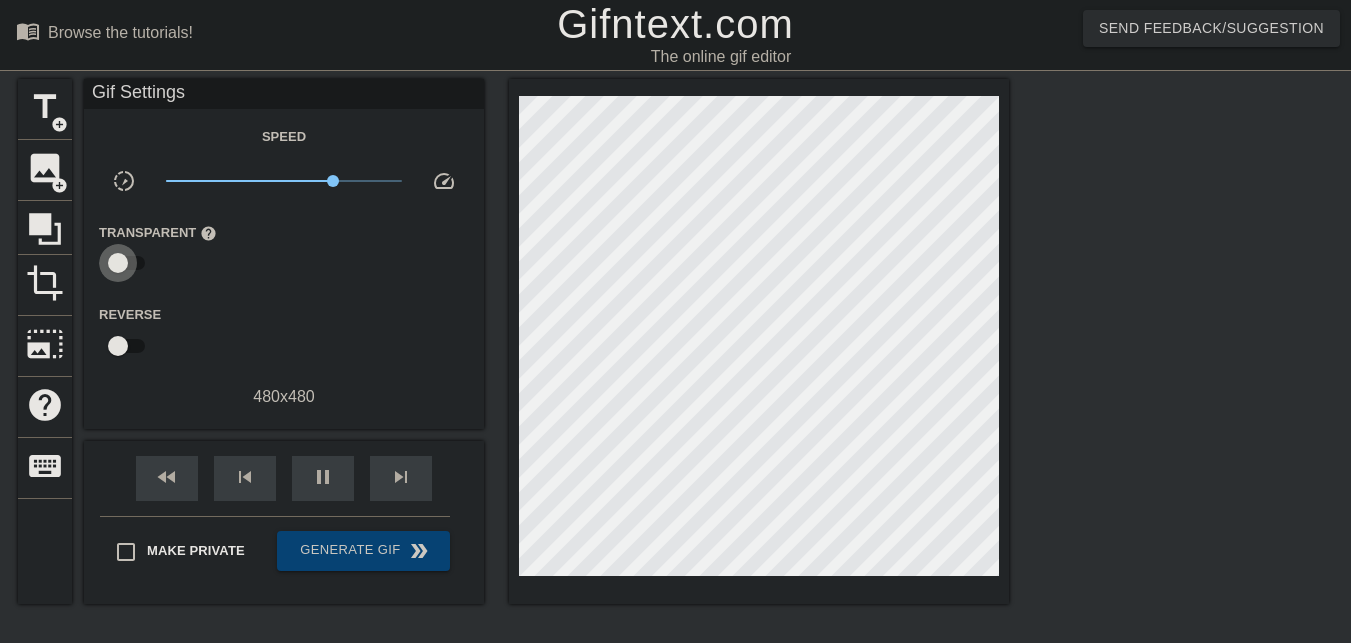 click at bounding box center (118, 263) 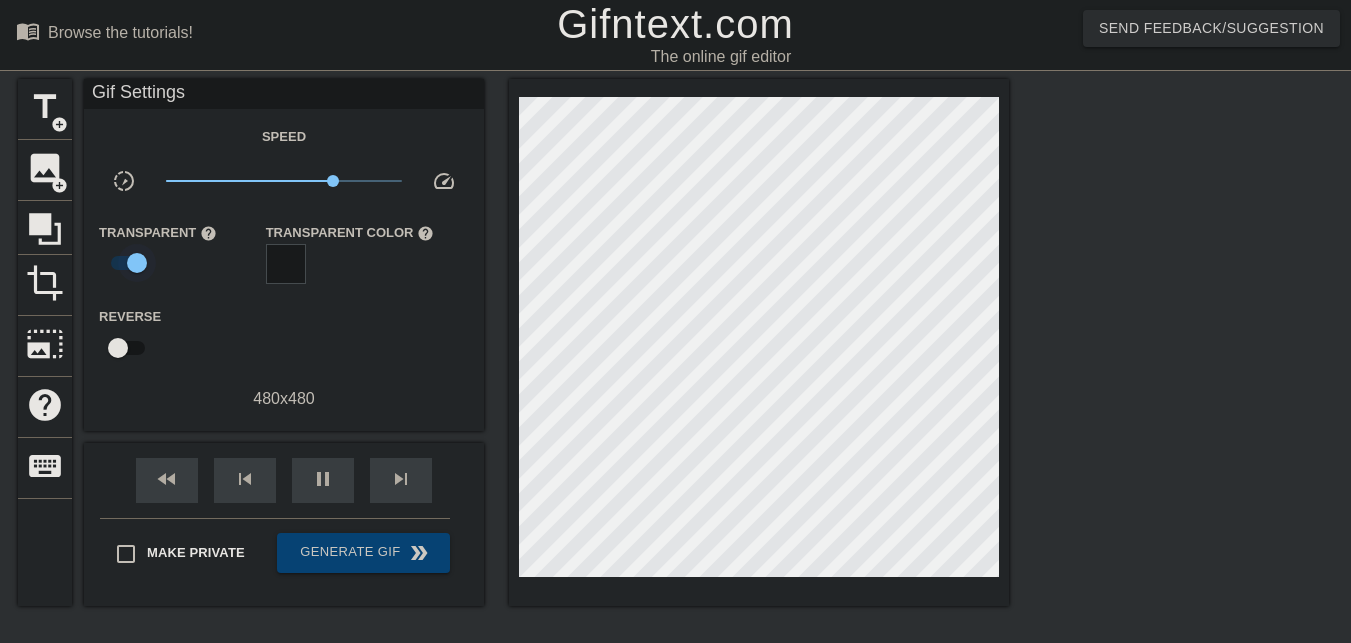 click at bounding box center [137, 263] 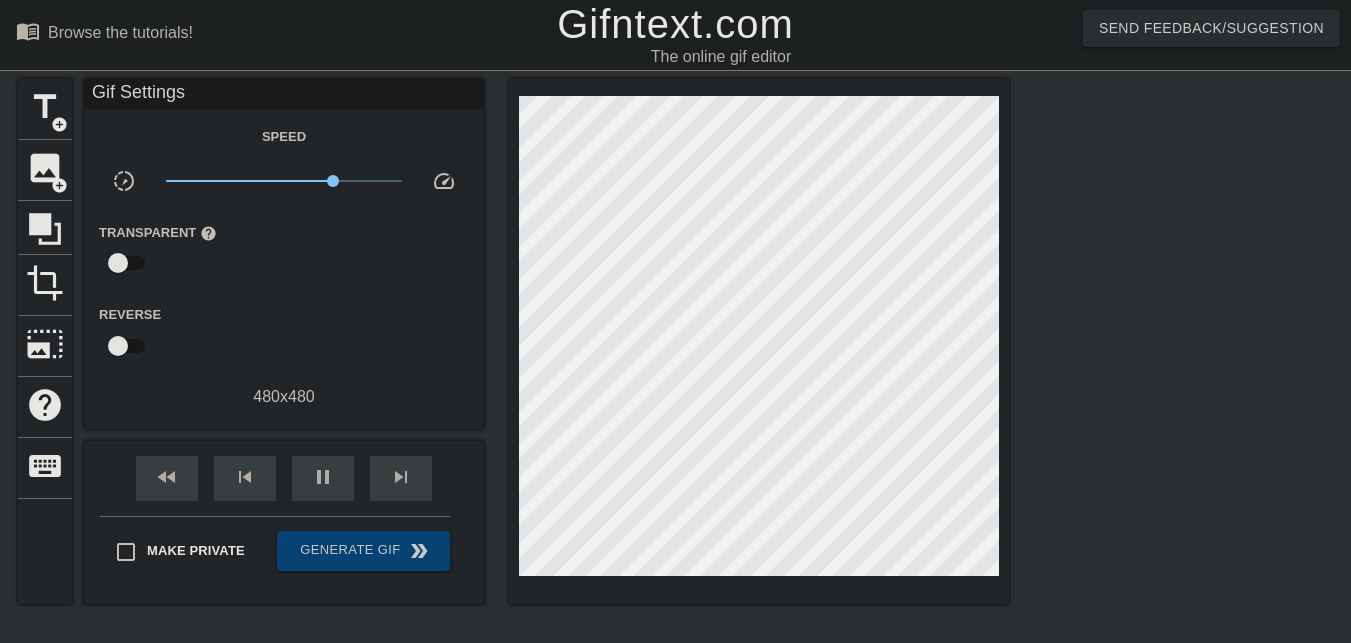 click at bounding box center (118, 263) 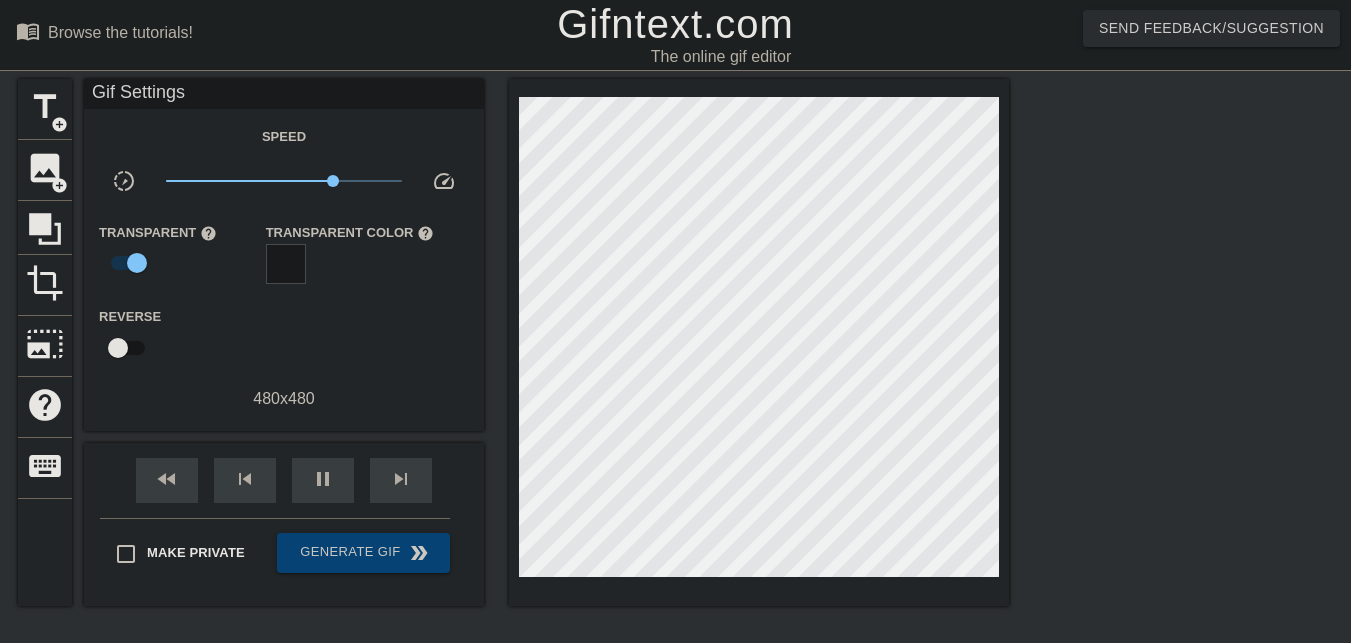 click at bounding box center (286, 264) 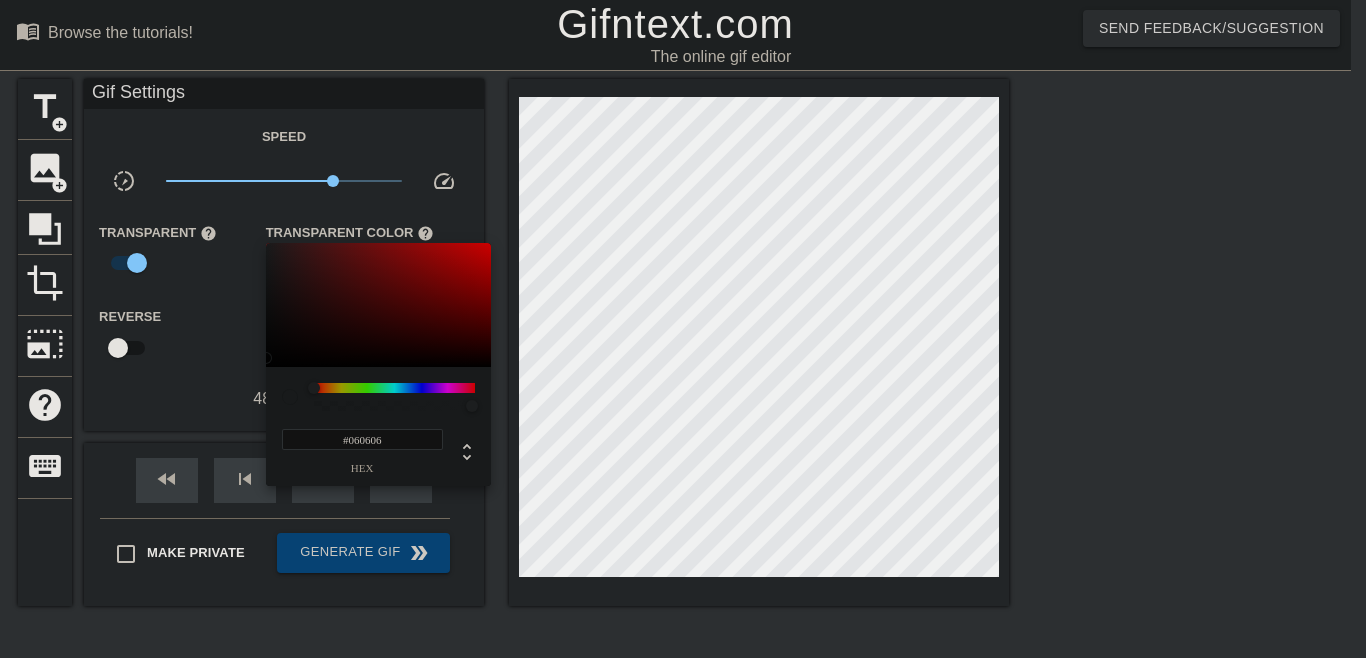 type on "#000000" 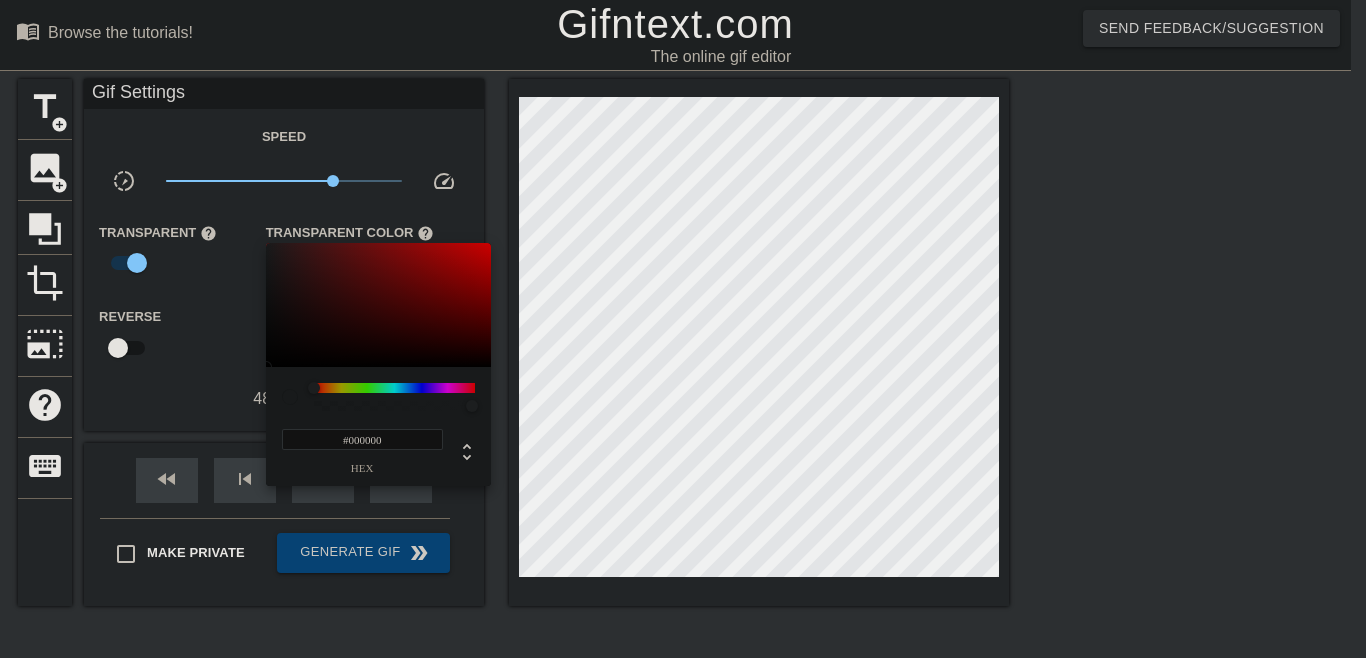 drag, startPoint x: 351, startPoint y: 301, endPoint x: 197, endPoint y: 443, distance: 209.47554 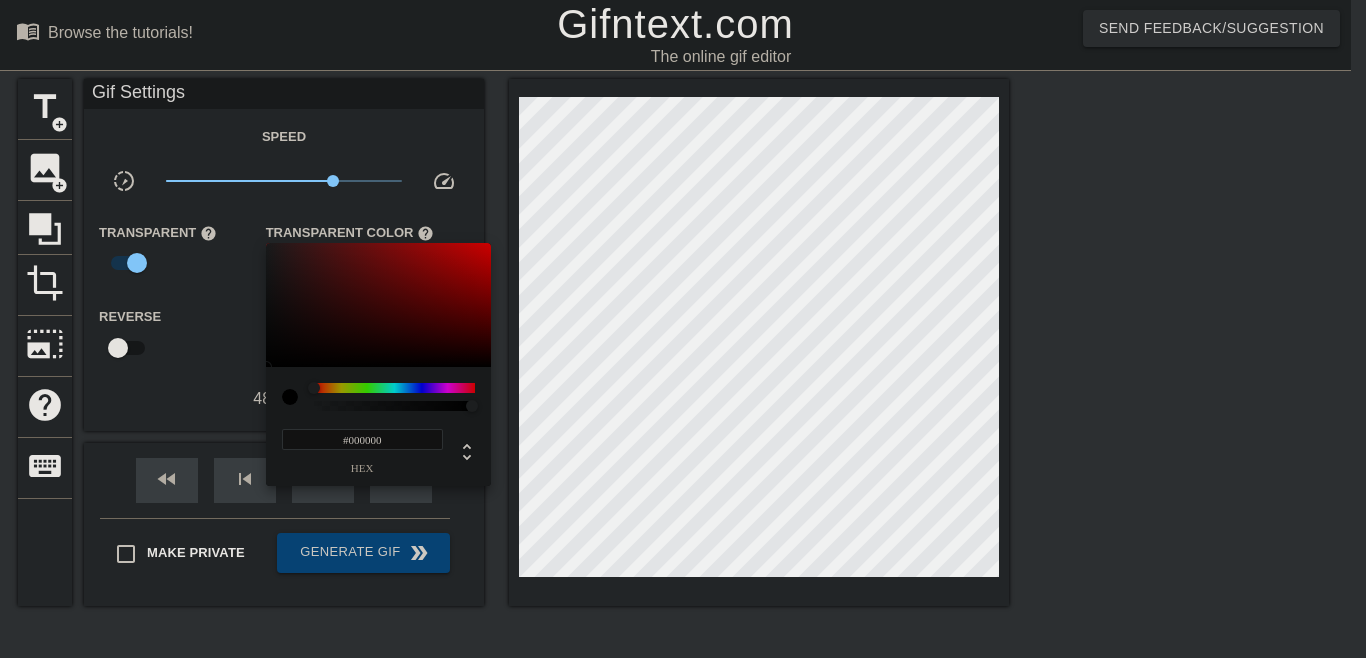 click at bounding box center [683, 329] 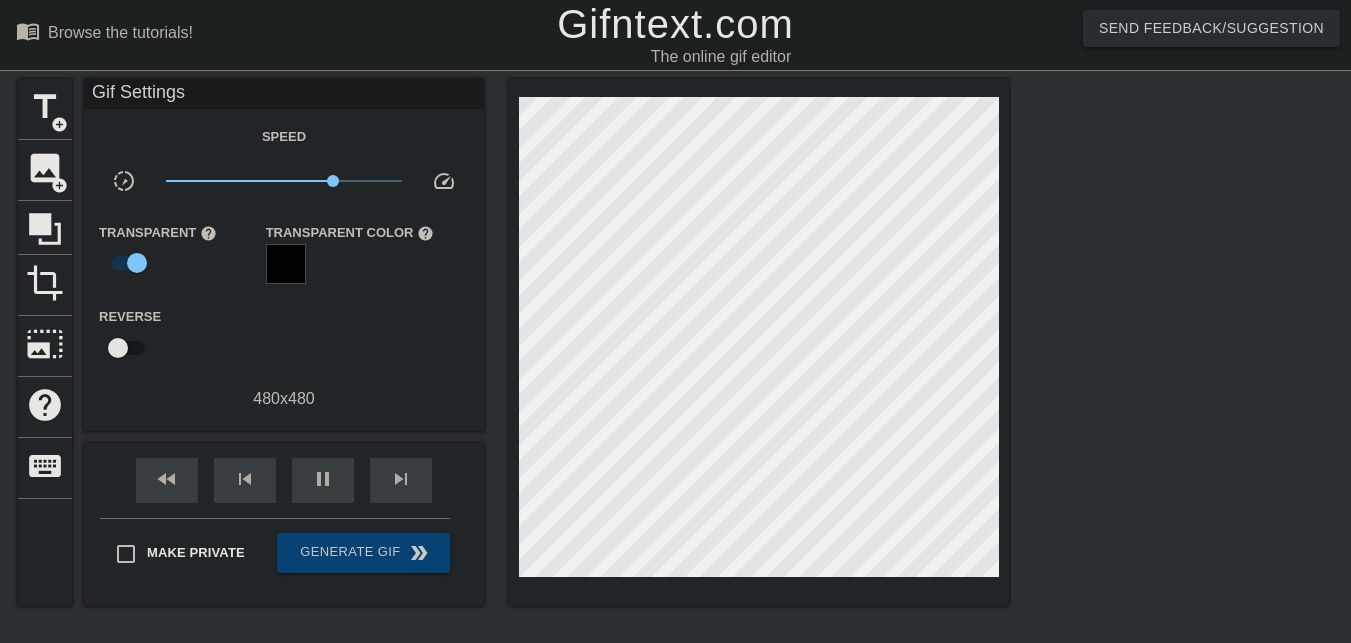 click at bounding box center (286, 264) 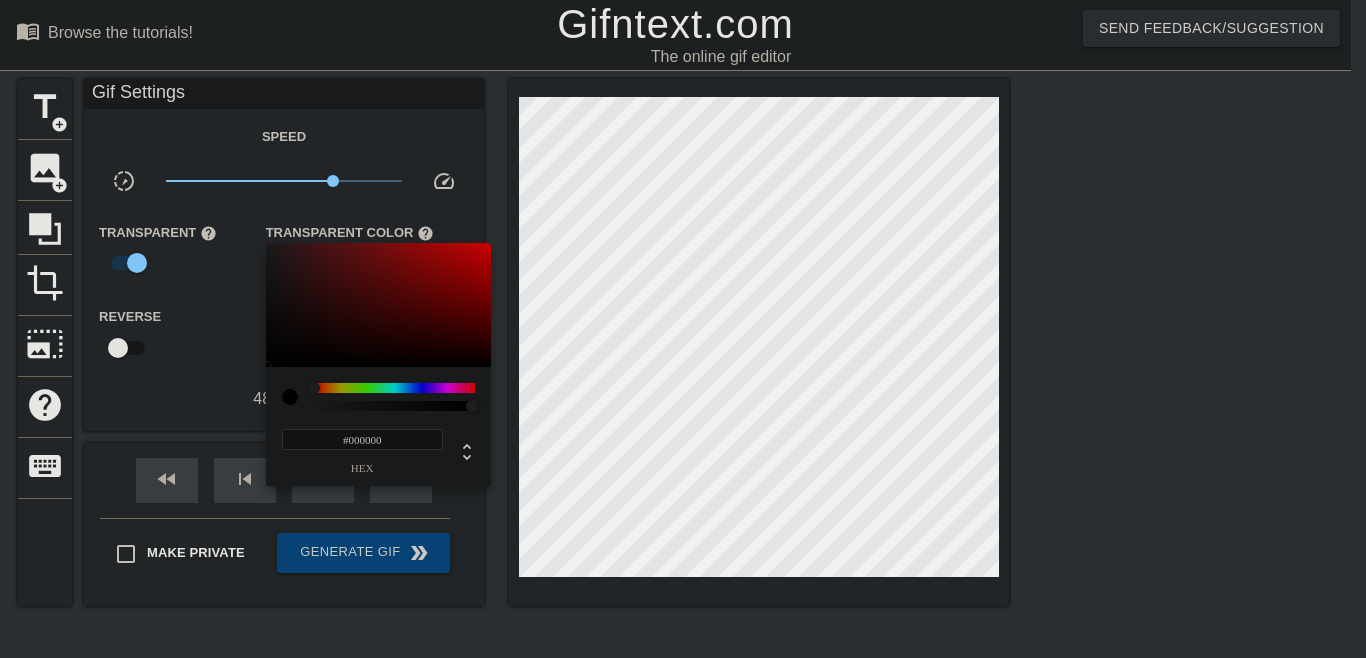click at bounding box center [683, 329] 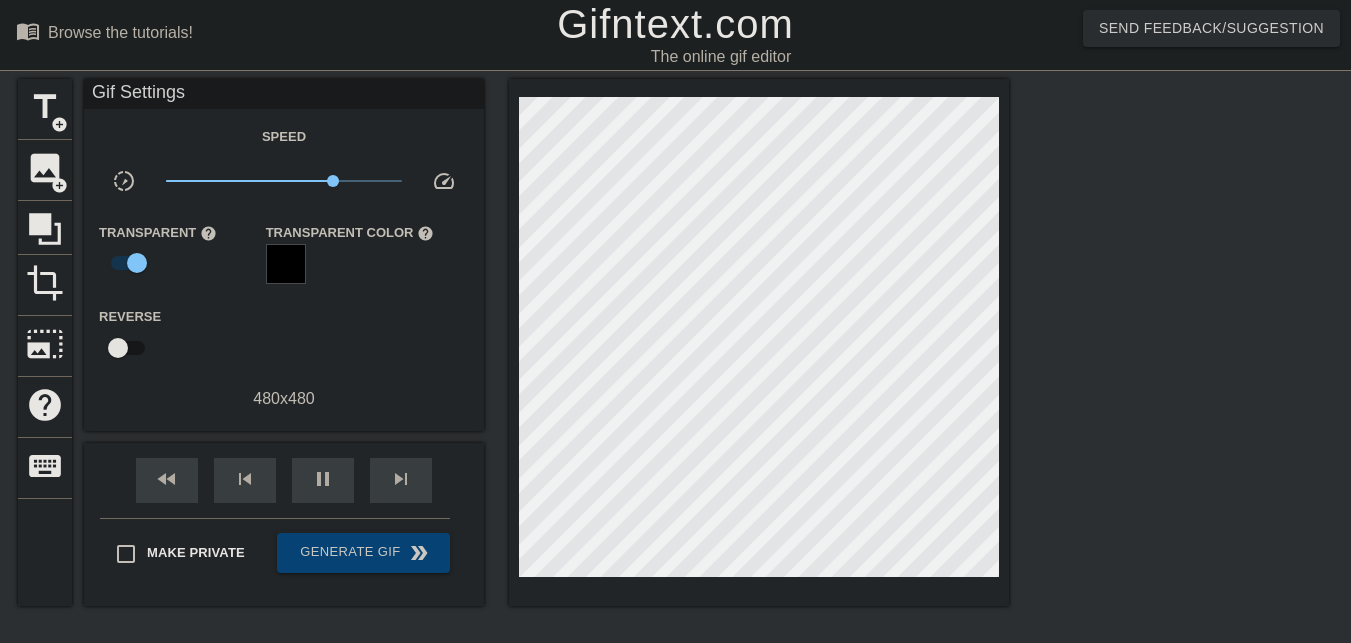 click at bounding box center (286, 264) 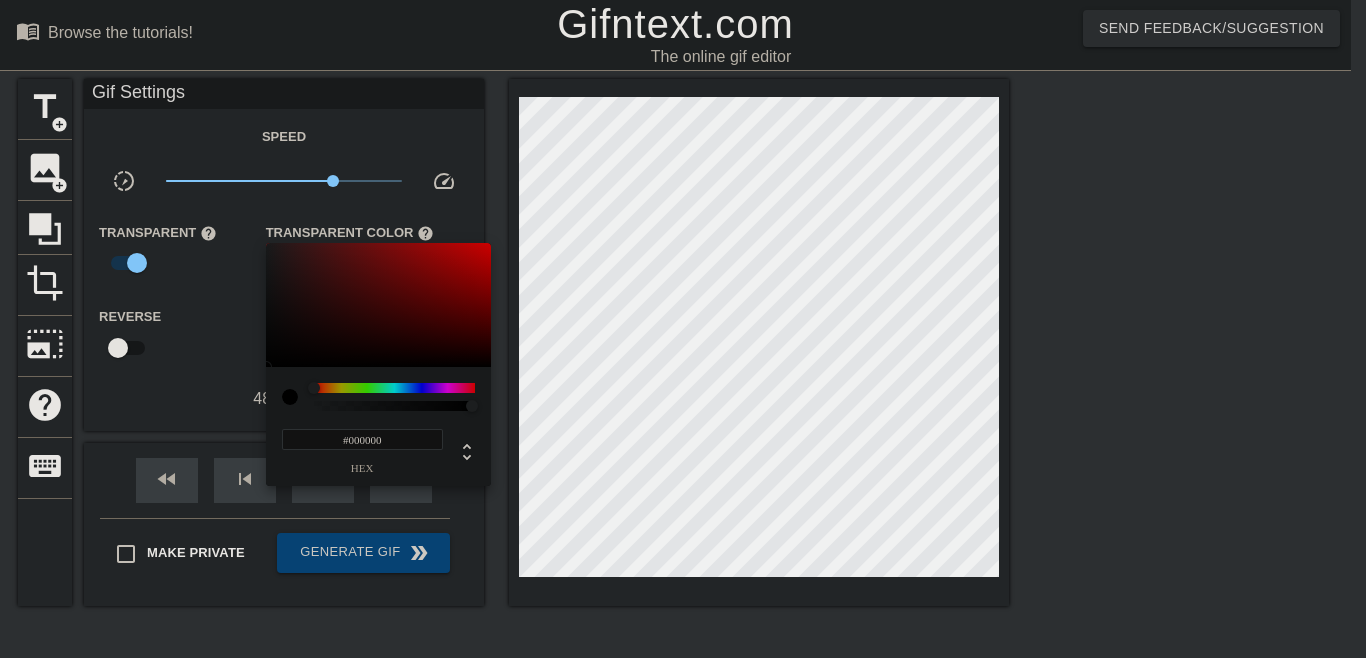 click at bounding box center (290, 397) 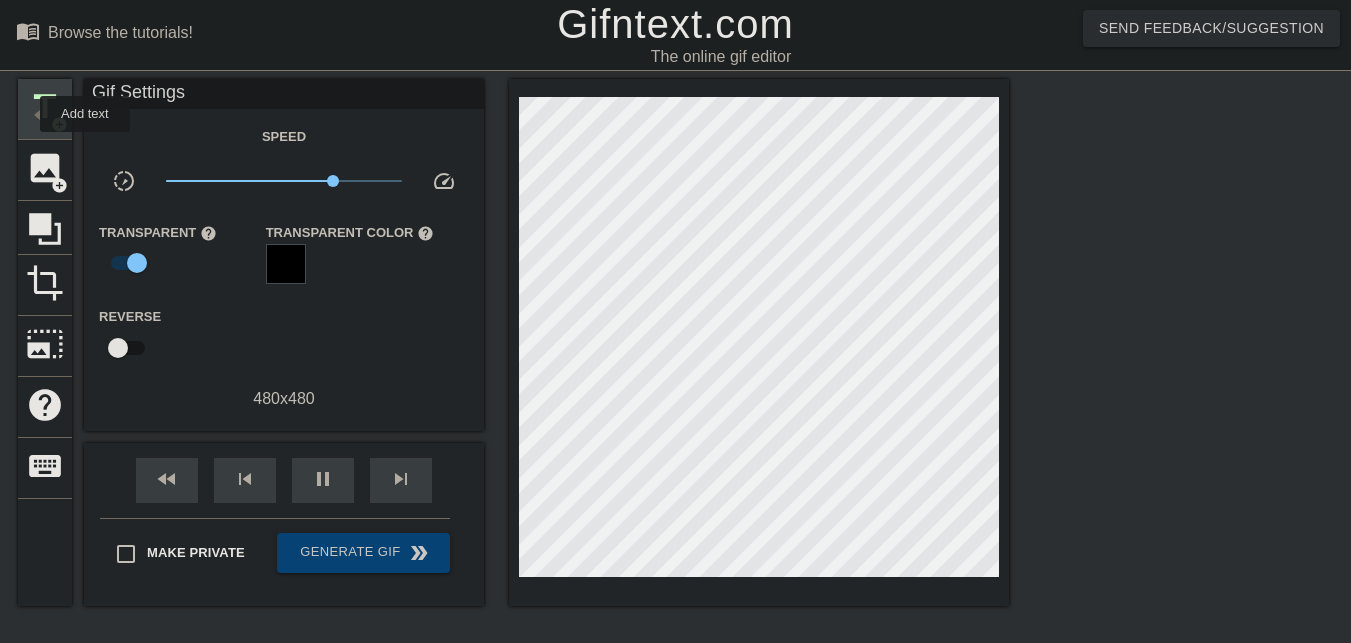 click on "title" at bounding box center [45, 107] 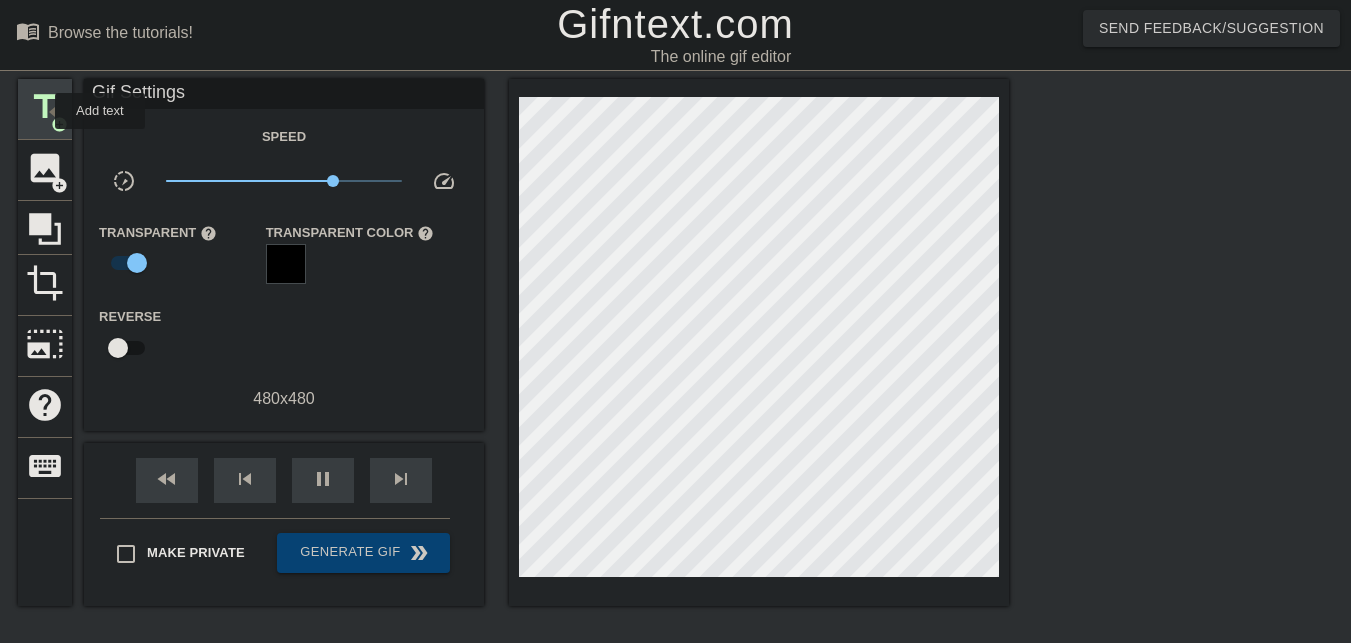 click on "title" at bounding box center (45, 107) 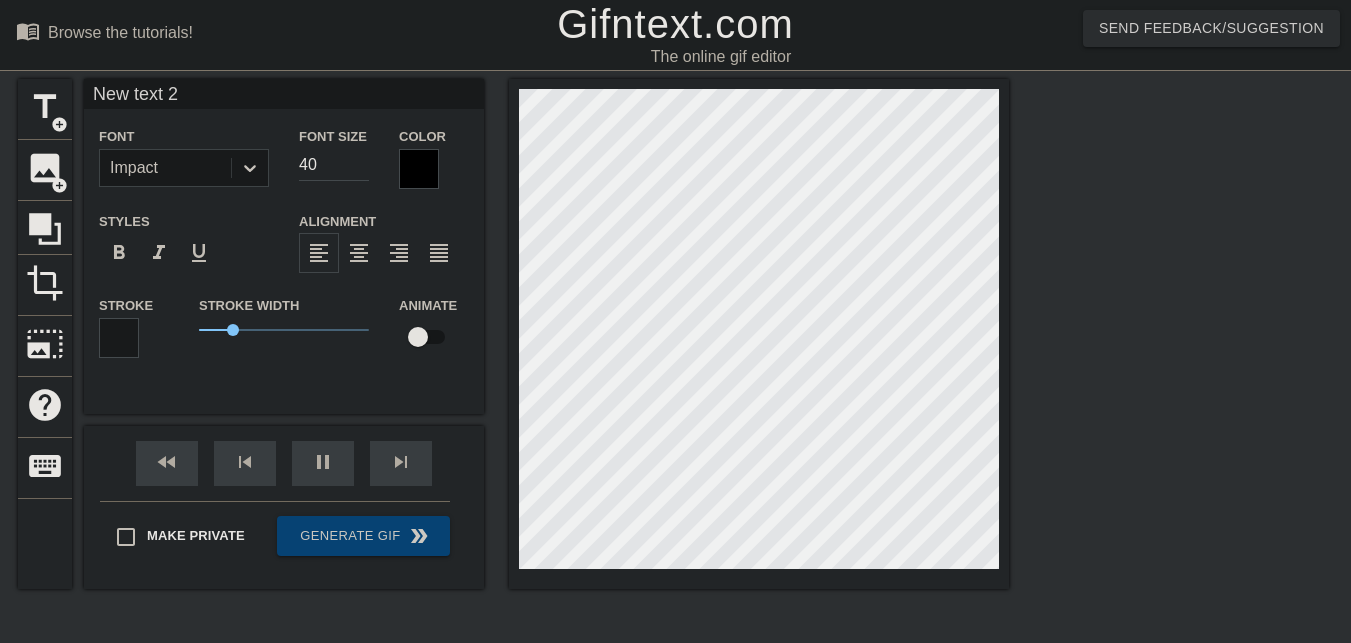 scroll, scrollTop: 3, scrollLeft: 5, axis: both 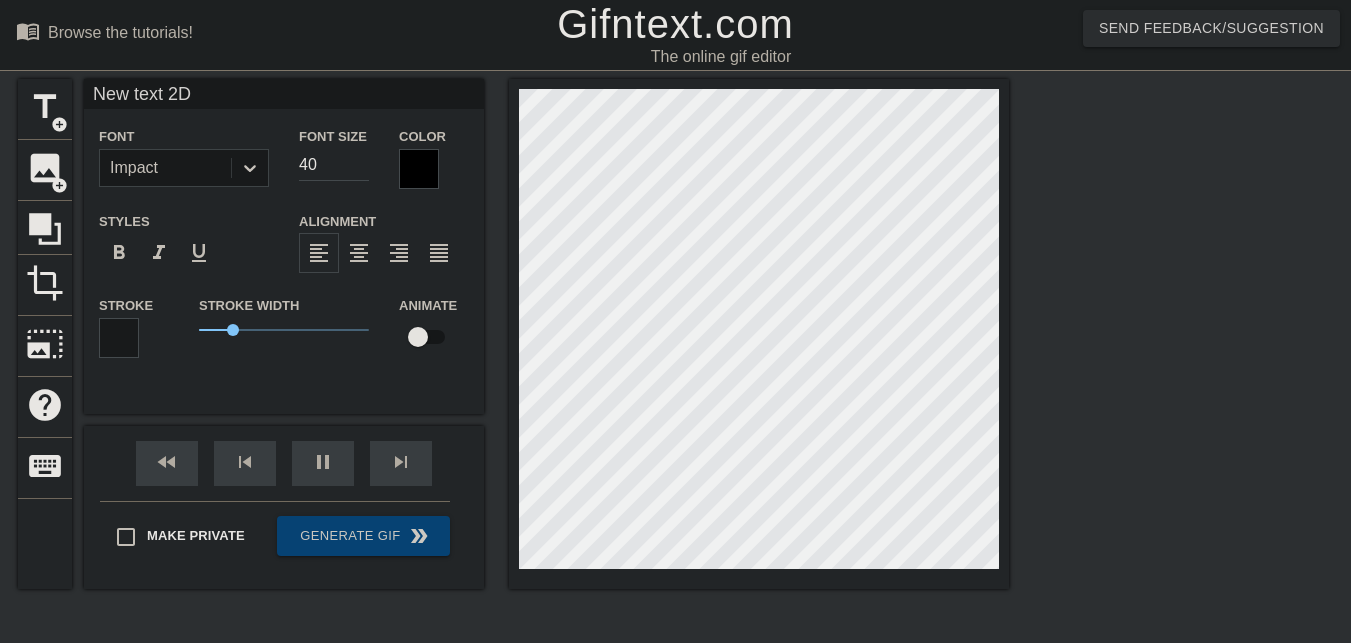 type on "New text 2DO" 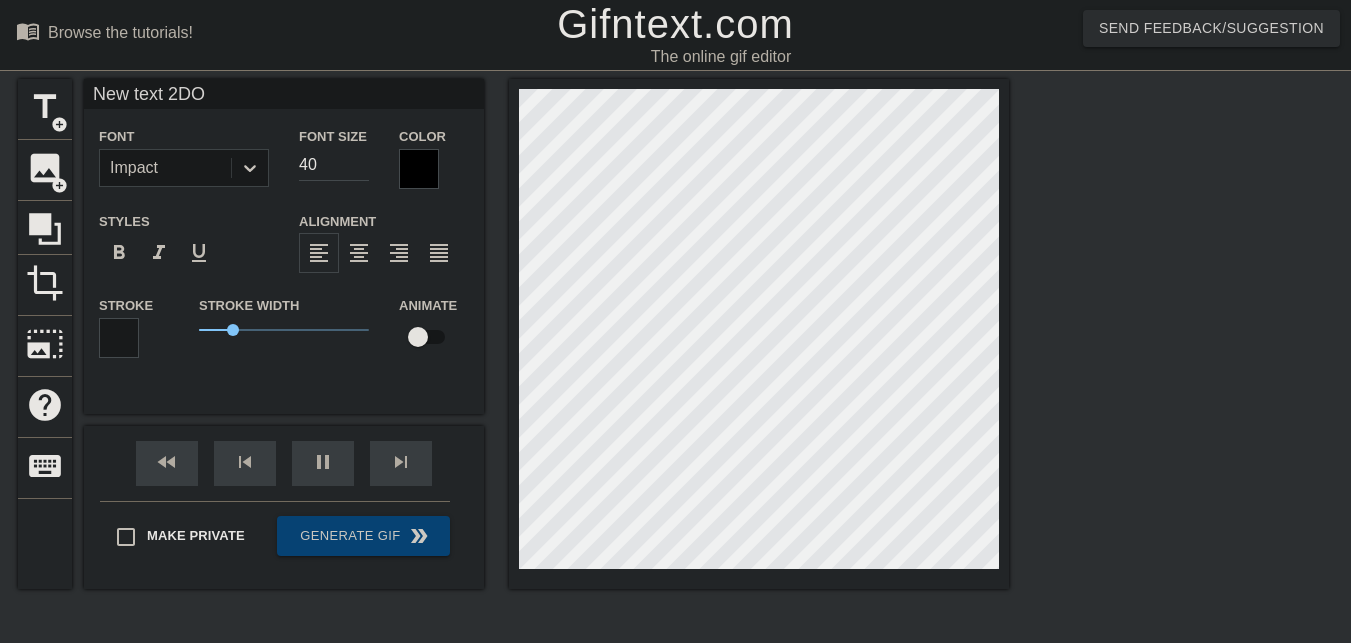 scroll, scrollTop: 3, scrollLeft: 7, axis: both 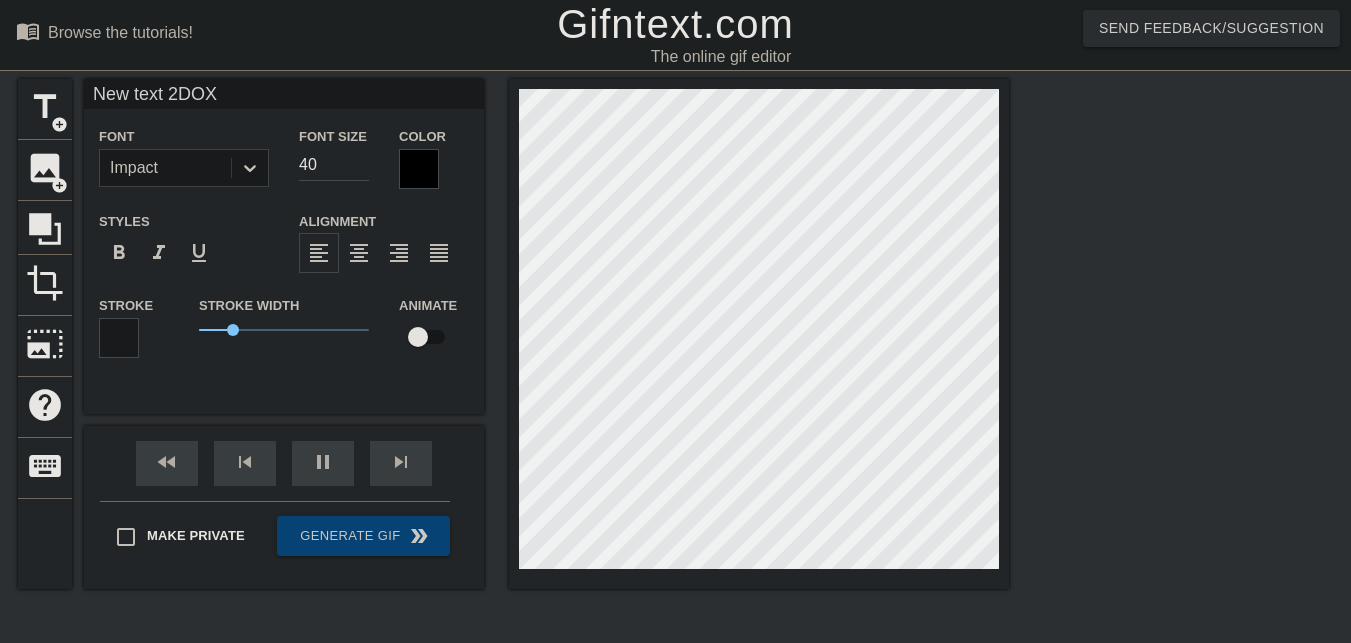 type on "New text 2DO" 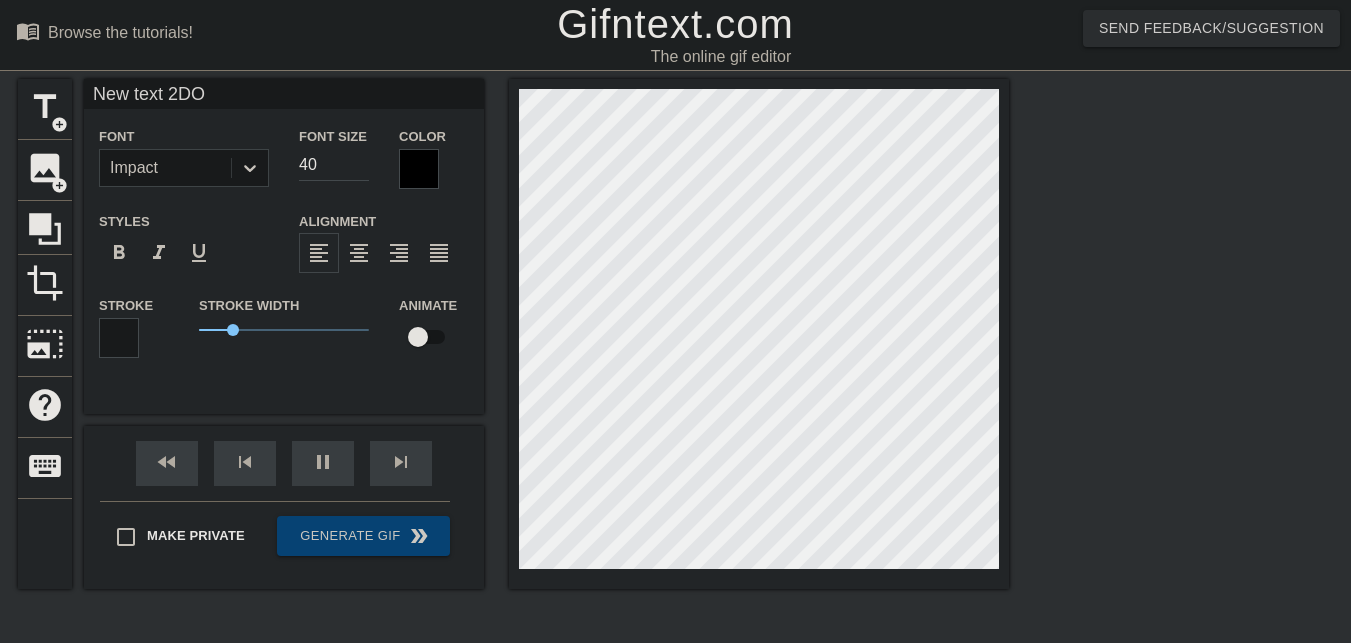 type on "New text 2D" 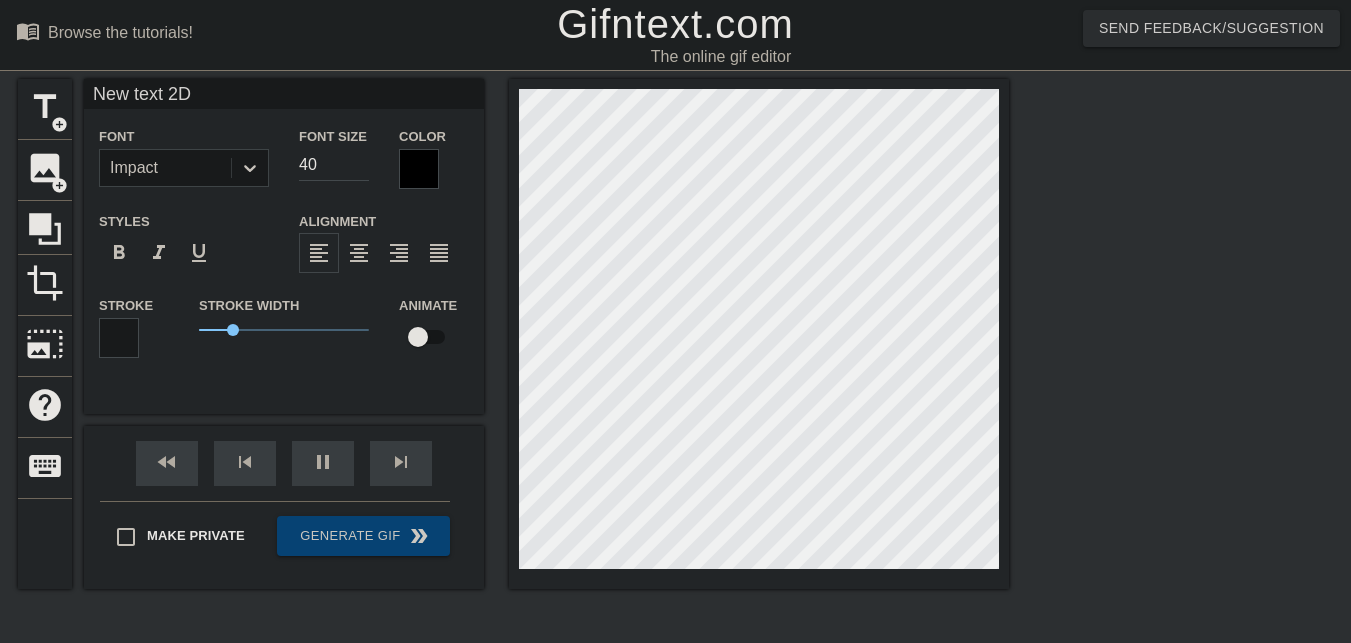 type on "New text 2" 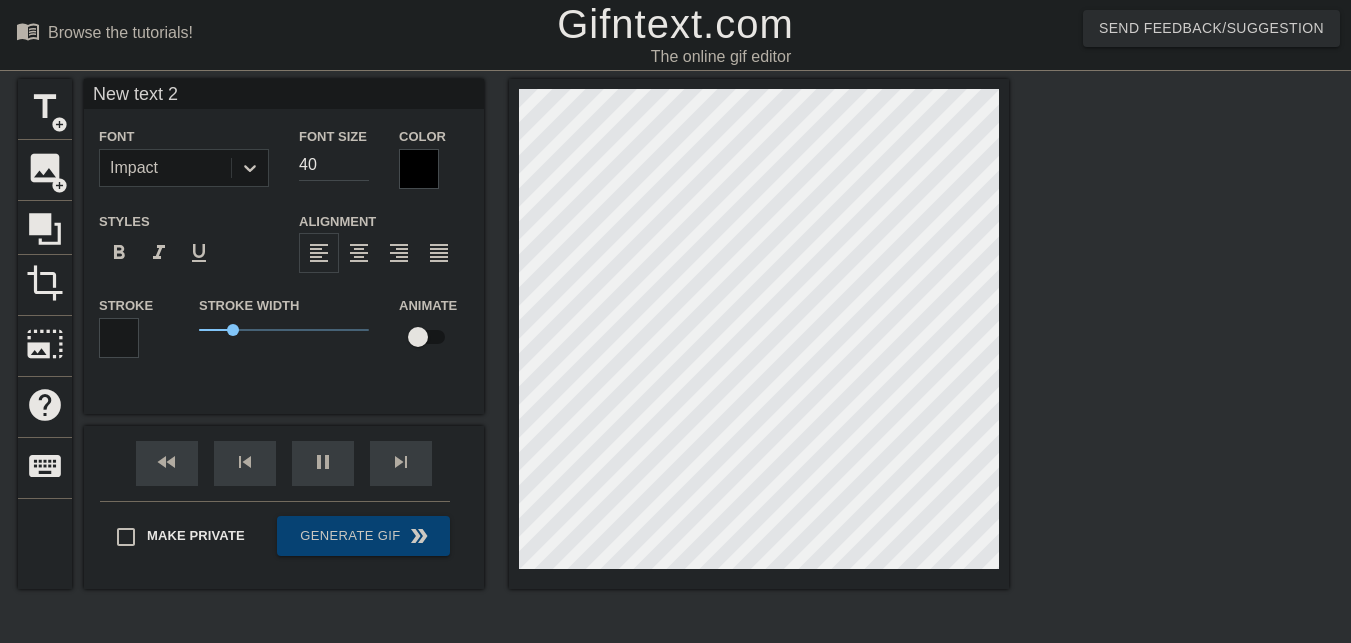 type on "New text" 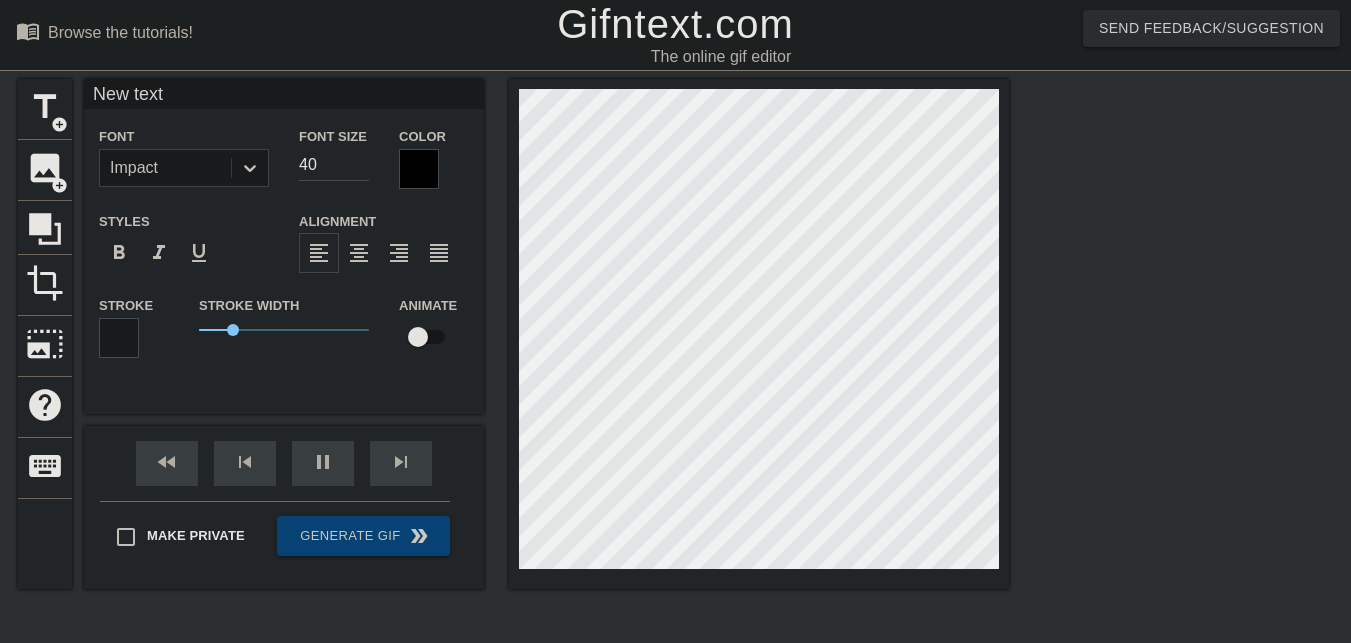 type on "New text" 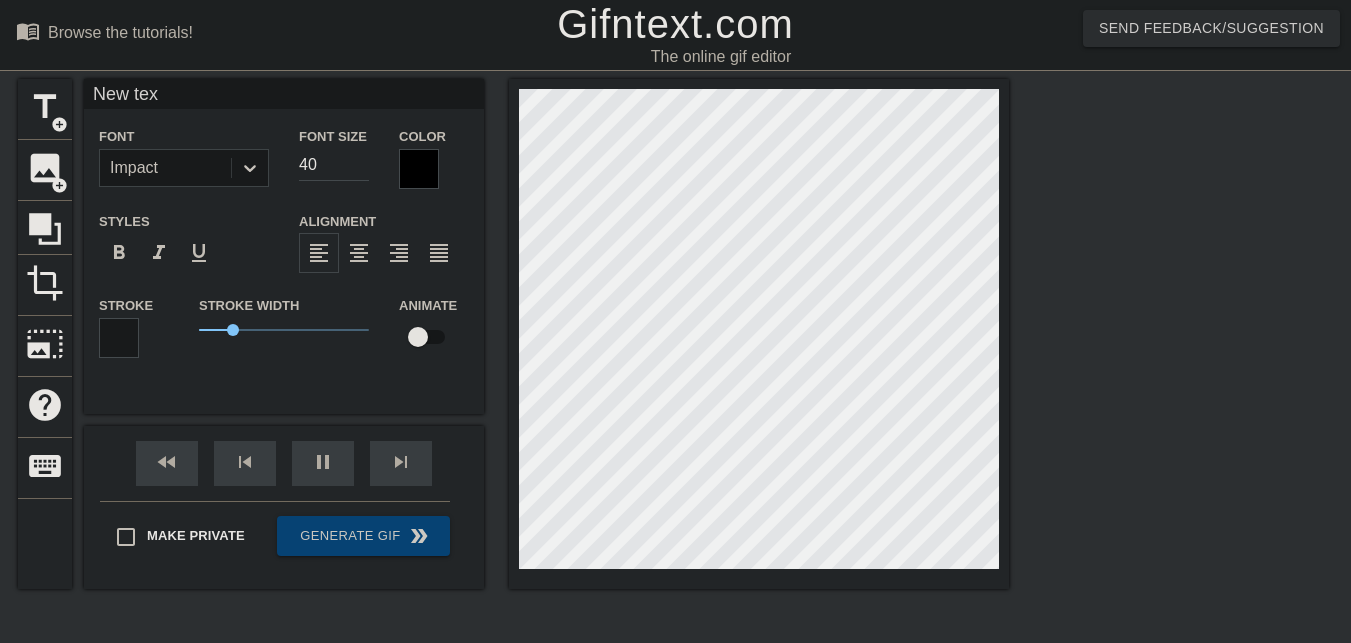type on "New te" 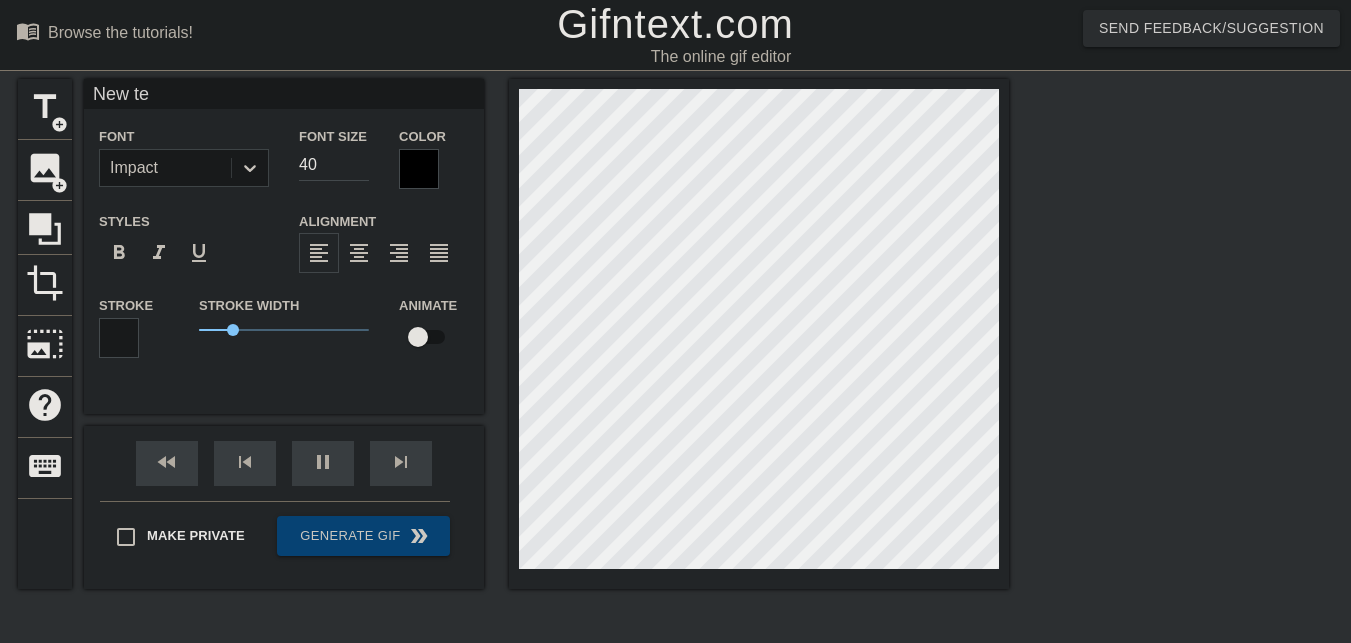 type on "New t" 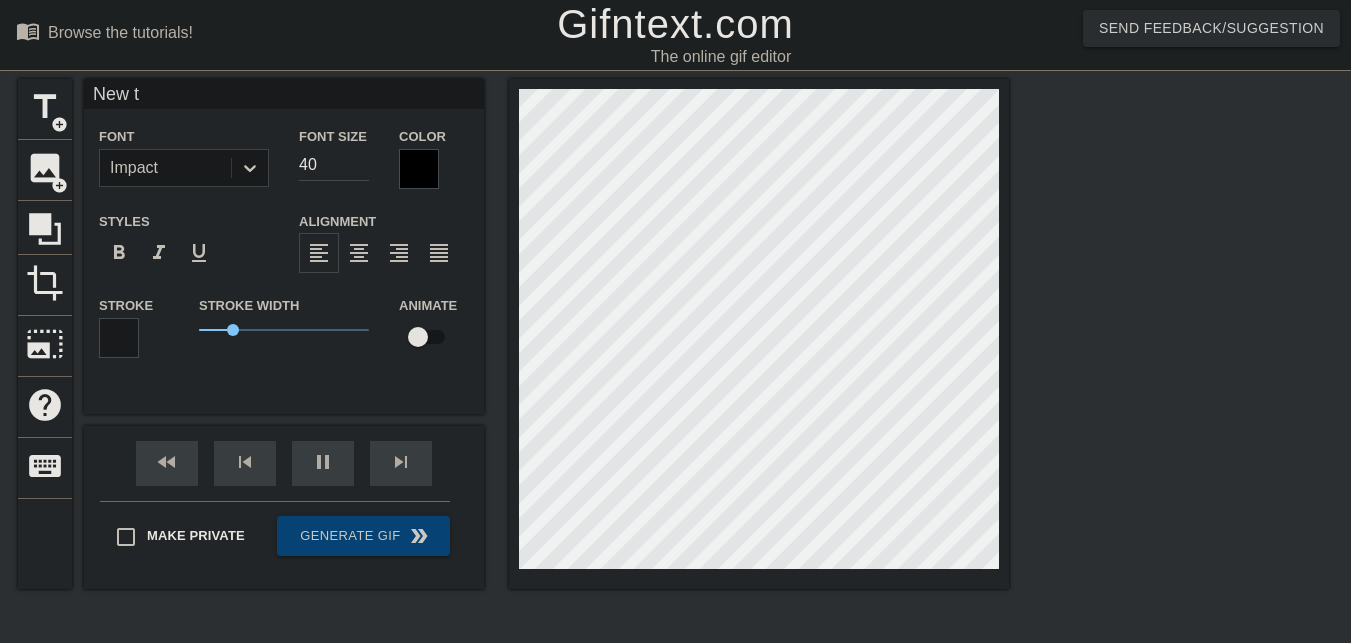 type on "New" 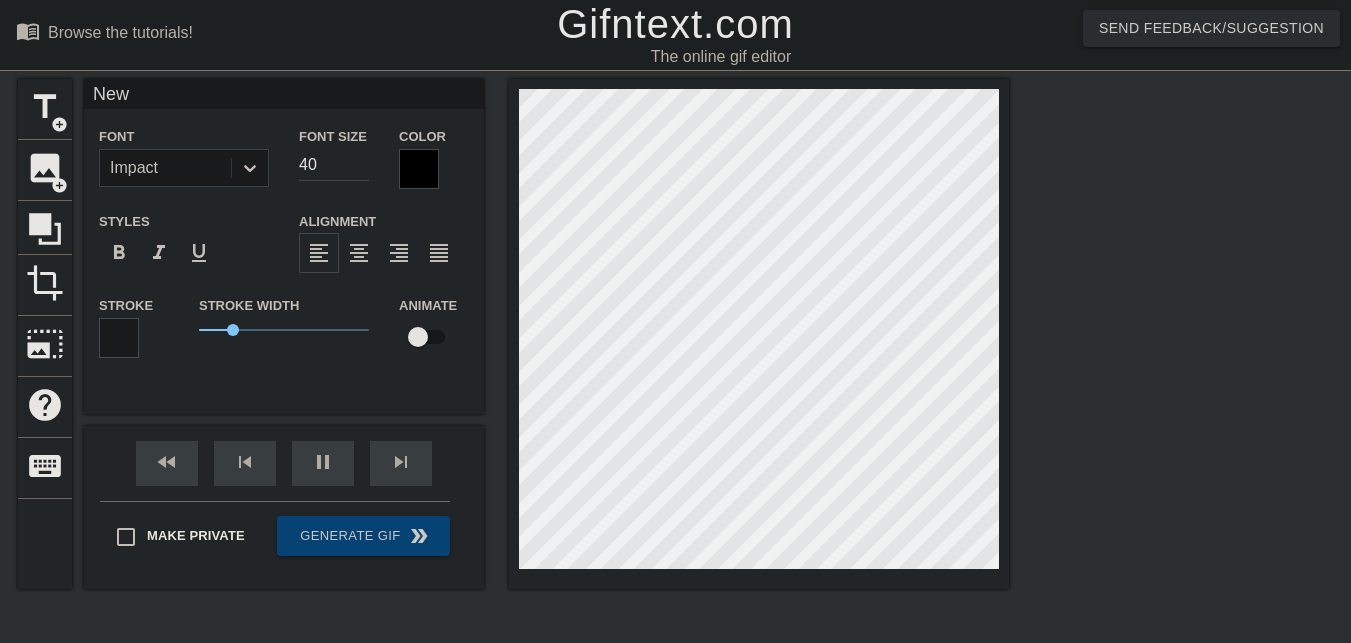 scroll, scrollTop: 3, scrollLeft: 4, axis: both 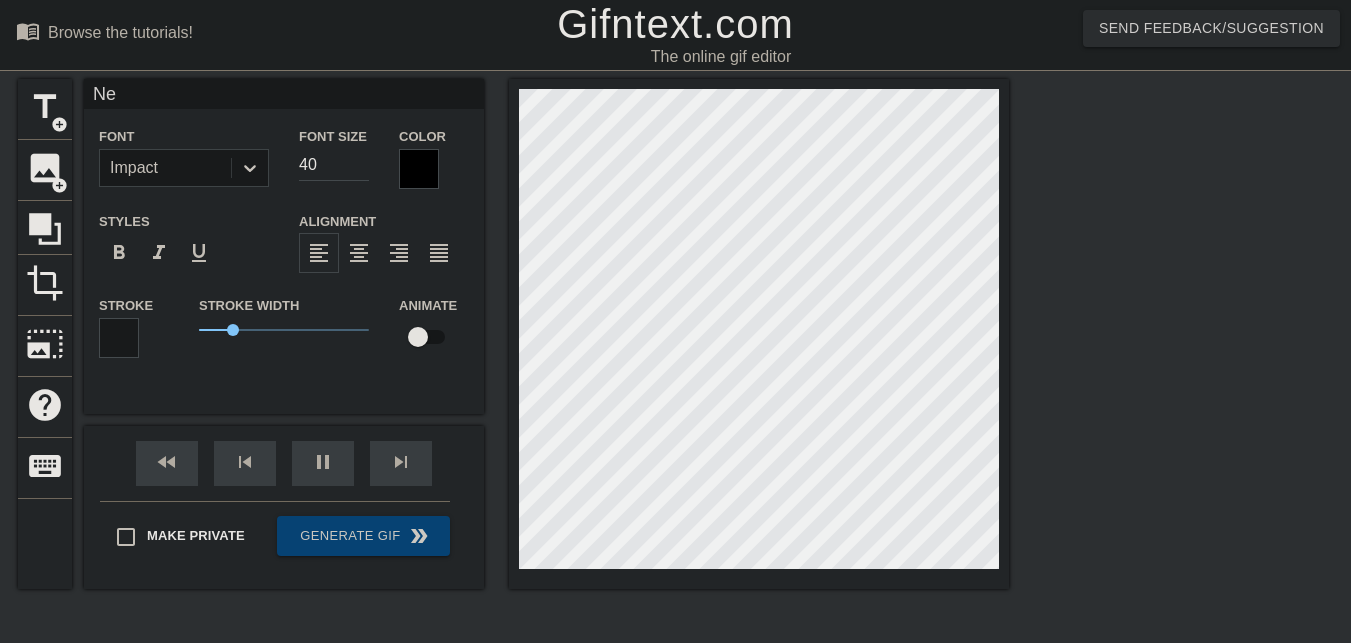 type on "N" 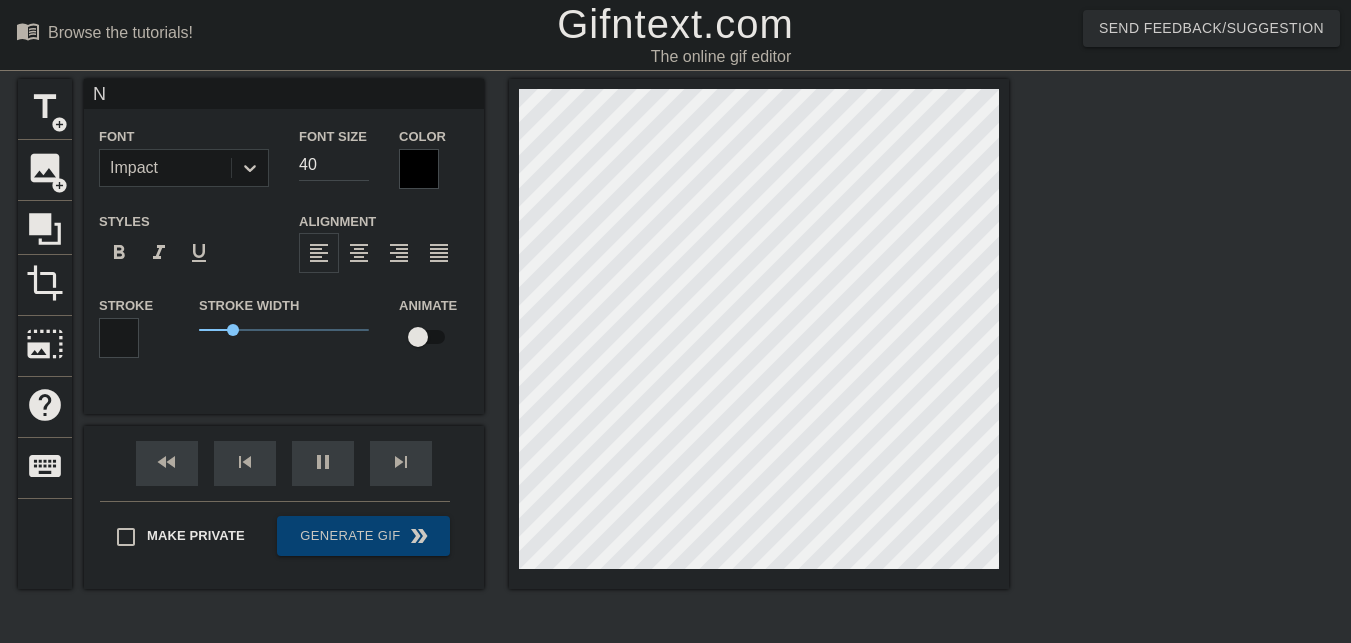 scroll, scrollTop: 3, scrollLeft: 2, axis: both 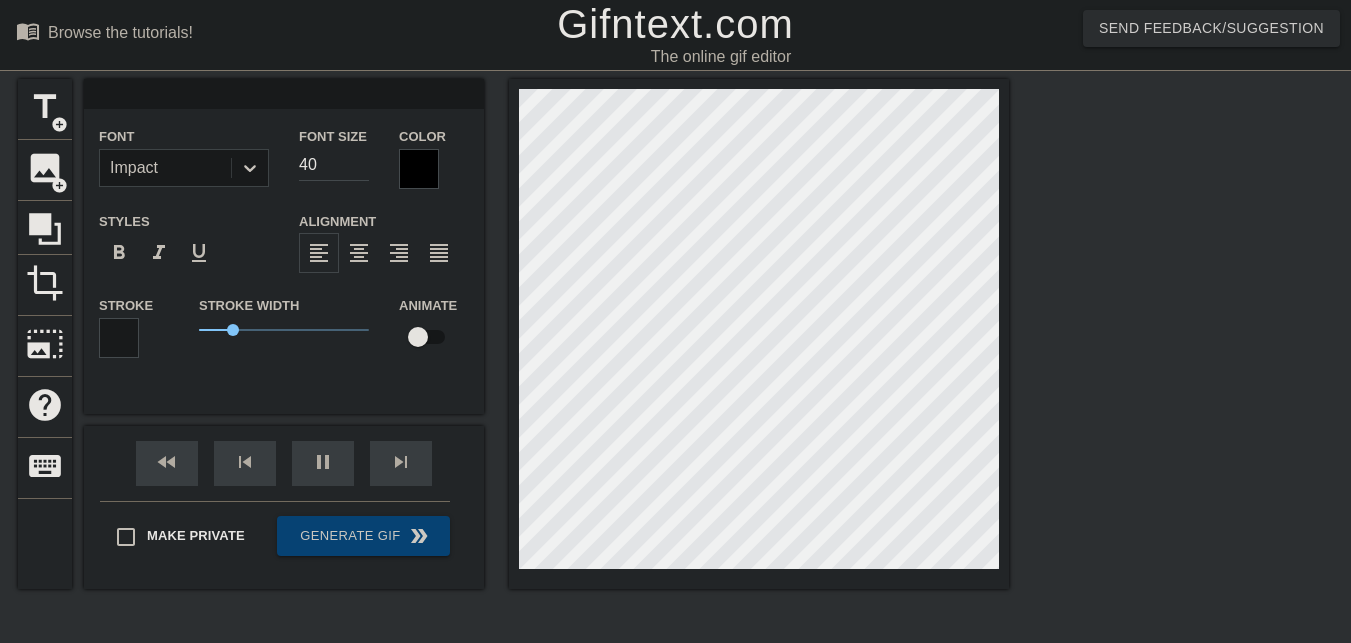 type on "D" 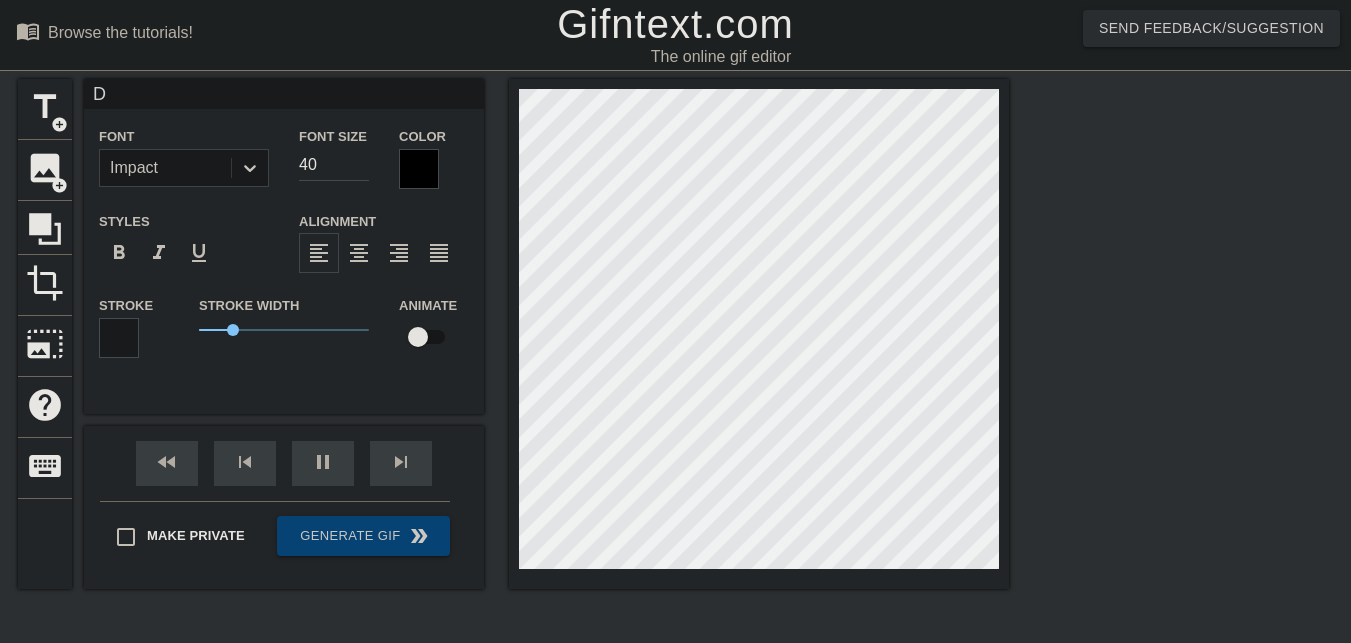 type on "DO" 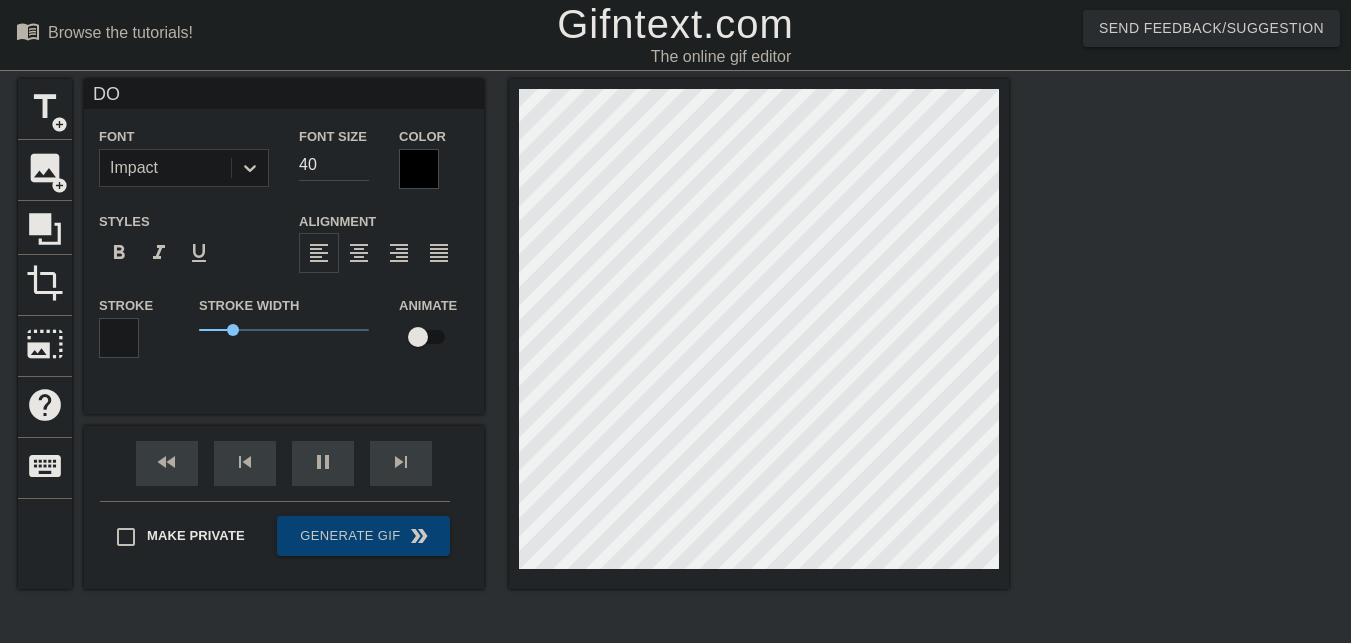 type on "DOC" 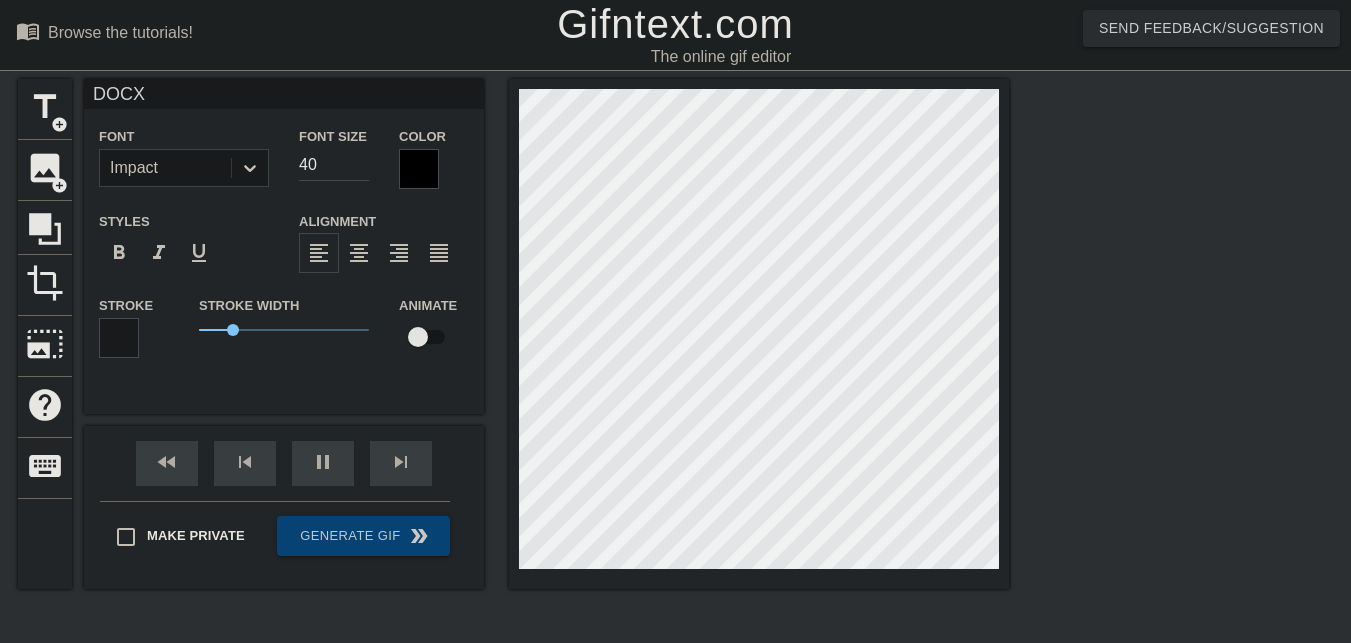 scroll, scrollTop: 3, scrollLeft: 3, axis: both 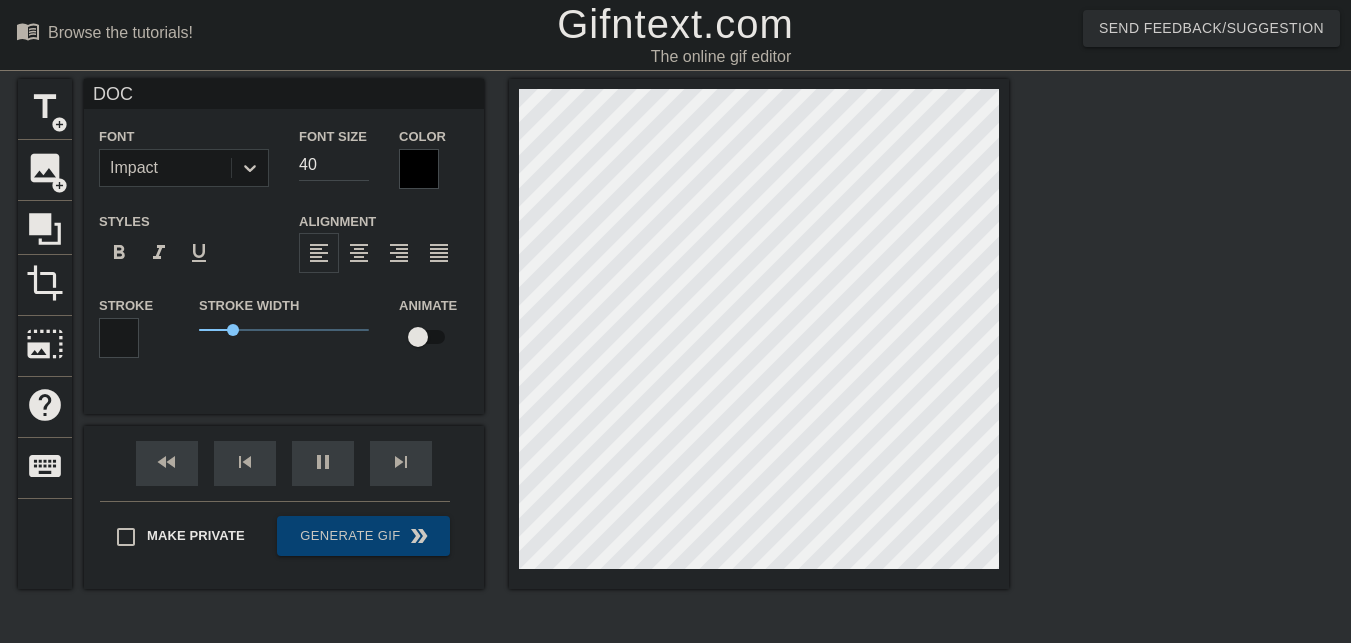 type on "DO" 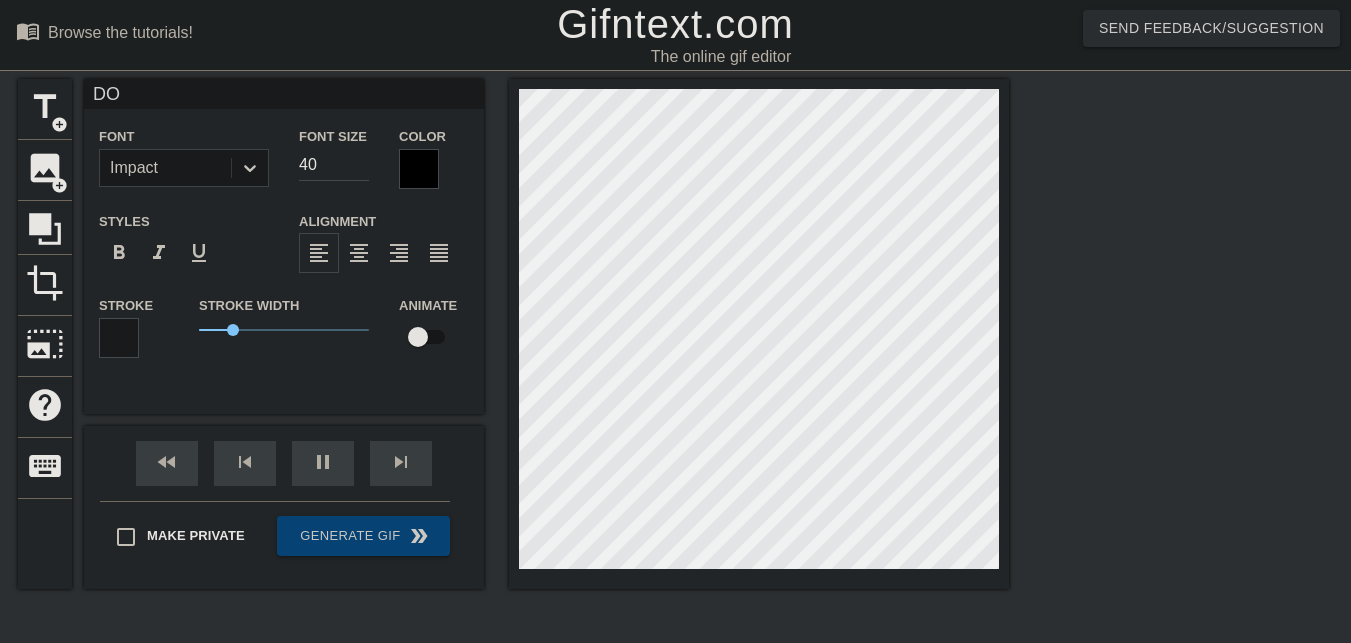type on "DOX" 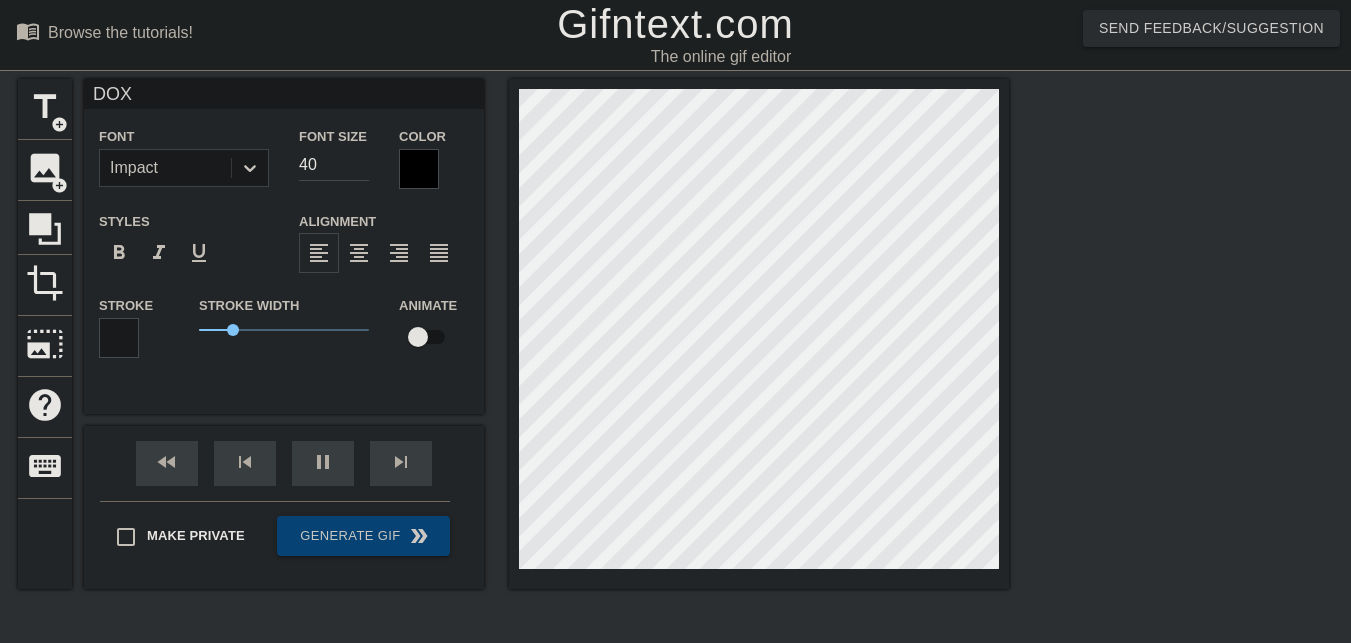 type on "DOXX" 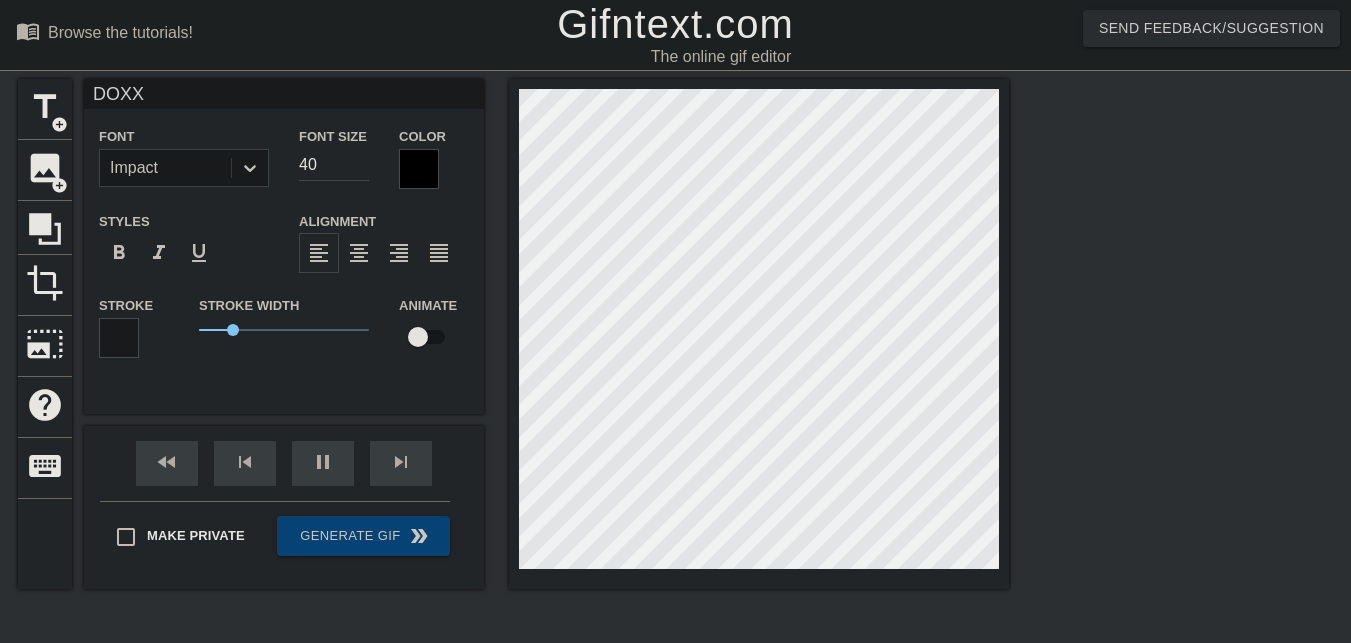 type on "DOXX" 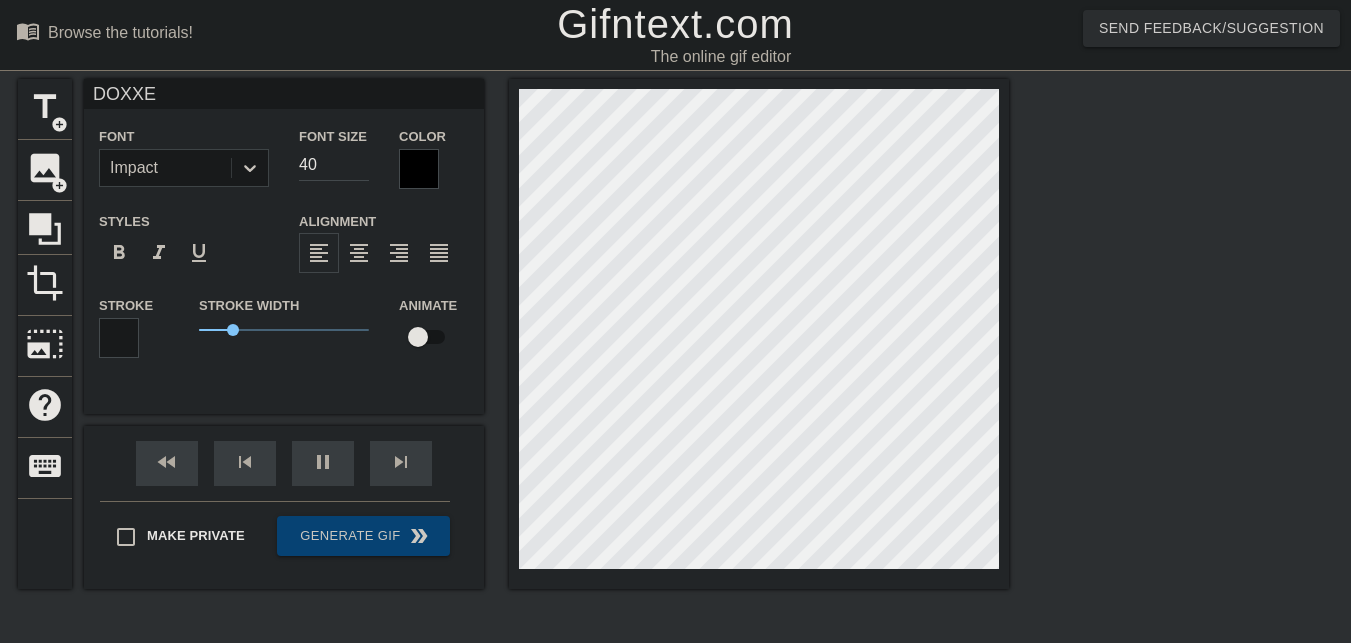 type on "DOXXED" 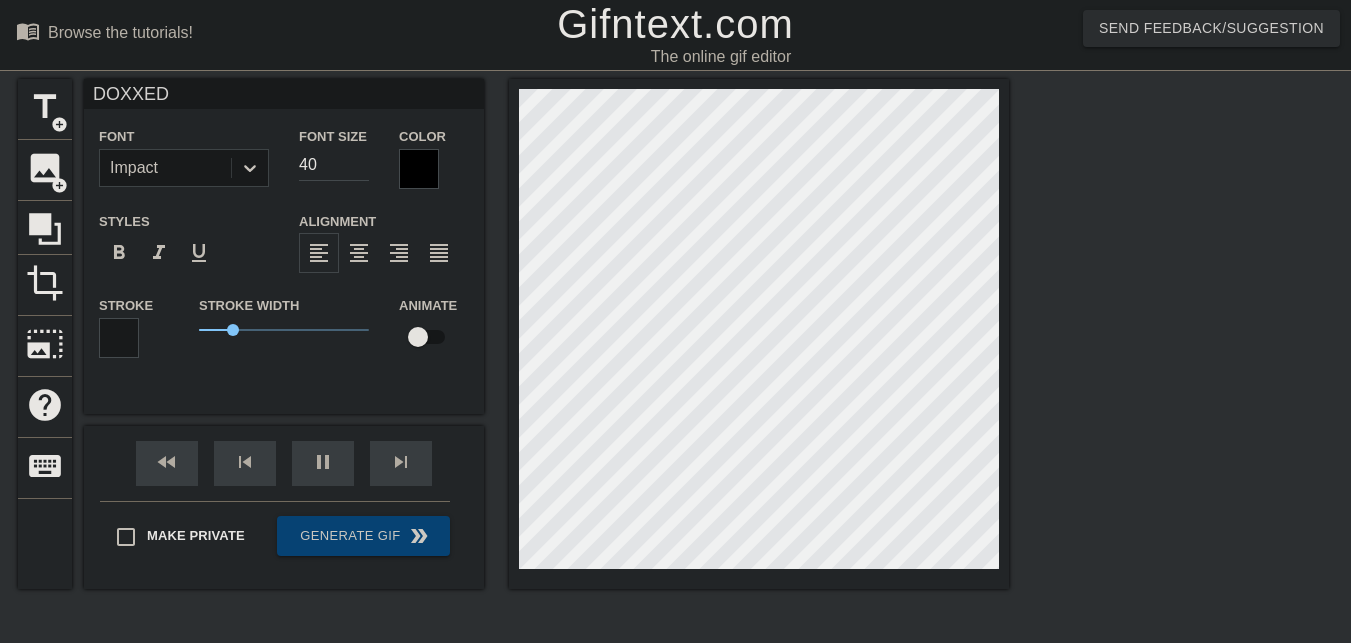 type on "DOXXED" 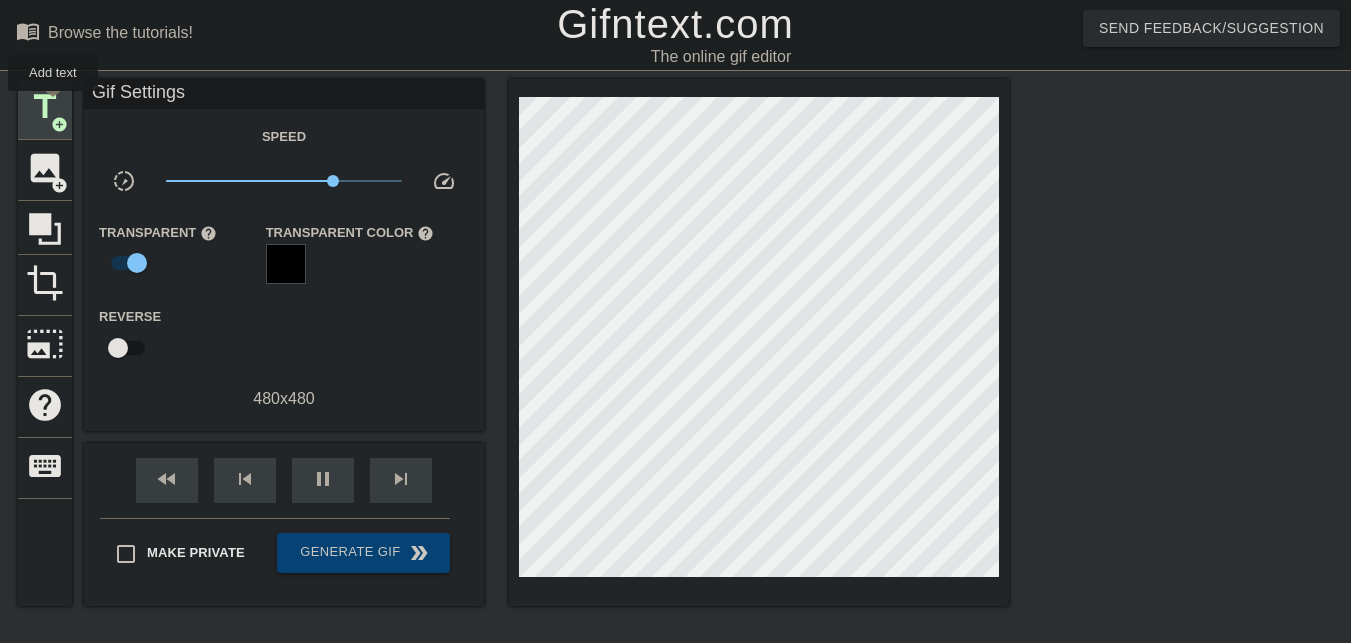 click on "title" at bounding box center [45, 107] 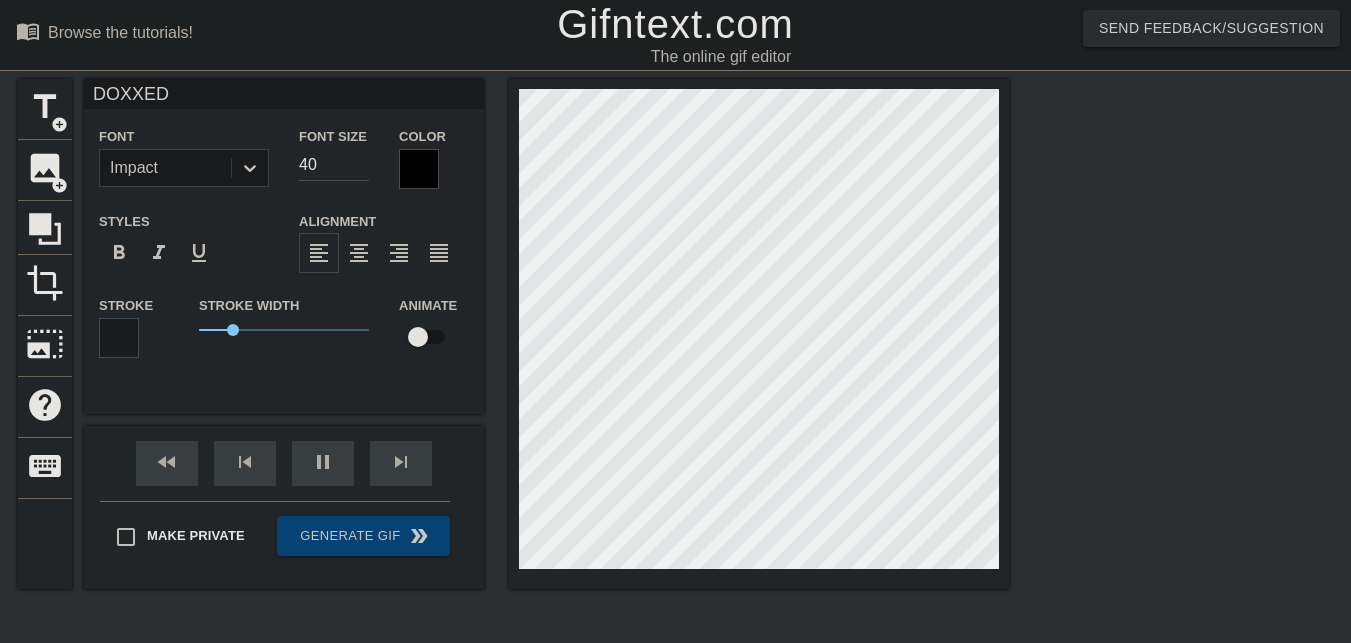 type on "New text 1" 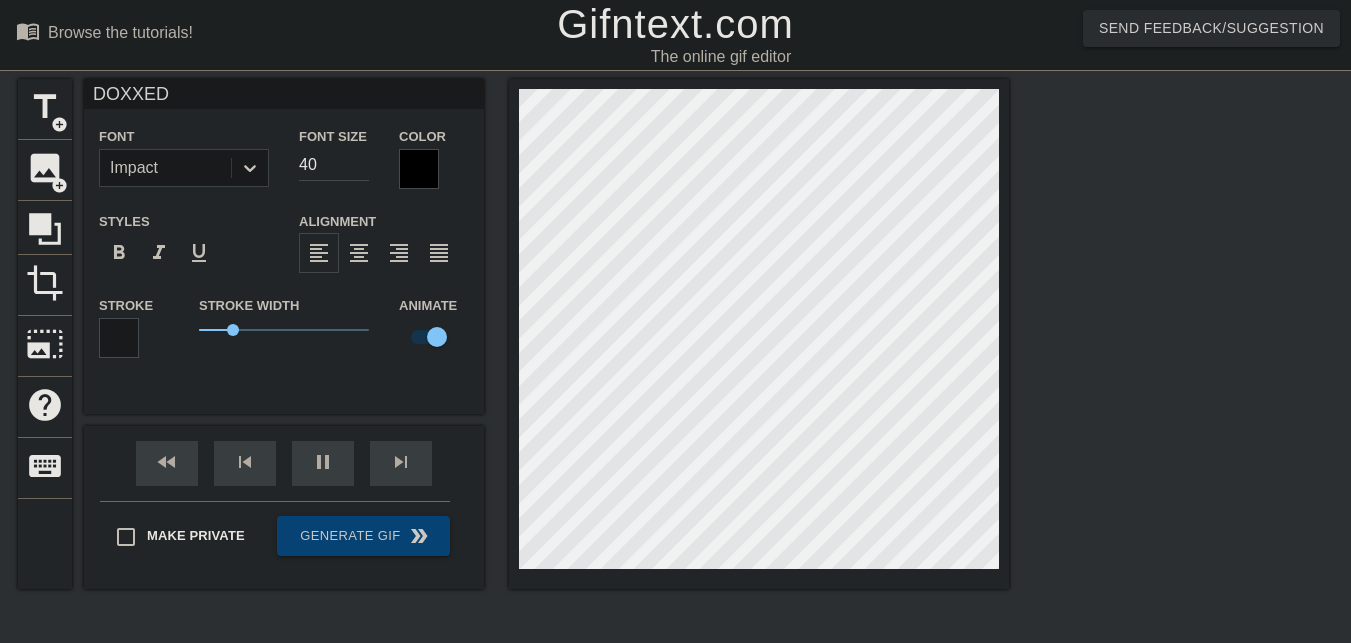 click at bounding box center [119, 338] 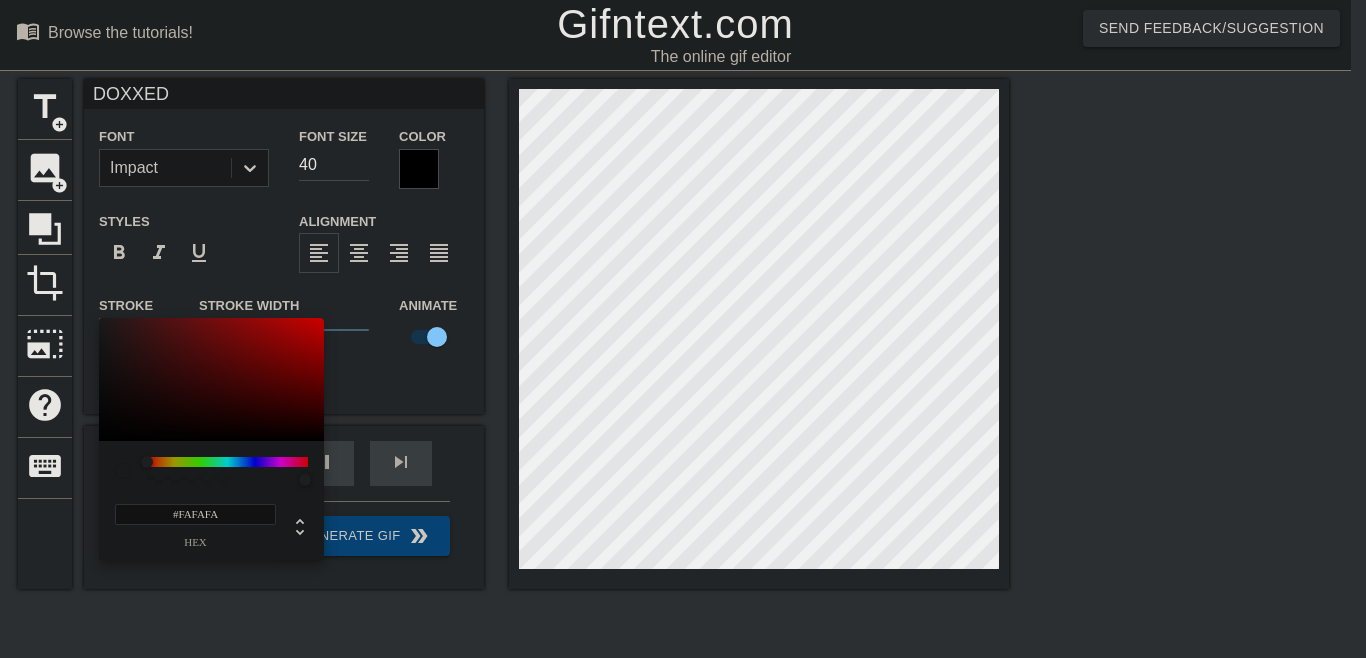 type on "#FFFFFF" 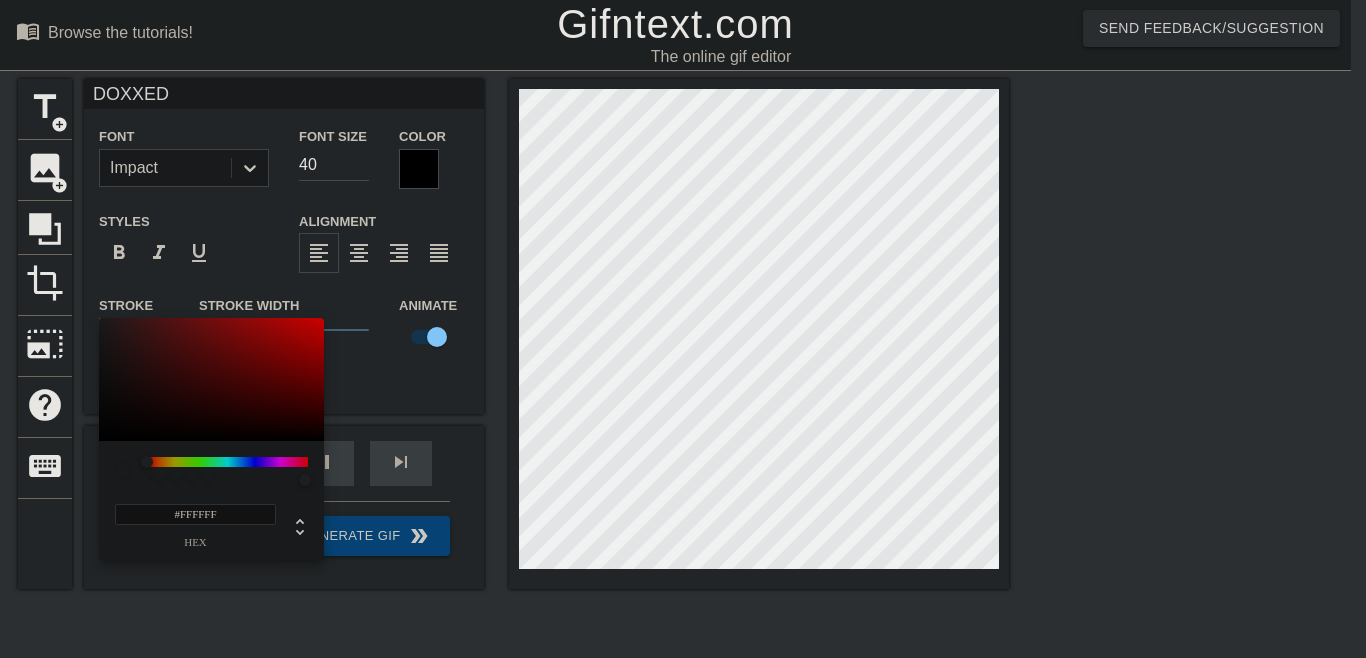 drag, startPoint x: 209, startPoint y: 389, endPoint x: 60, endPoint y: 277, distance: 186.4001 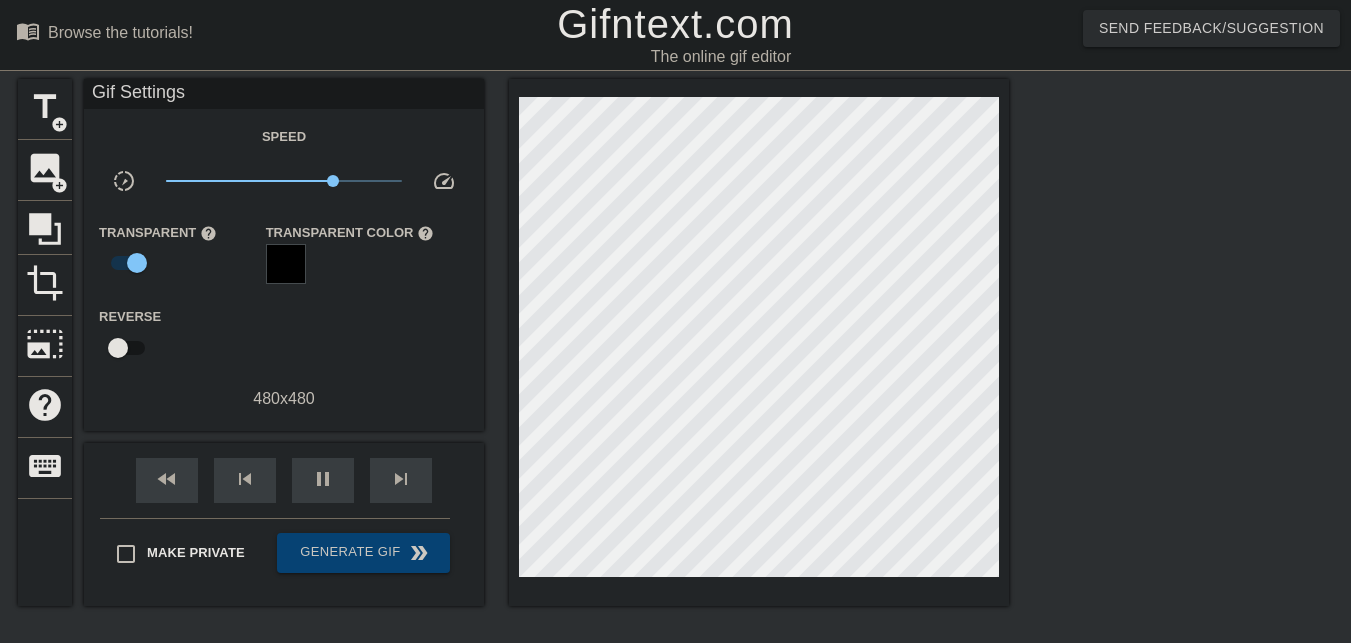 drag, startPoint x: 104, startPoint y: 314, endPoint x: 99, endPoint y: 297, distance: 17.720045 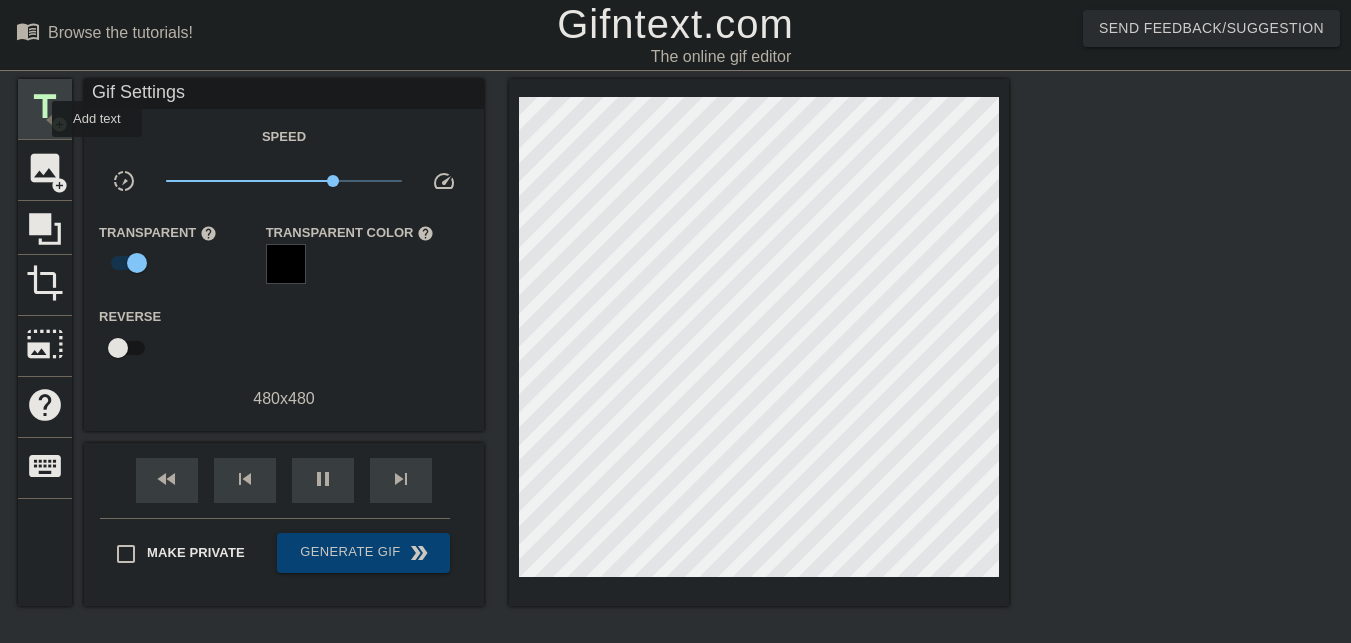 click on "title" at bounding box center [45, 107] 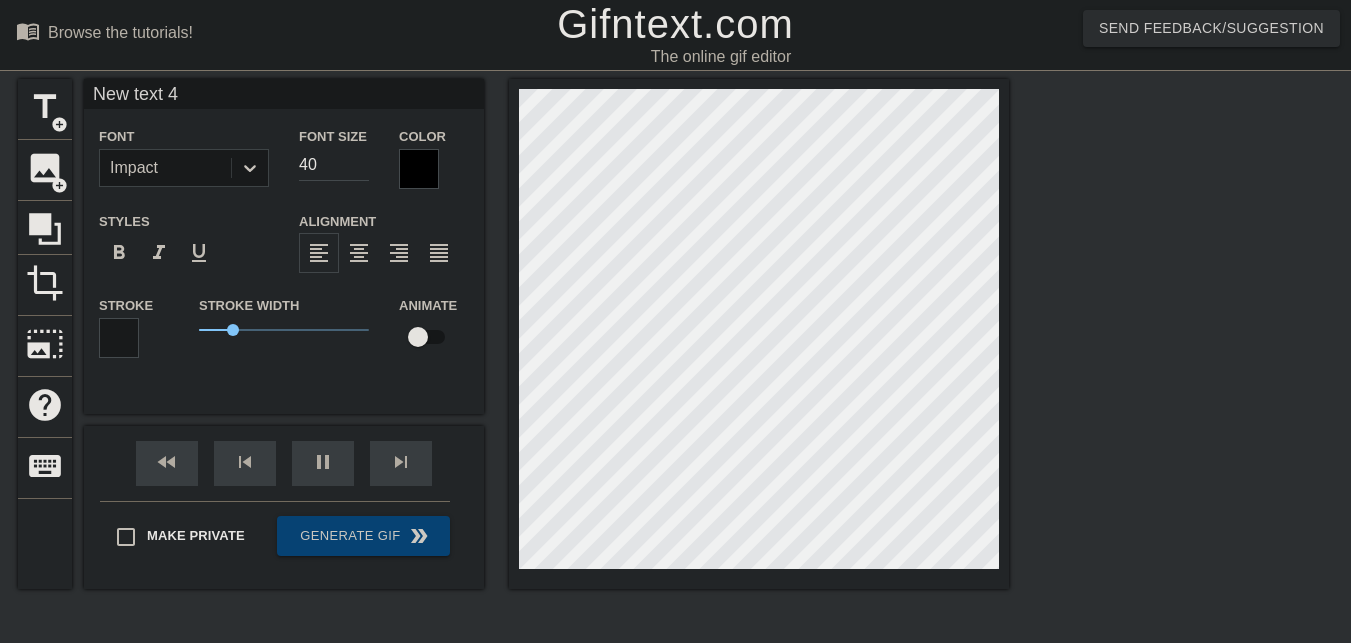 type on "DOXXED" 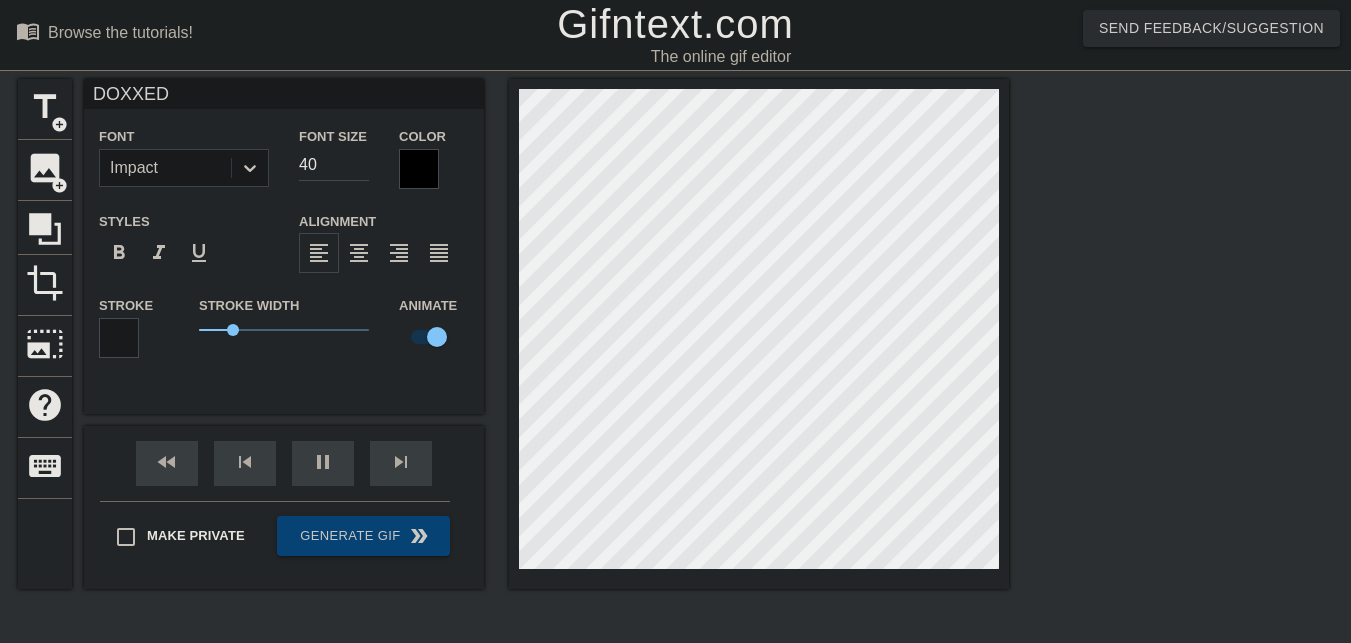 type on "New text 4" 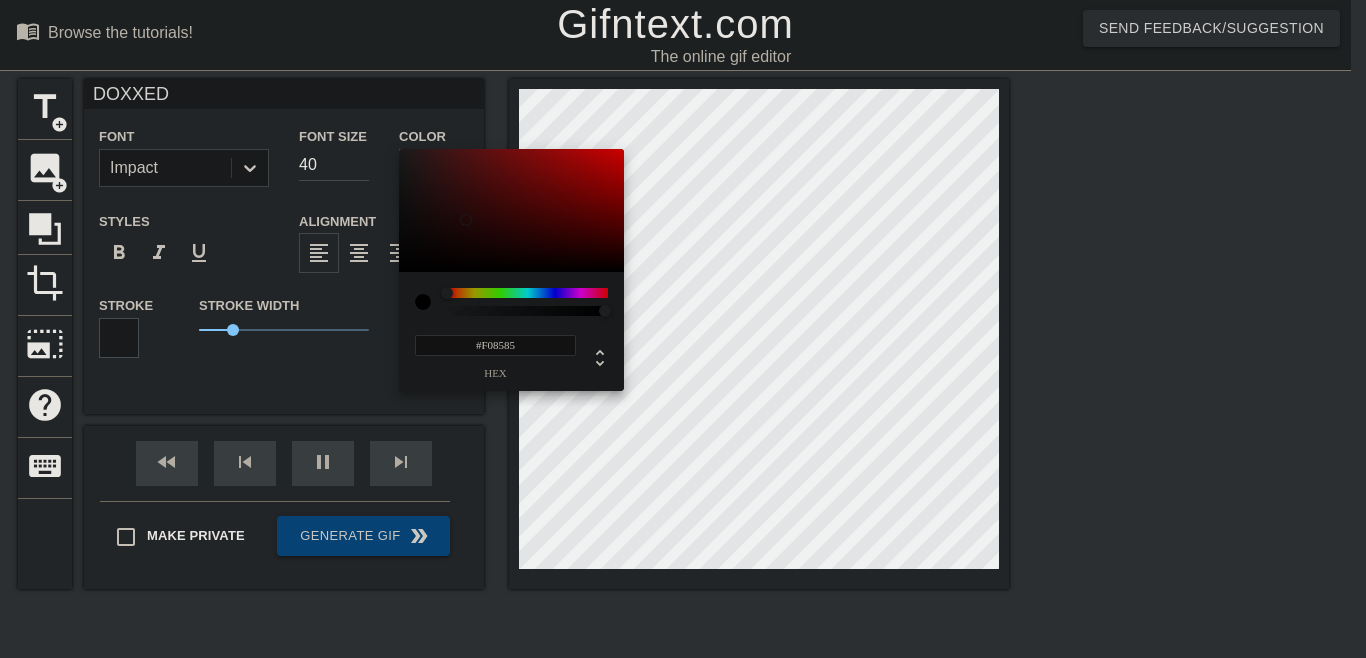type on "#FFFFFF" 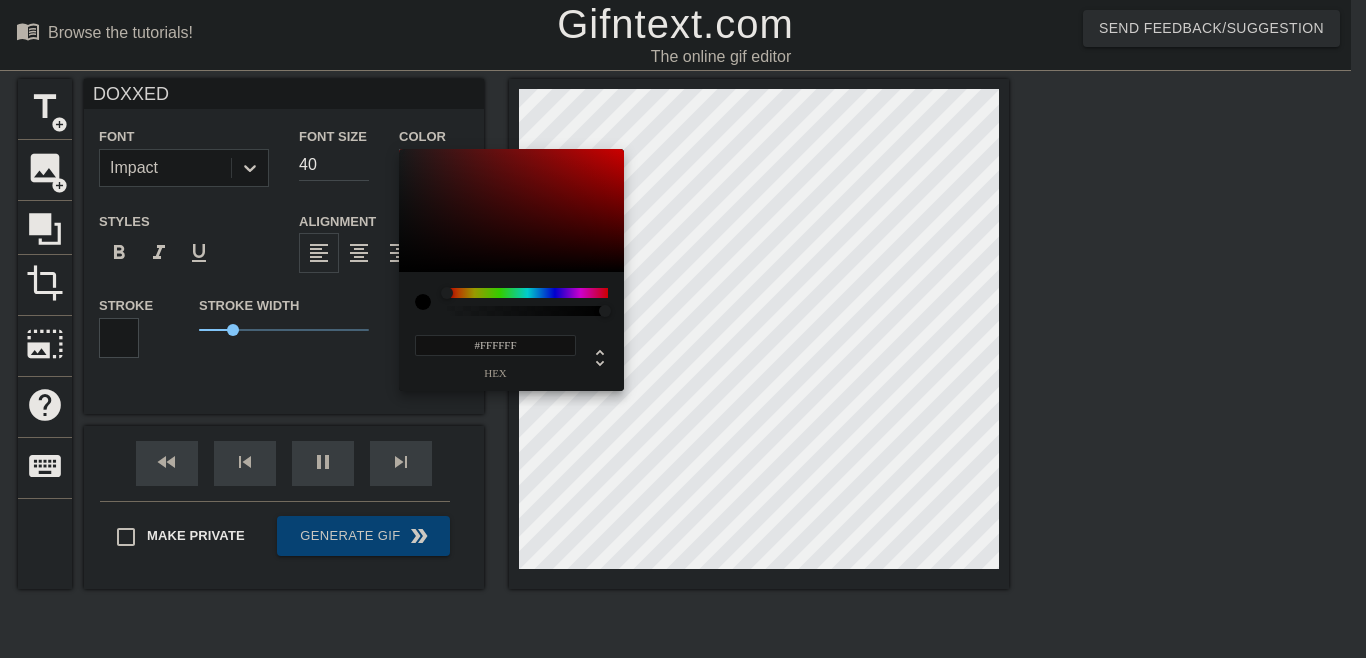 drag, startPoint x: 474, startPoint y: 230, endPoint x: 384, endPoint y: 103, distance: 155.65668 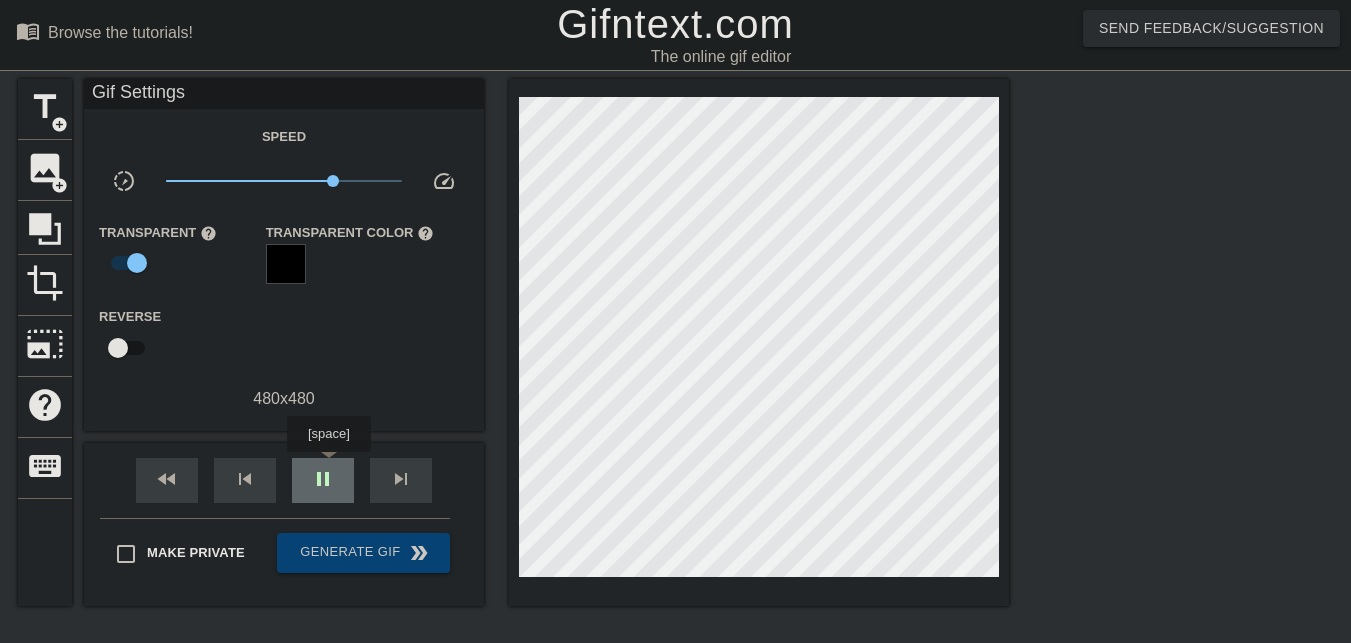 click on "pause" at bounding box center (323, 479) 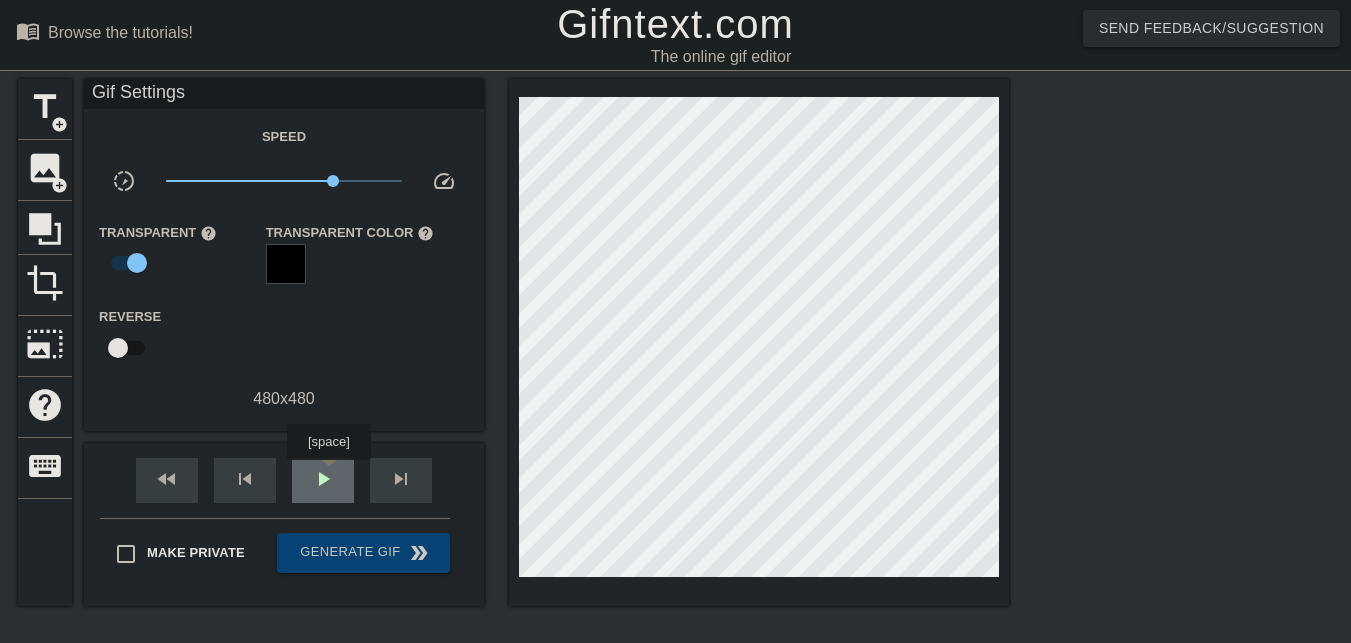 click on "play_arrow" at bounding box center [323, 479] 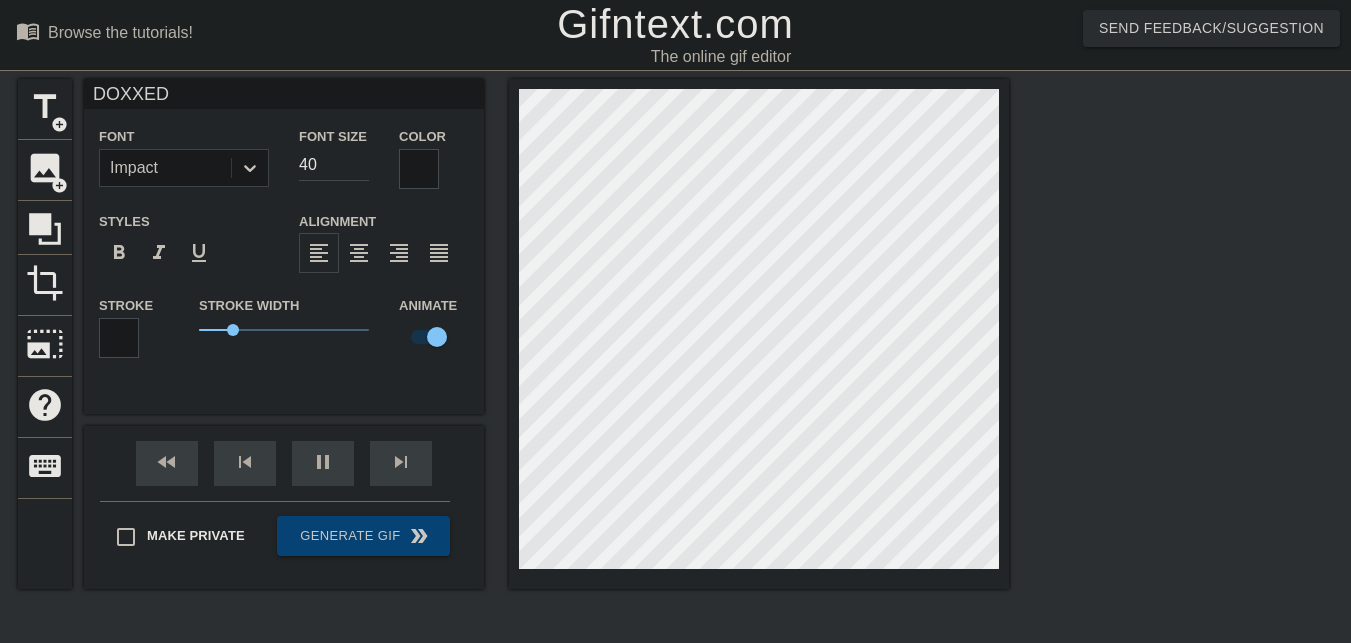click at bounding box center (759, 334) 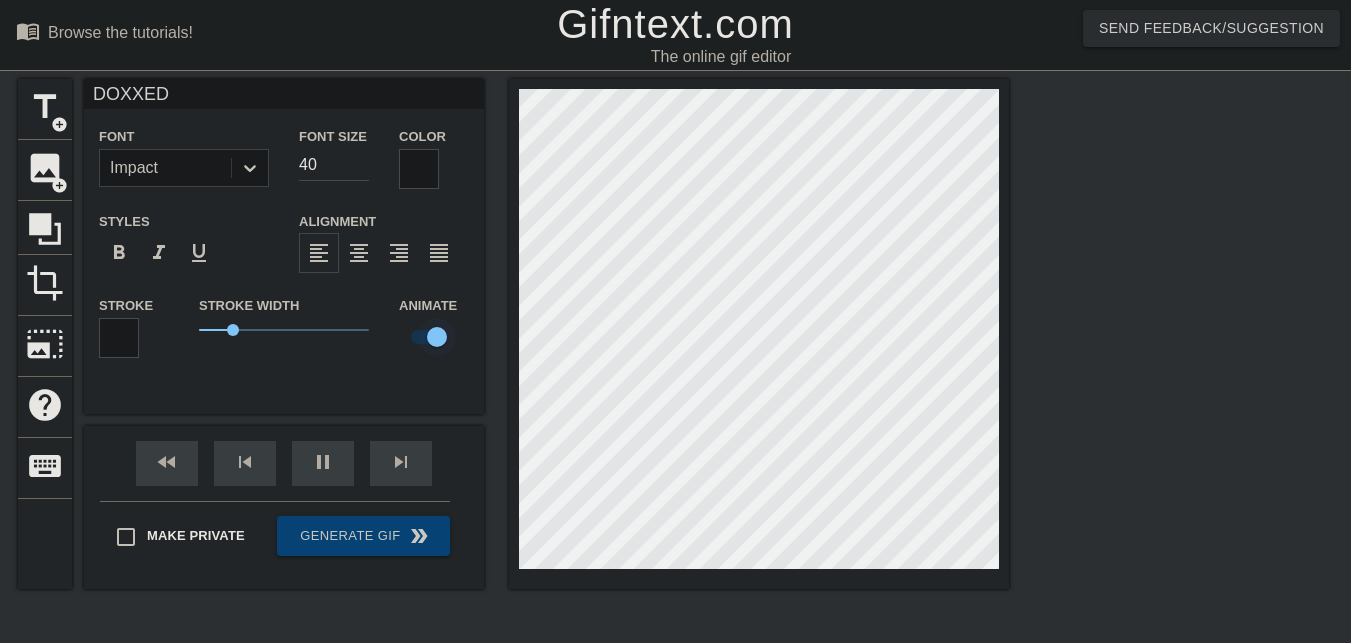 click at bounding box center [437, 337] 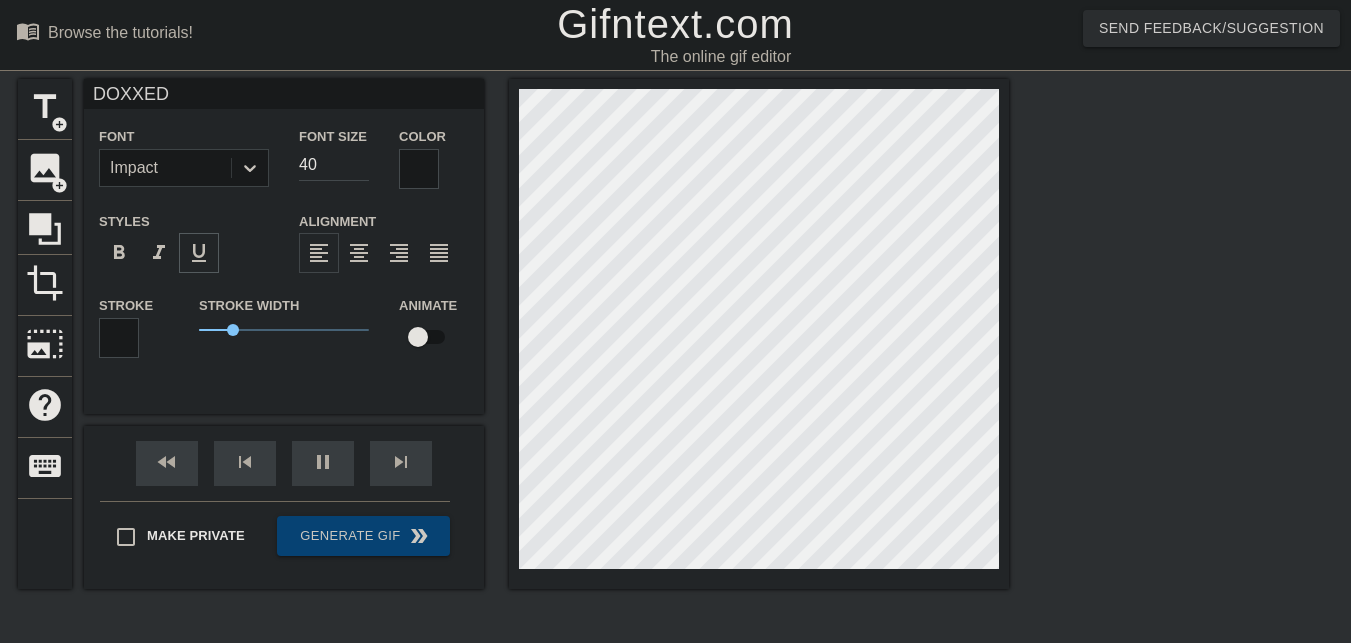 click on "format_underline" at bounding box center [199, 253] 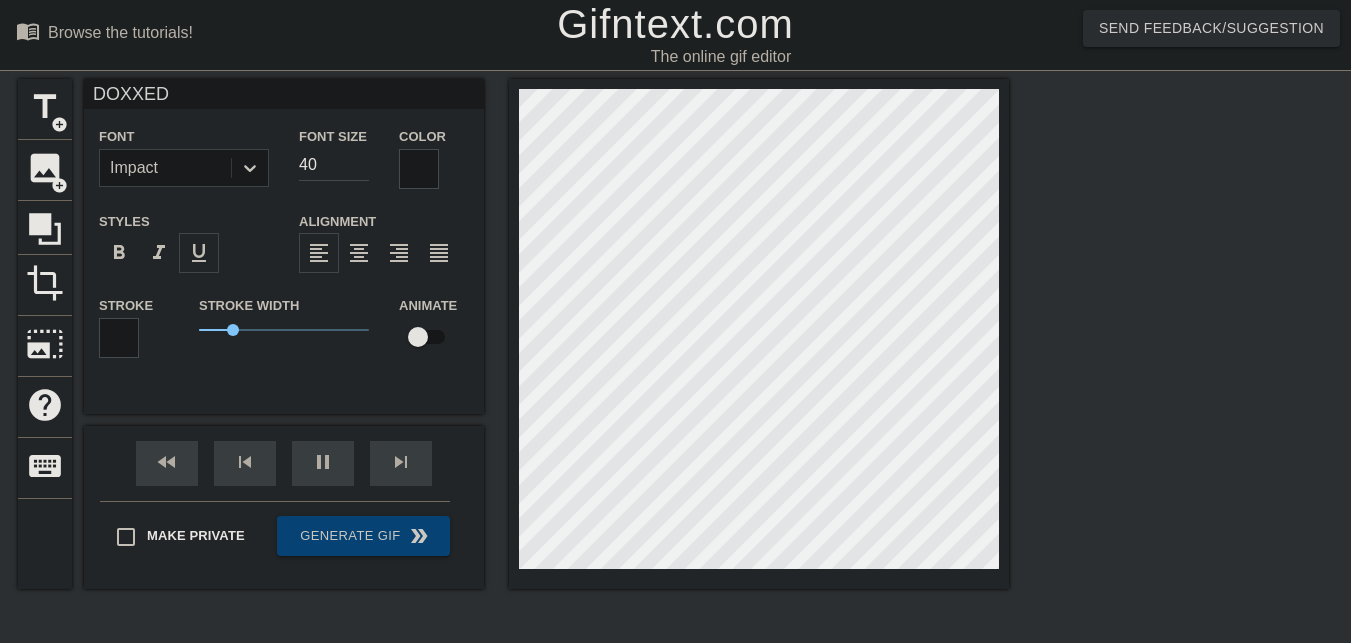 click on "format_underline" at bounding box center (199, 253) 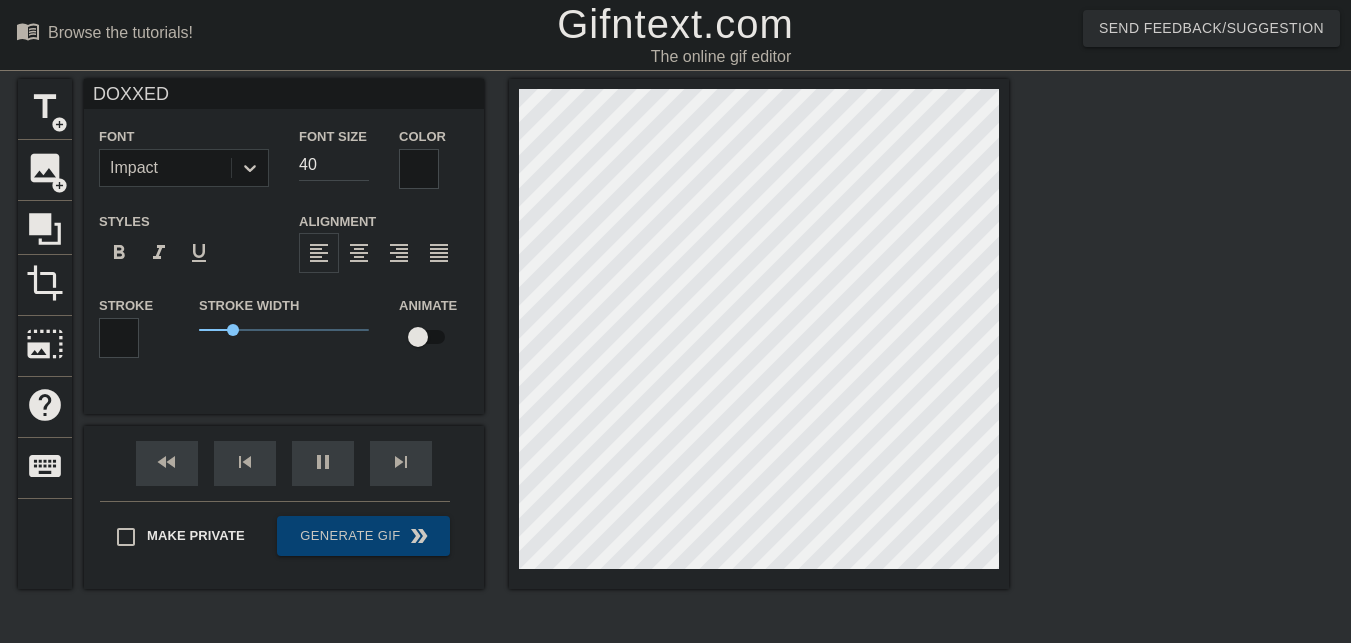 click at bounding box center (119, 338) 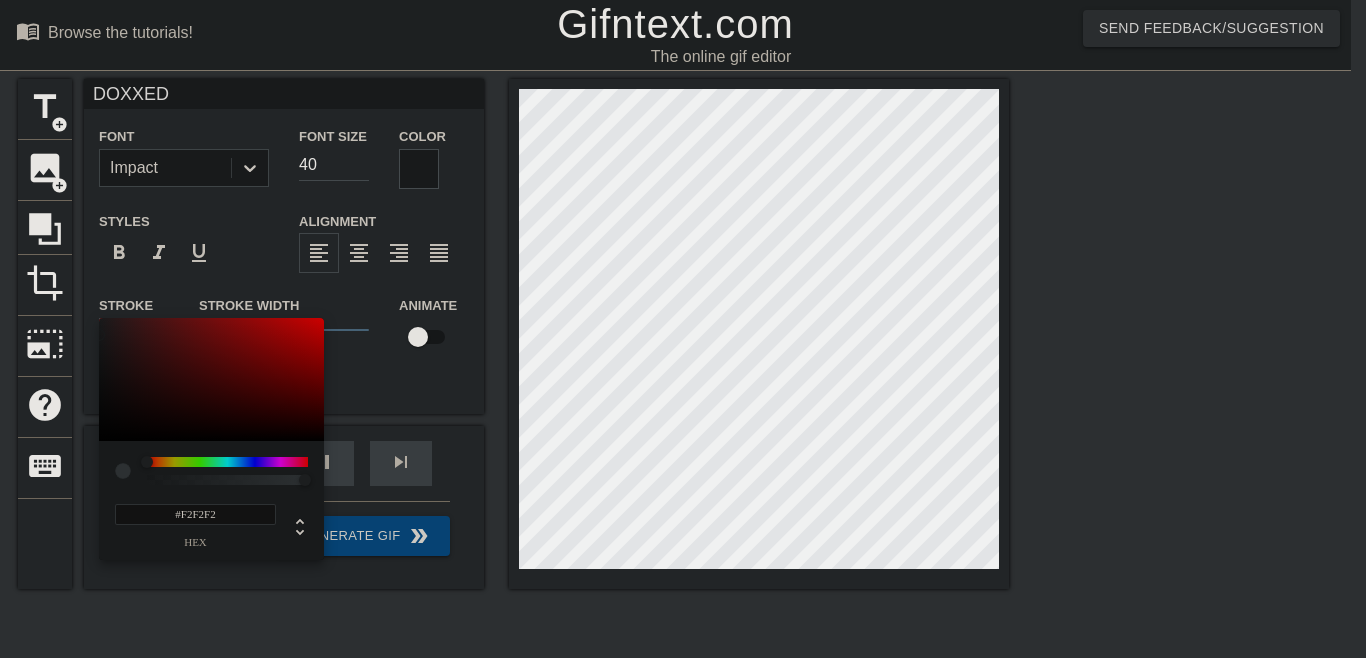 type on "#FFFFFF" 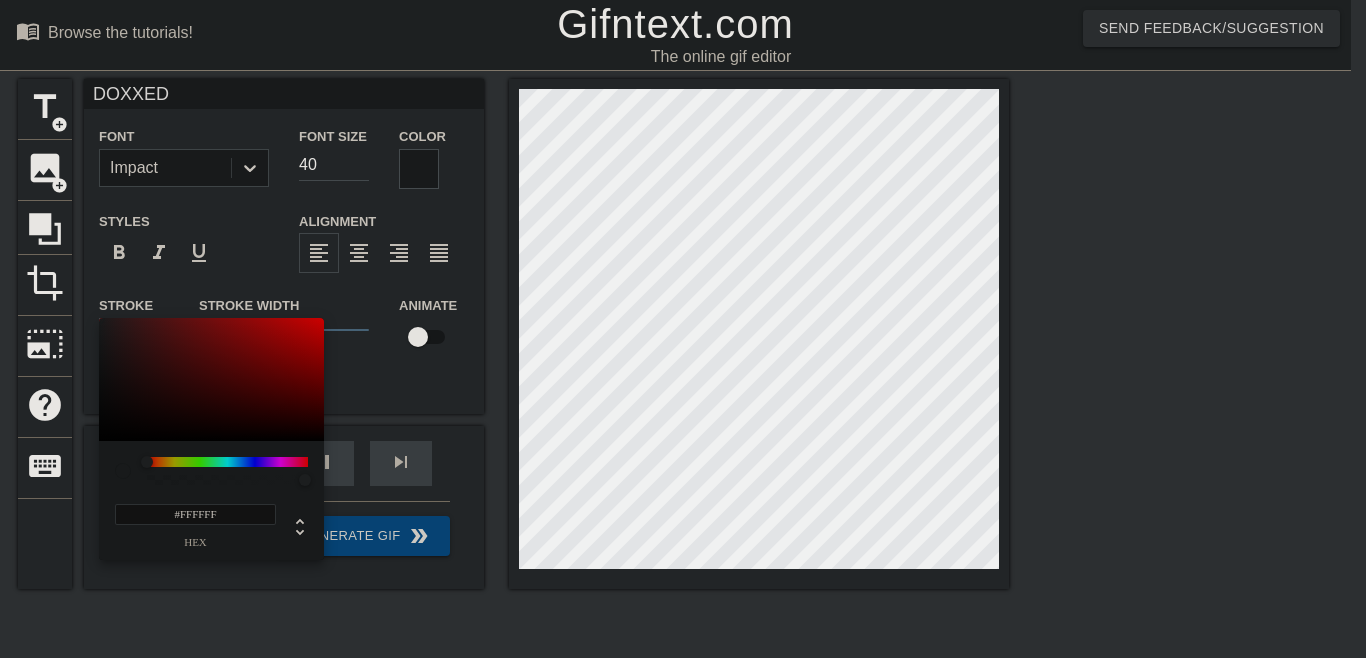 drag, startPoint x: 198, startPoint y: 354, endPoint x: 83, endPoint y: 257, distance: 150.446 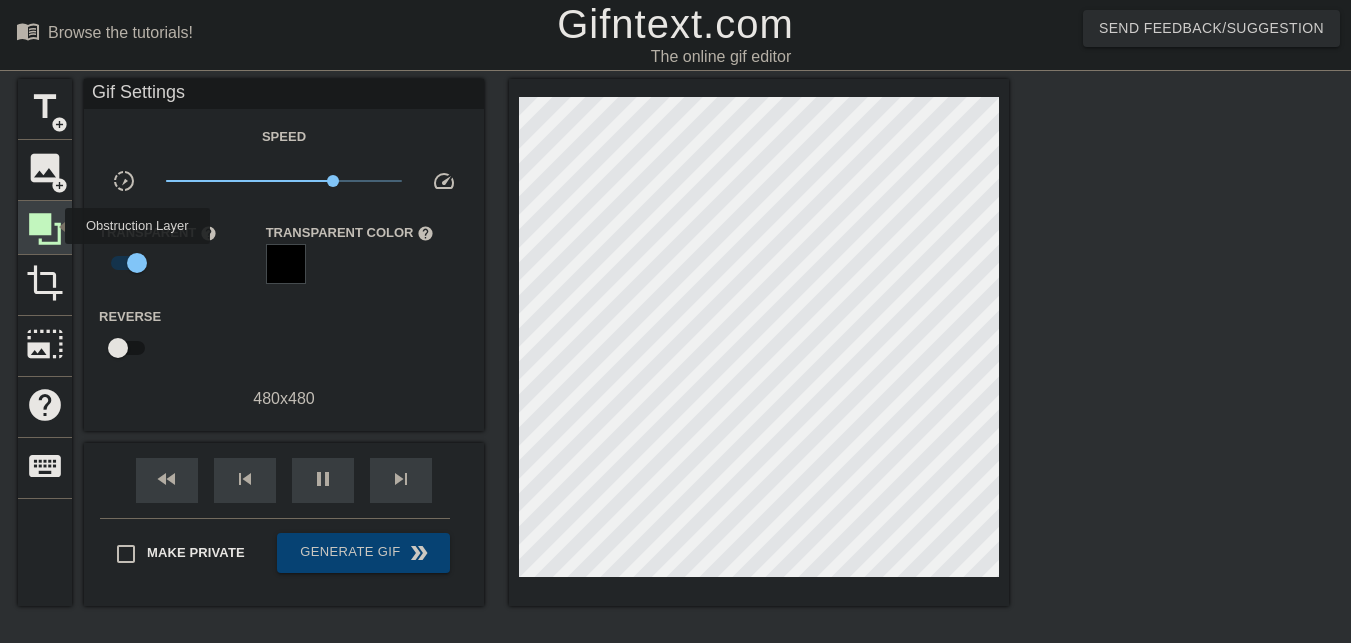 click 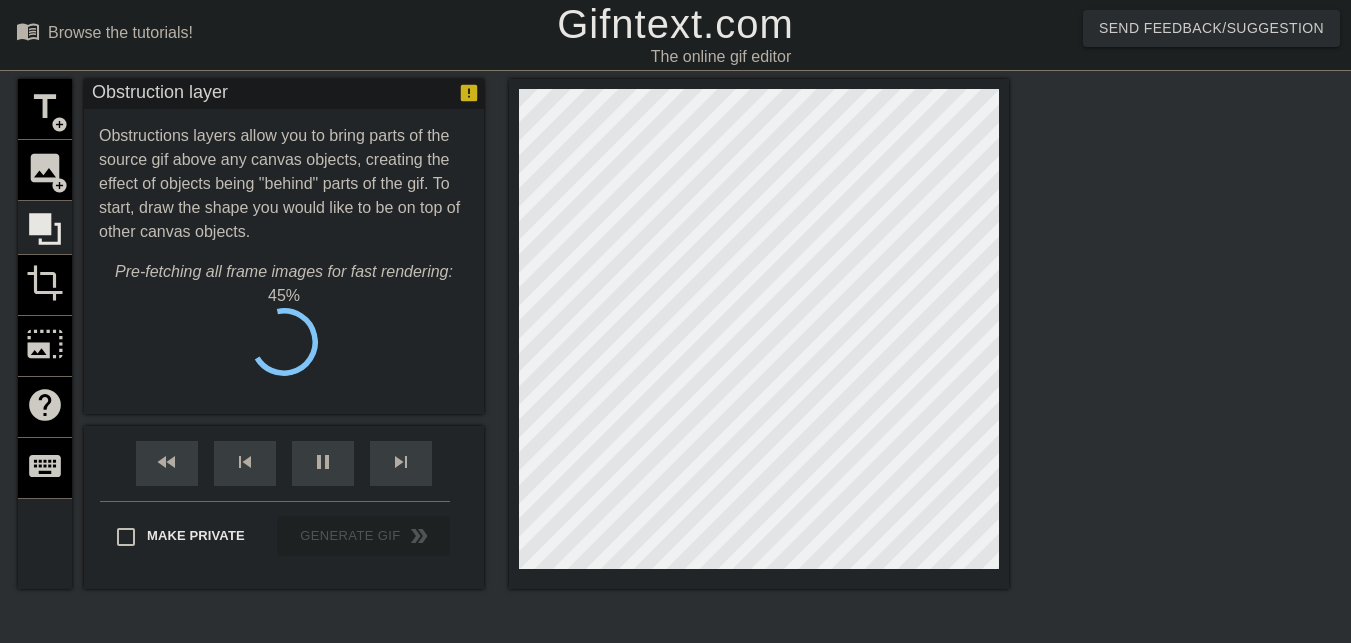 click on "title add_circle image add_circle crop photo_size_select_large help keyboard" at bounding box center [45, 334] 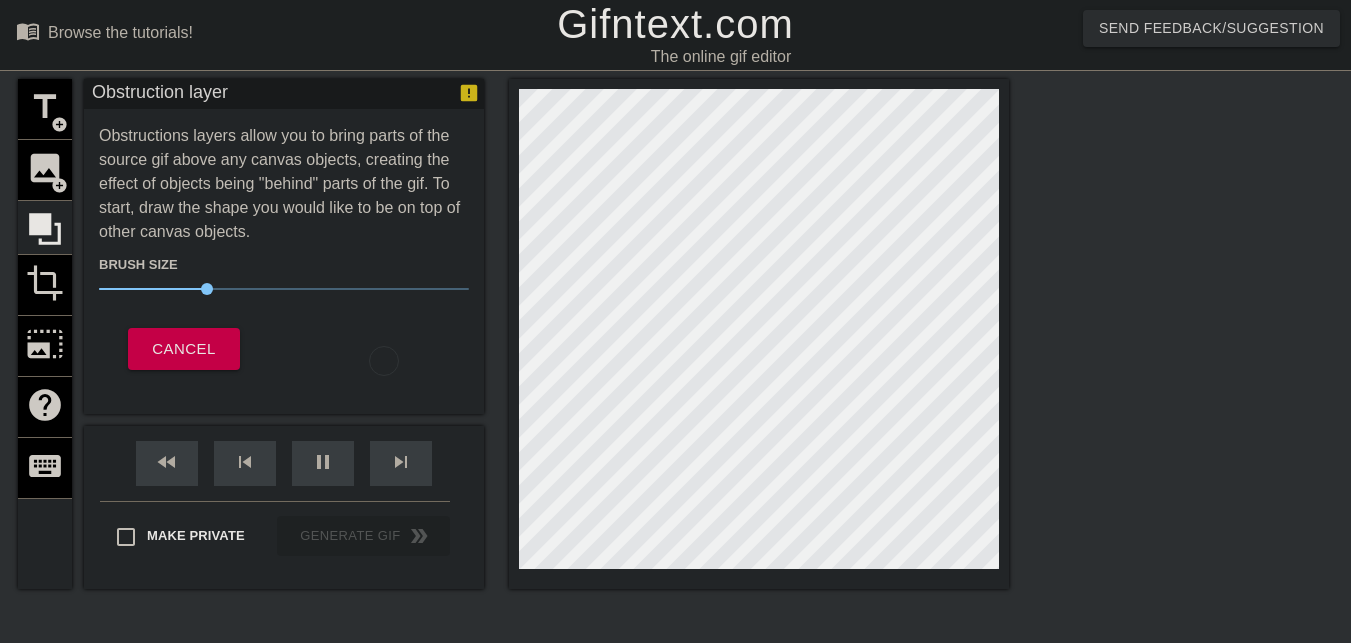 click on "title add_circle image add_circle crop photo_size_select_large help keyboard" at bounding box center (45, 334) 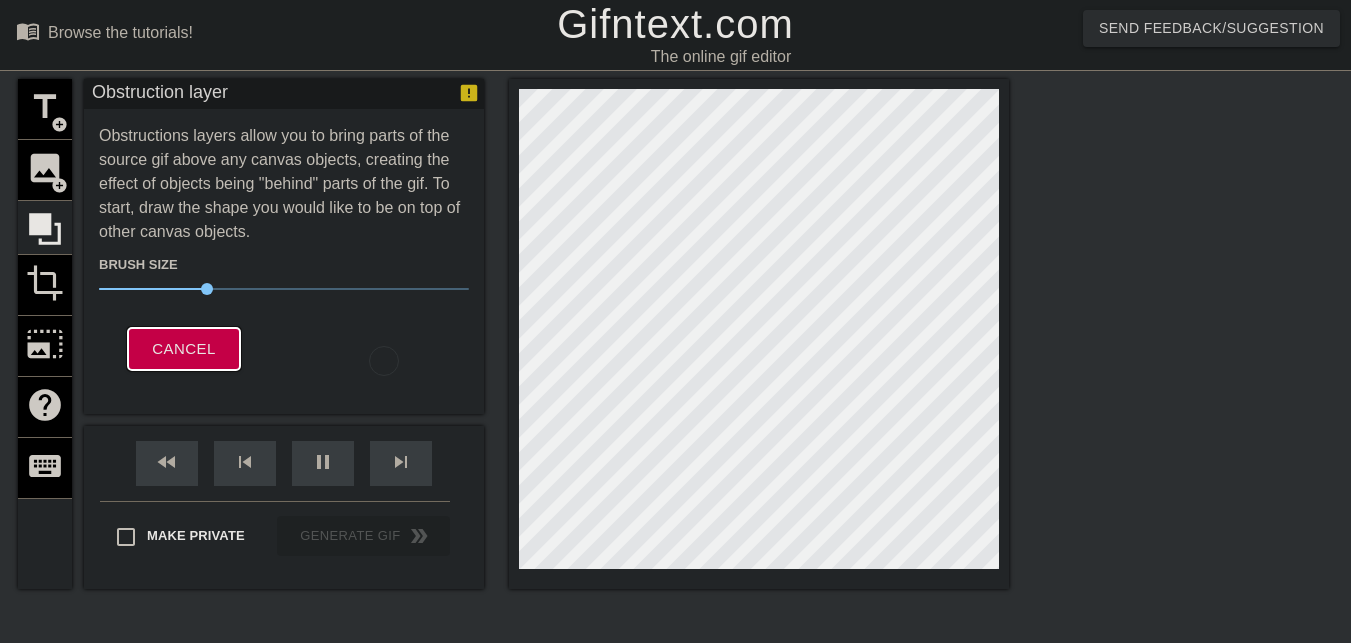 click on "Cancel" at bounding box center [183, 349] 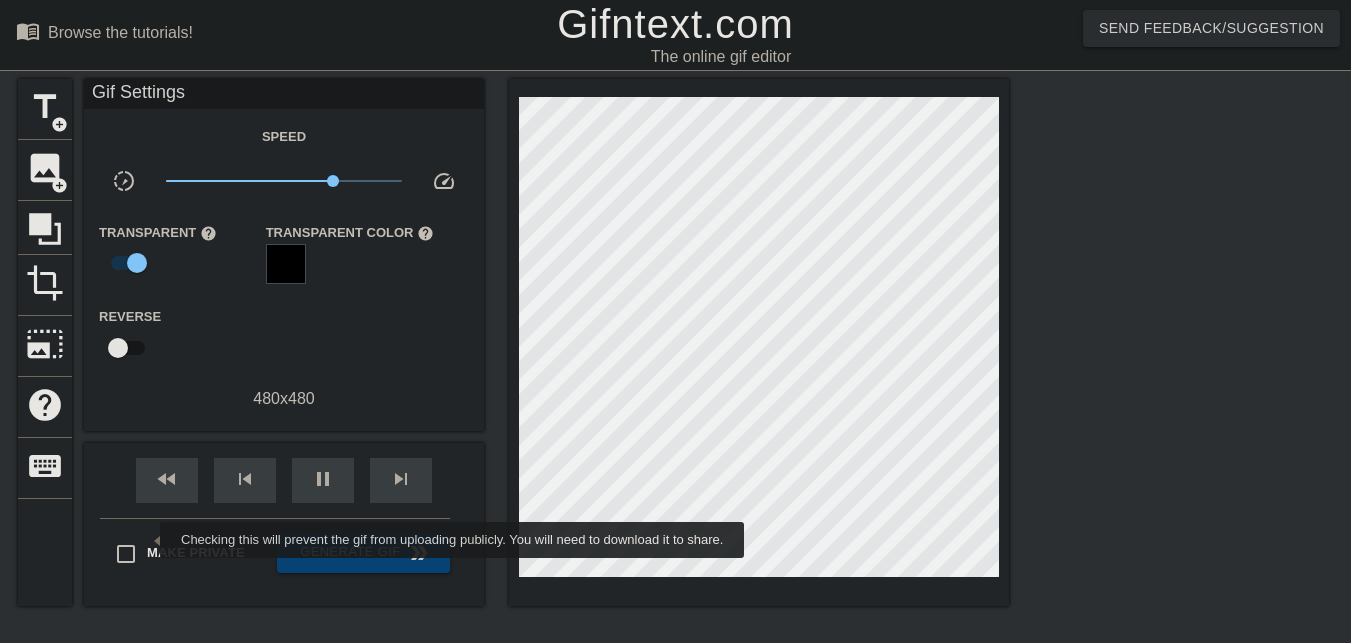 click on "Make Private" at bounding box center (196, 553) 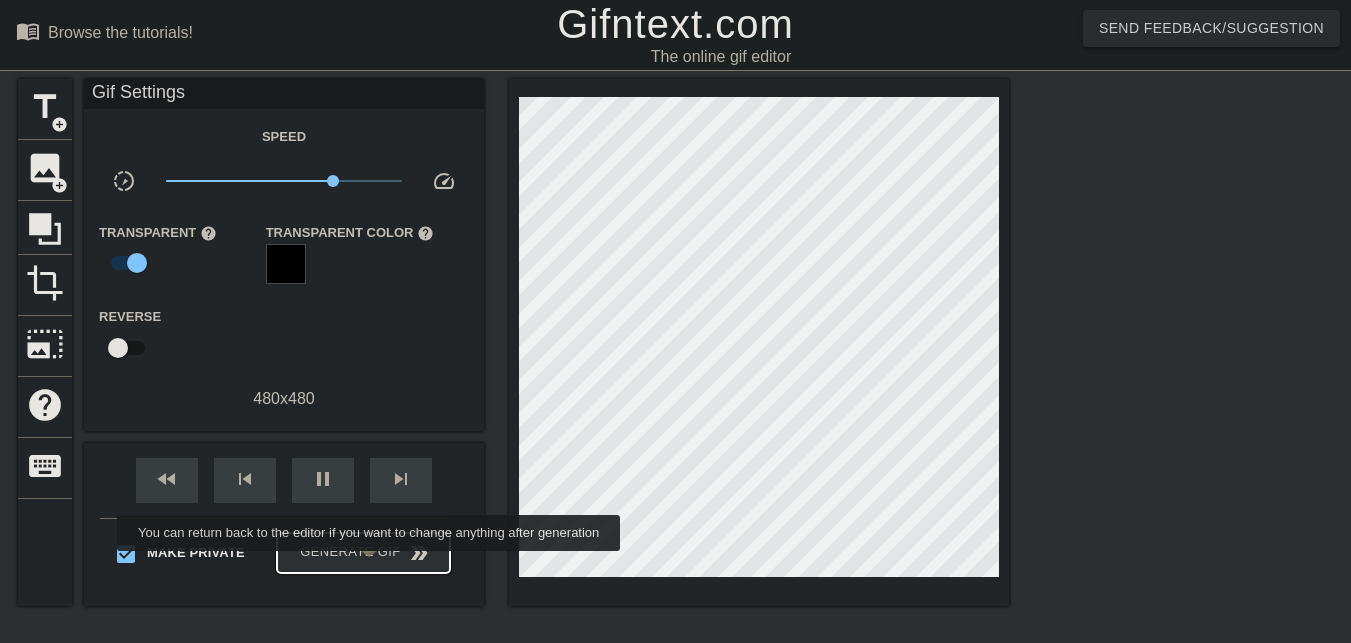 click on "Generate Gif double_arrow" at bounding box center [363, 553] 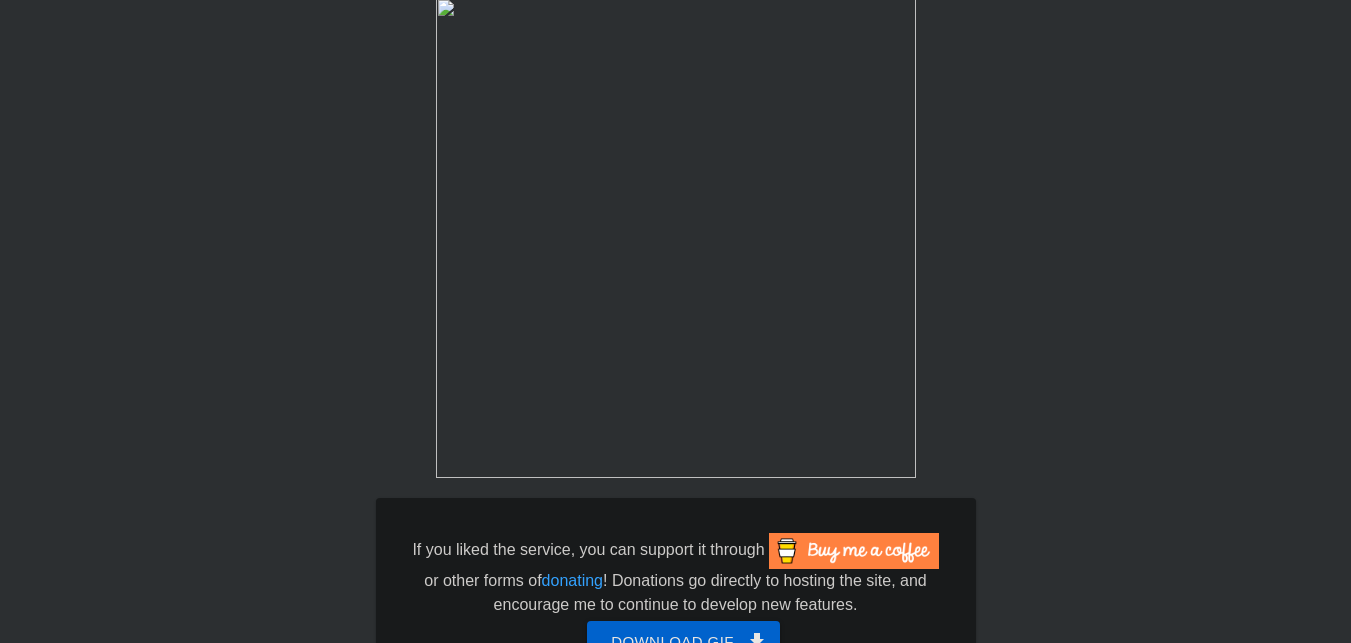 scroll, scrollTop: 0, scrollLeft: 0, axis: both 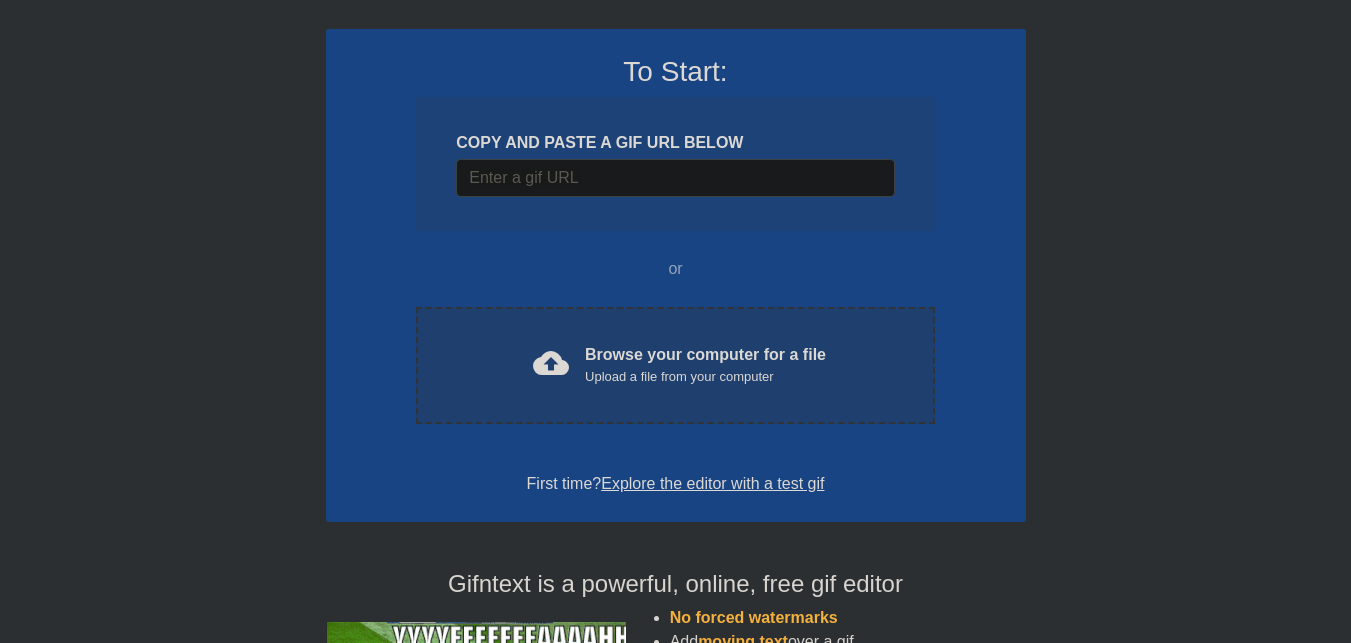 click on "cloud_upload Browse your computer for a file Upload a file from your computer Choose files" at bounding box center [675, 365] 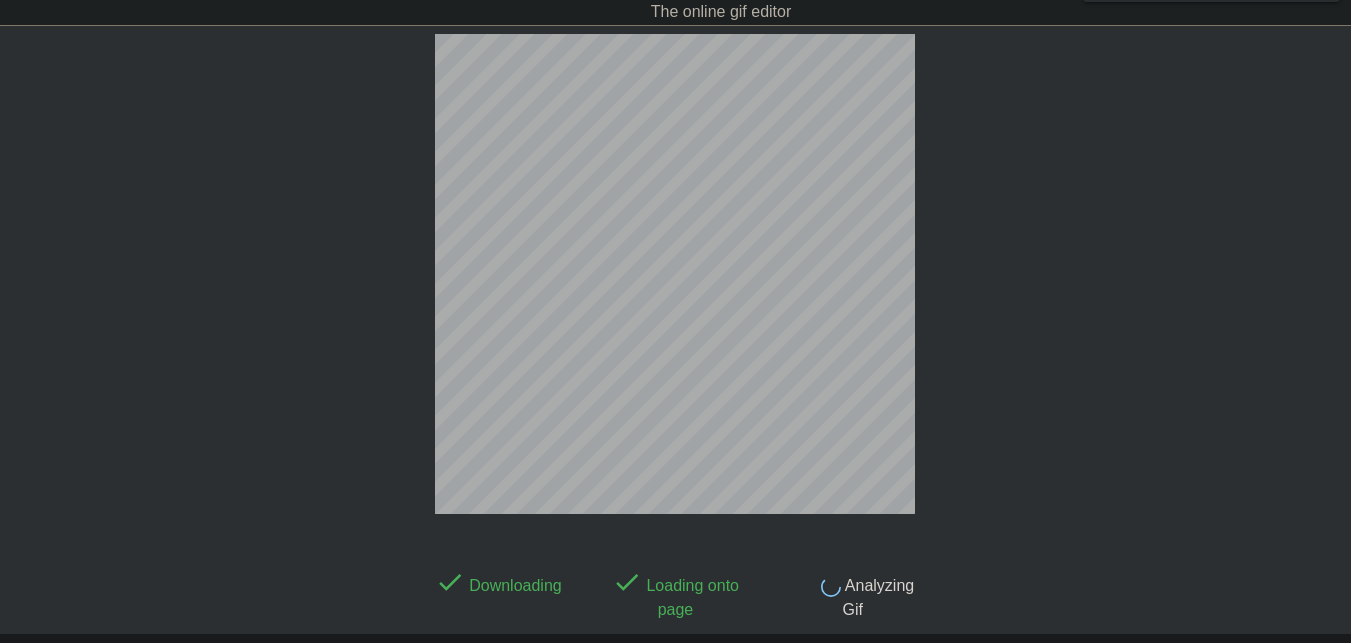 scroll, scrollTop: 0, scrollLeft: 0, axis: both 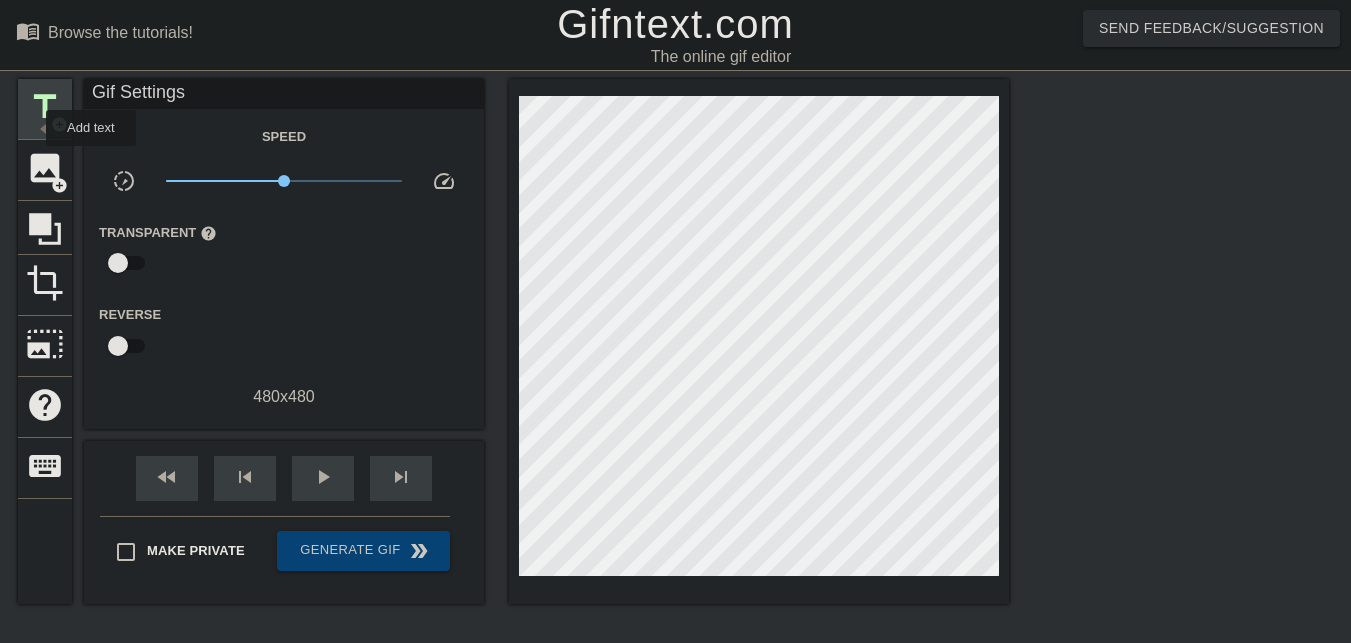 click on "title add_circle" at bounding box center [45, 109] 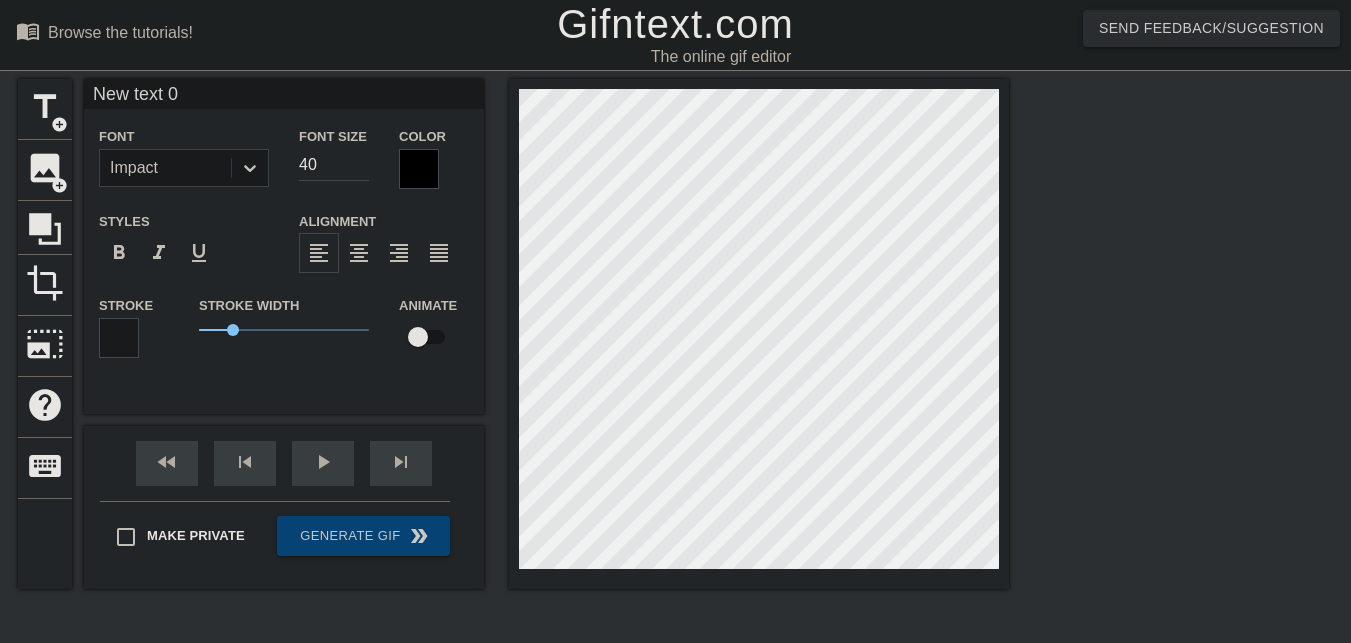 scroll, scrollTop: 3, scrollLeft: 5, axis: both 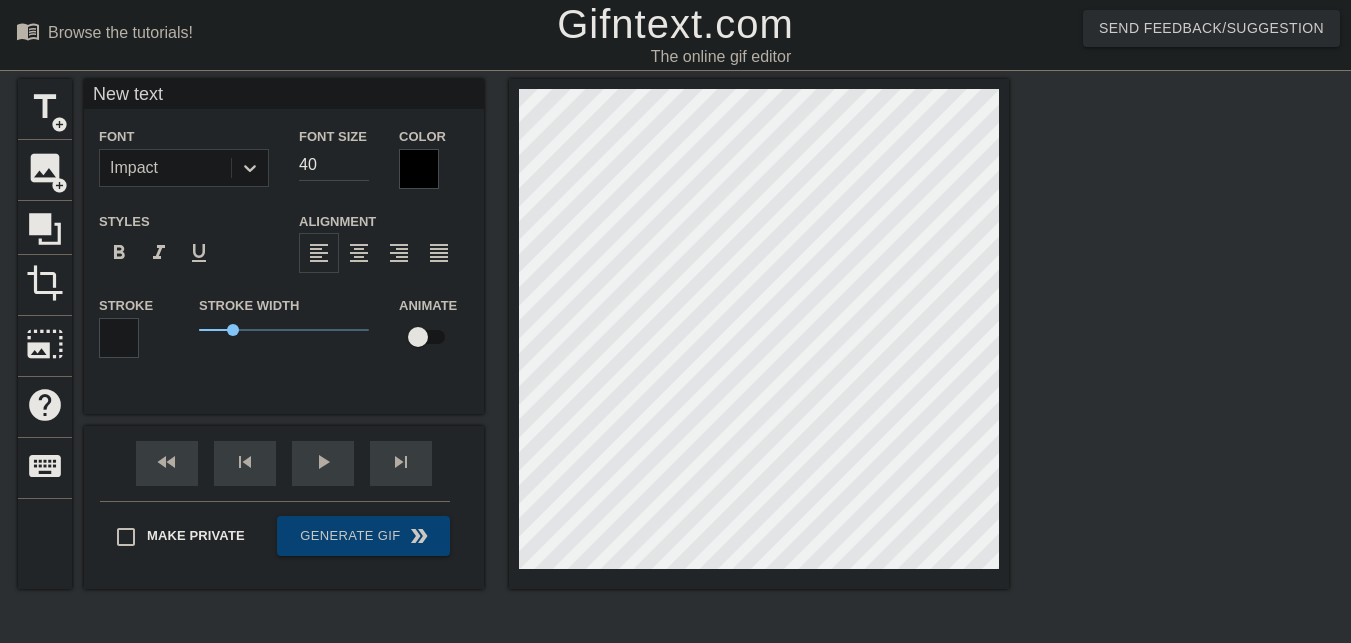 type on "New text" 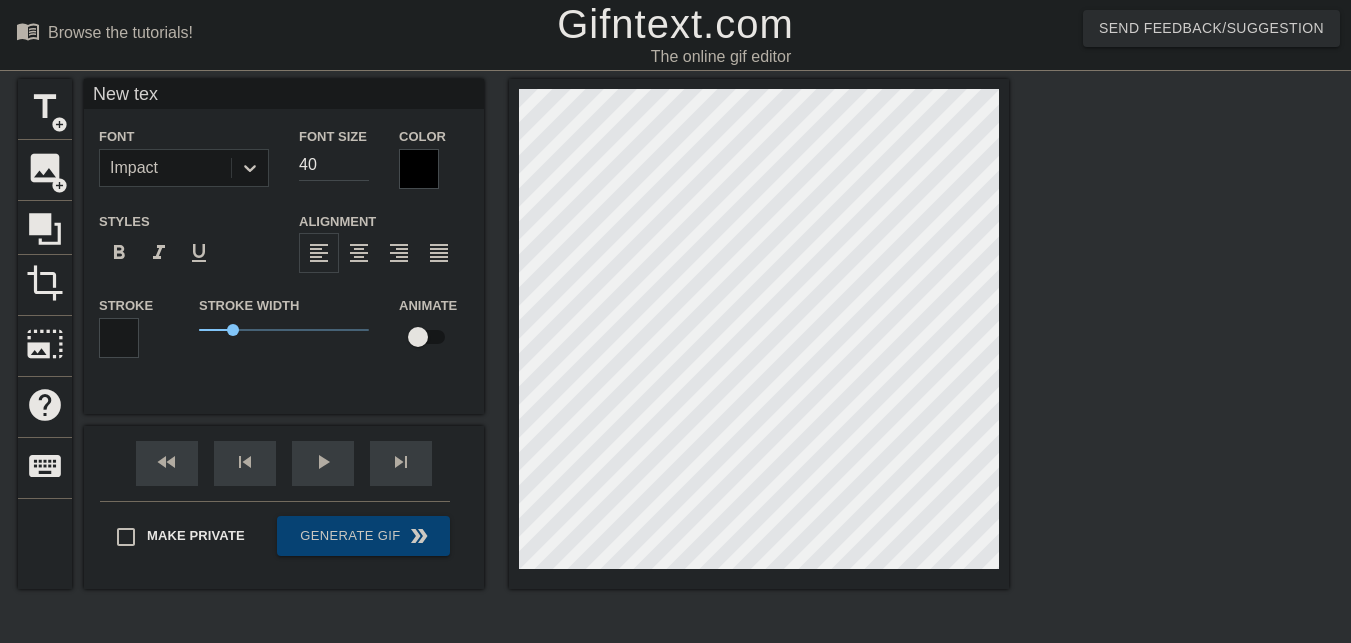 type on "New te" 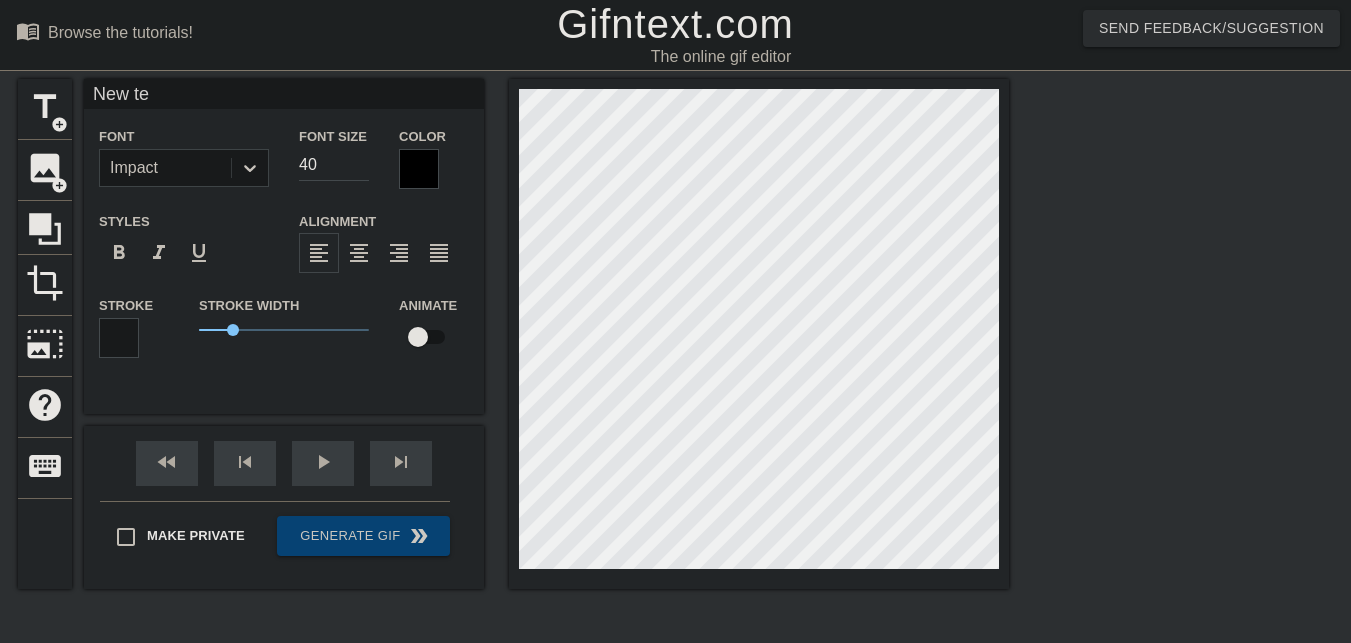 type on "New t" 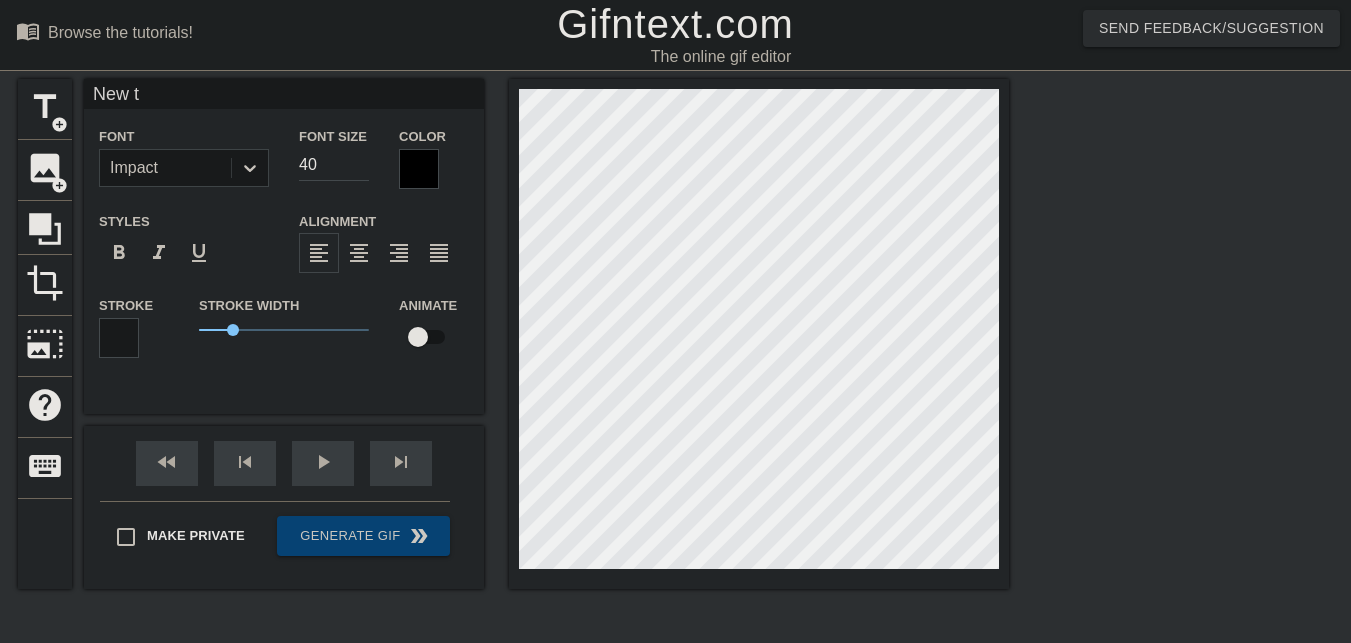 type on "New" 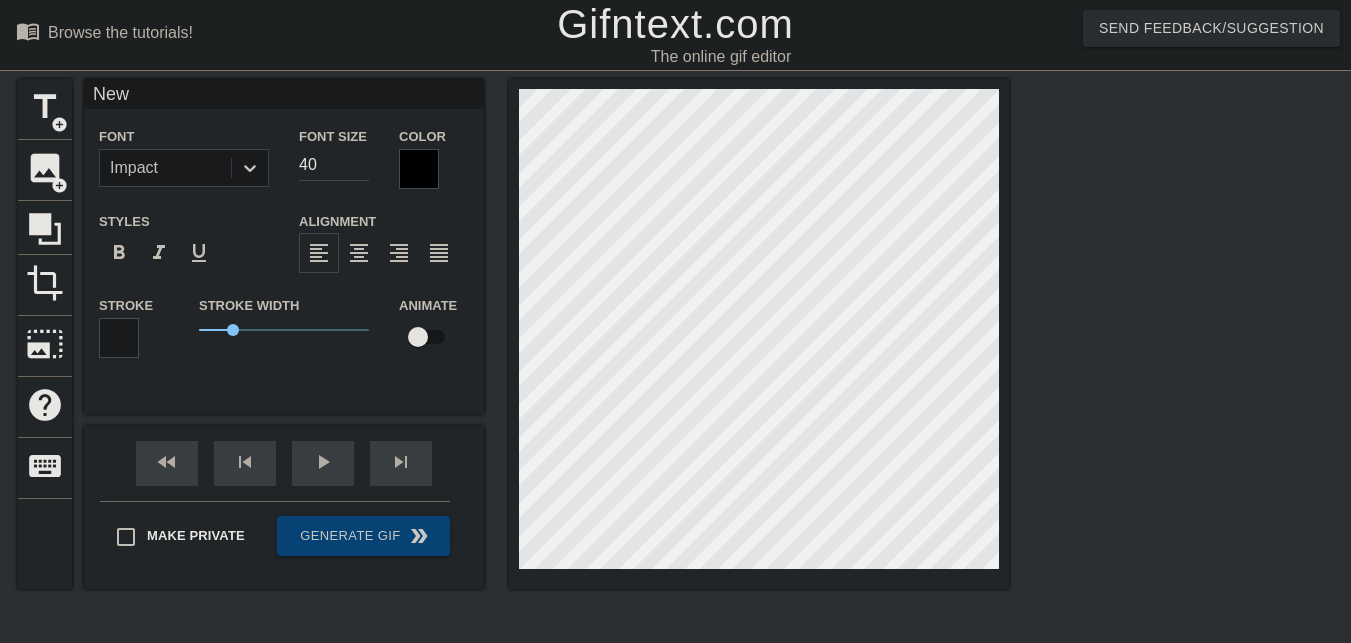 type on "New" 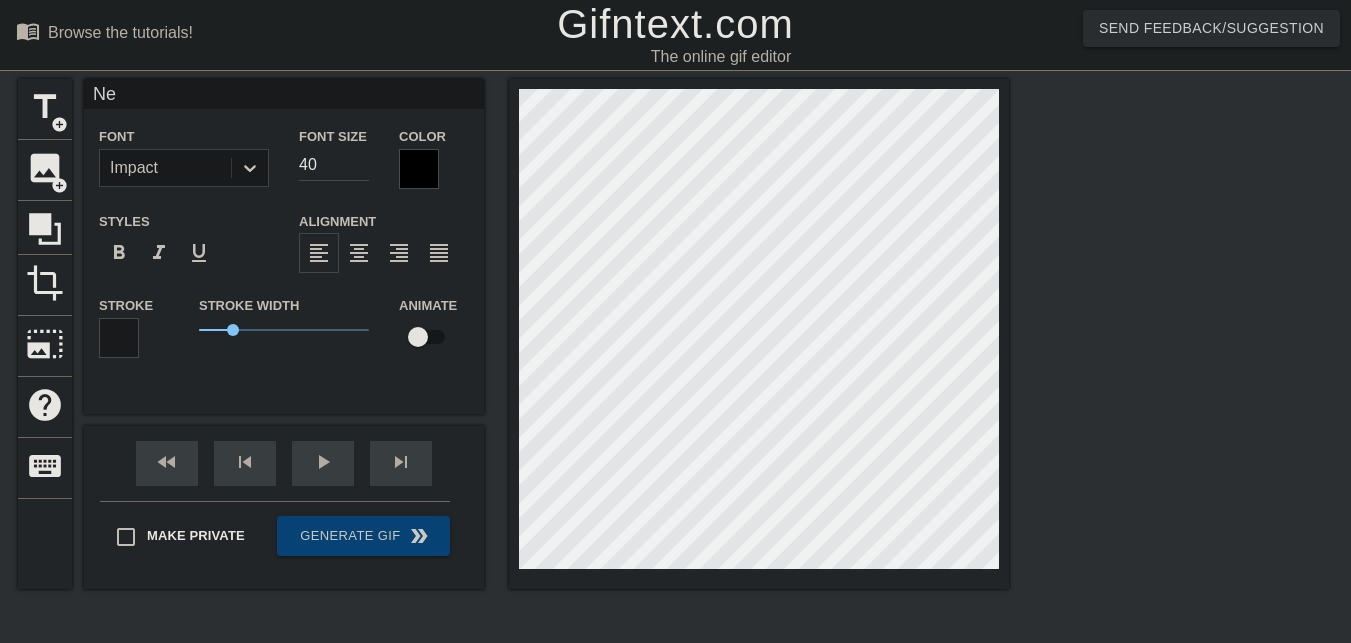 type on "N" 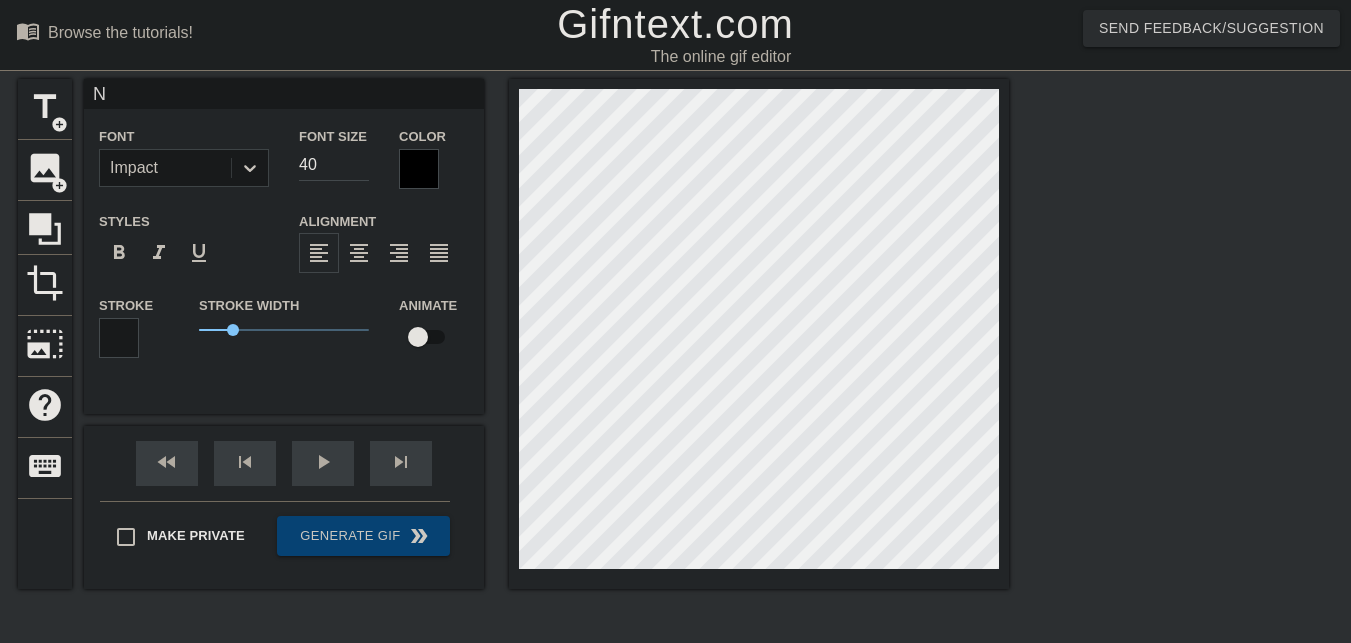 type 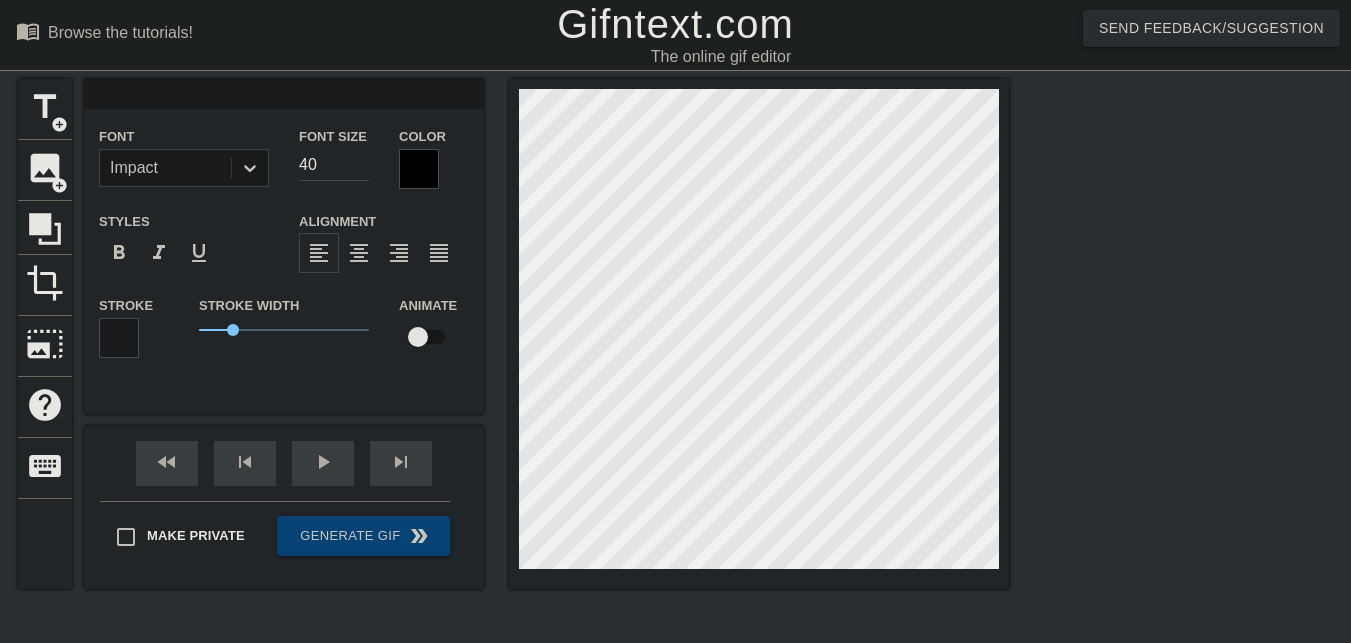 type on "g" 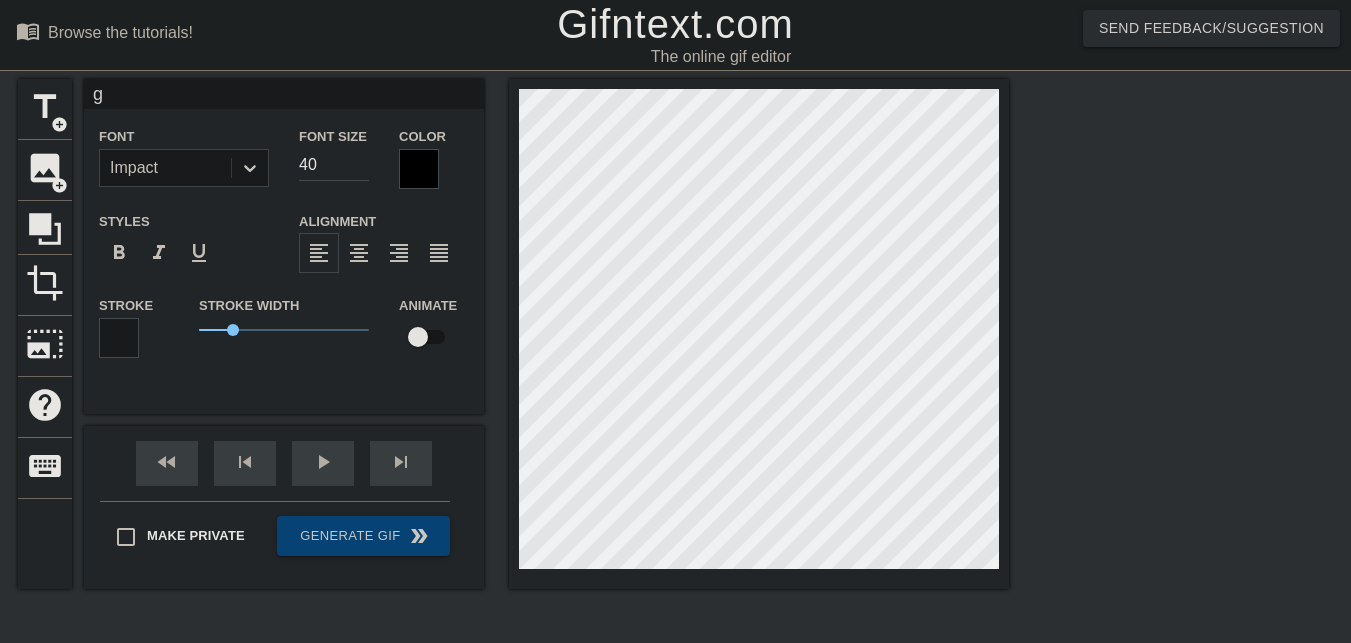 type on "ge" 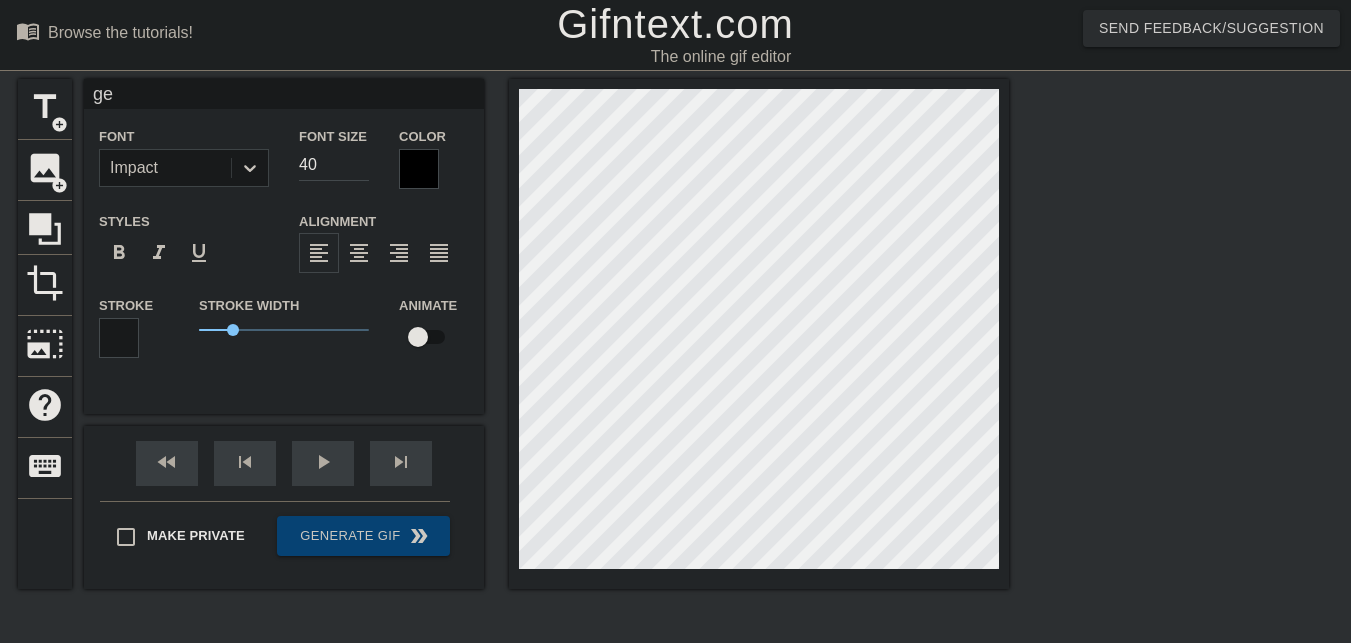 type on "ge" 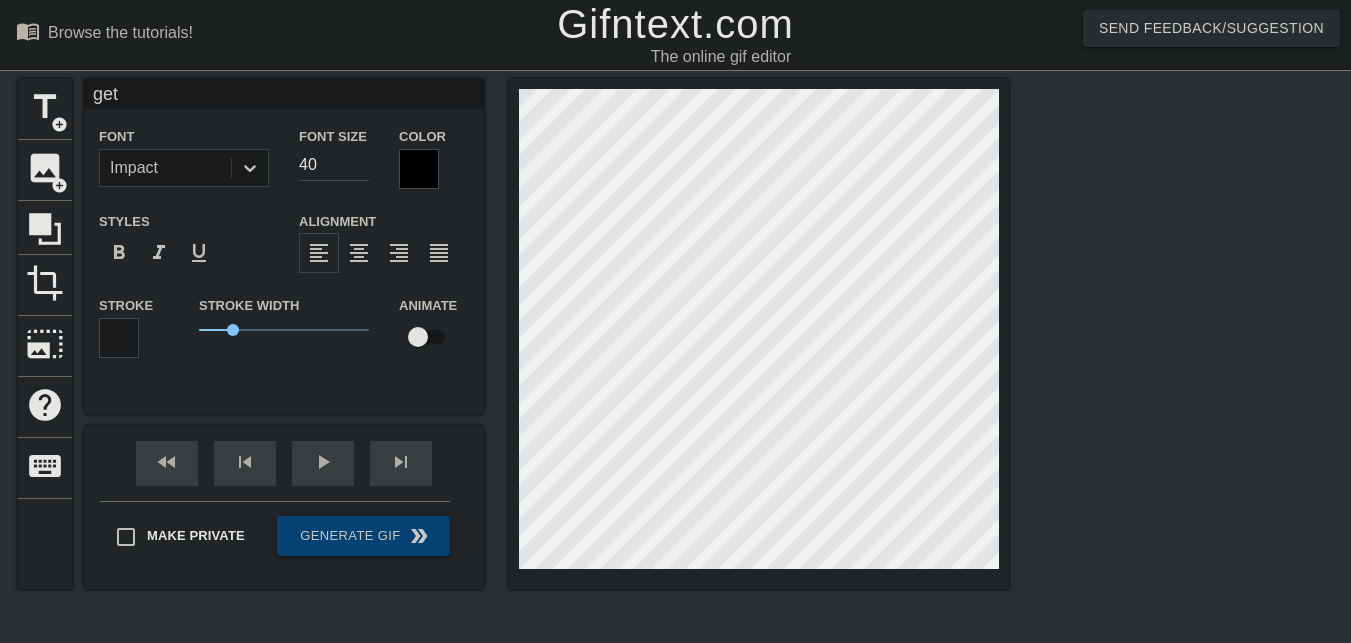 type on "get" 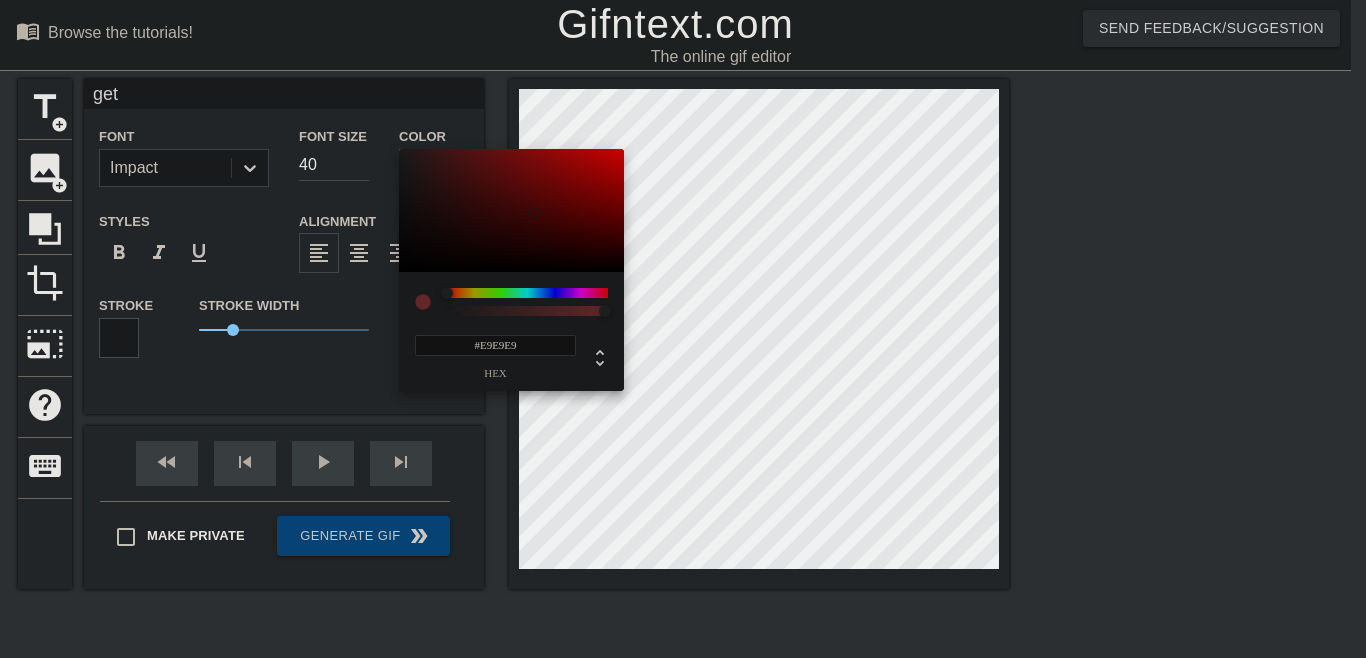 type on "#FFFFFF" 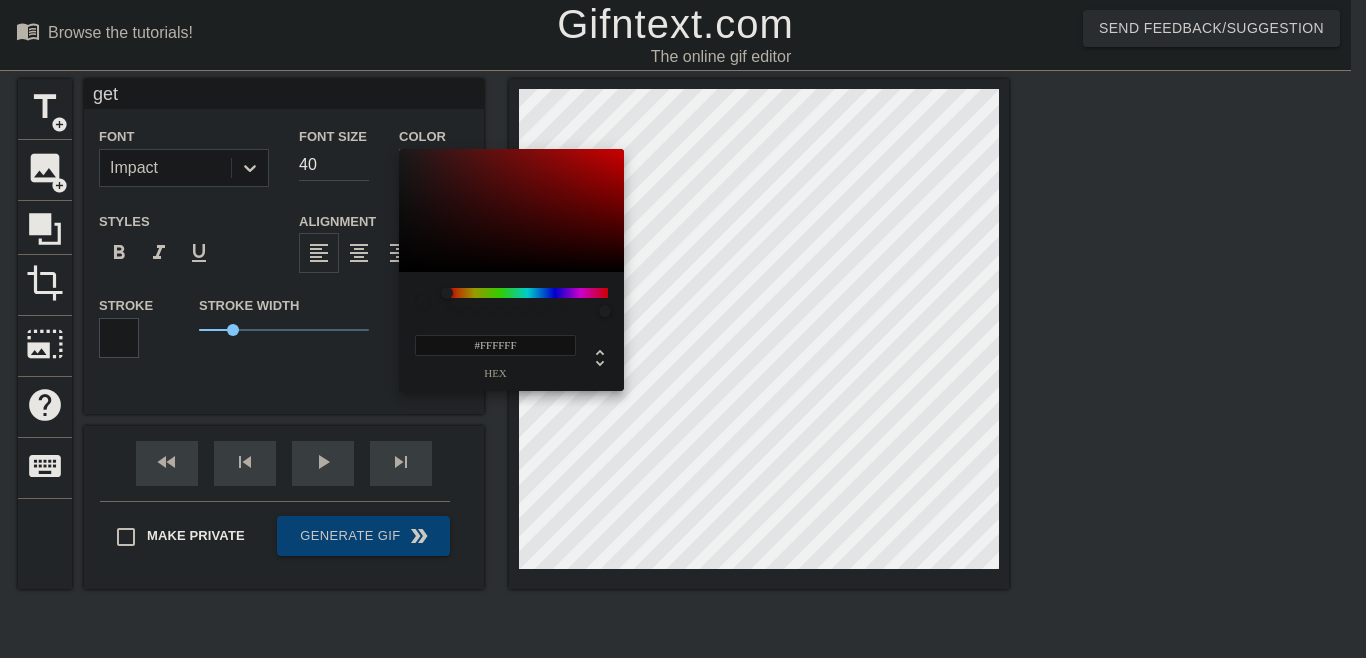 drag, startPoint x: 536, startPoint y: 213, endPoint x: 259, endPoint y: 57, distance: 317.90723 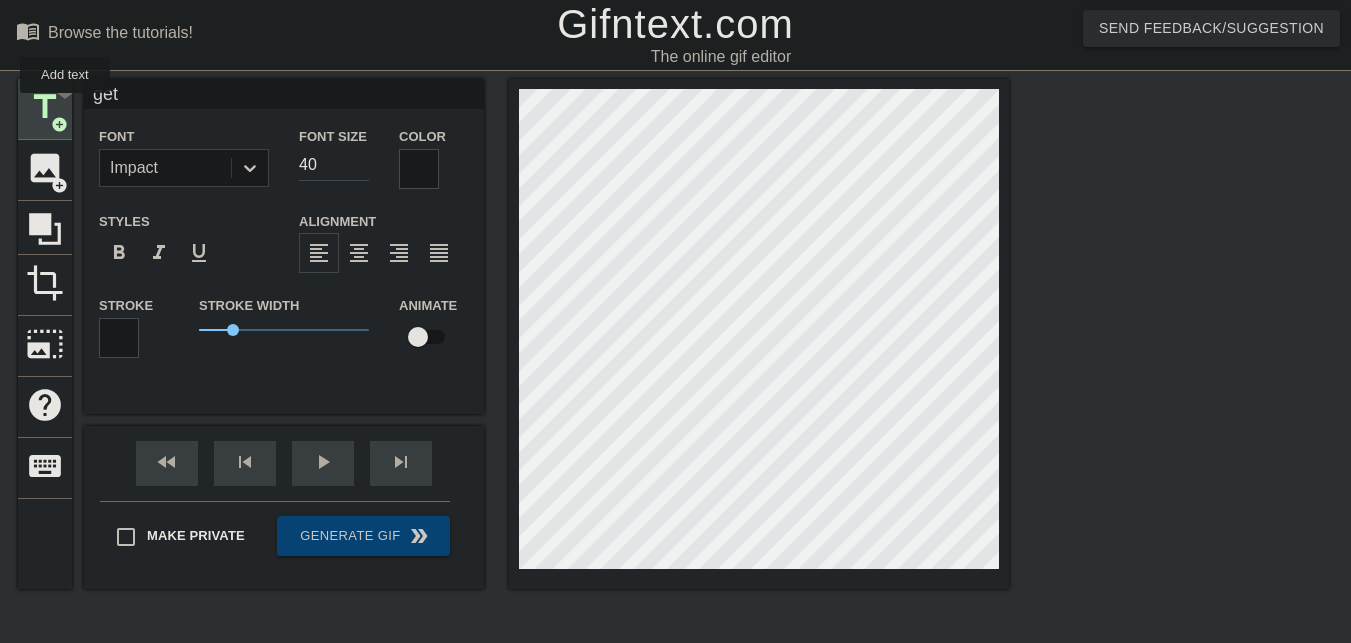 click on "title add_circle" at bounding box center (45, 109) 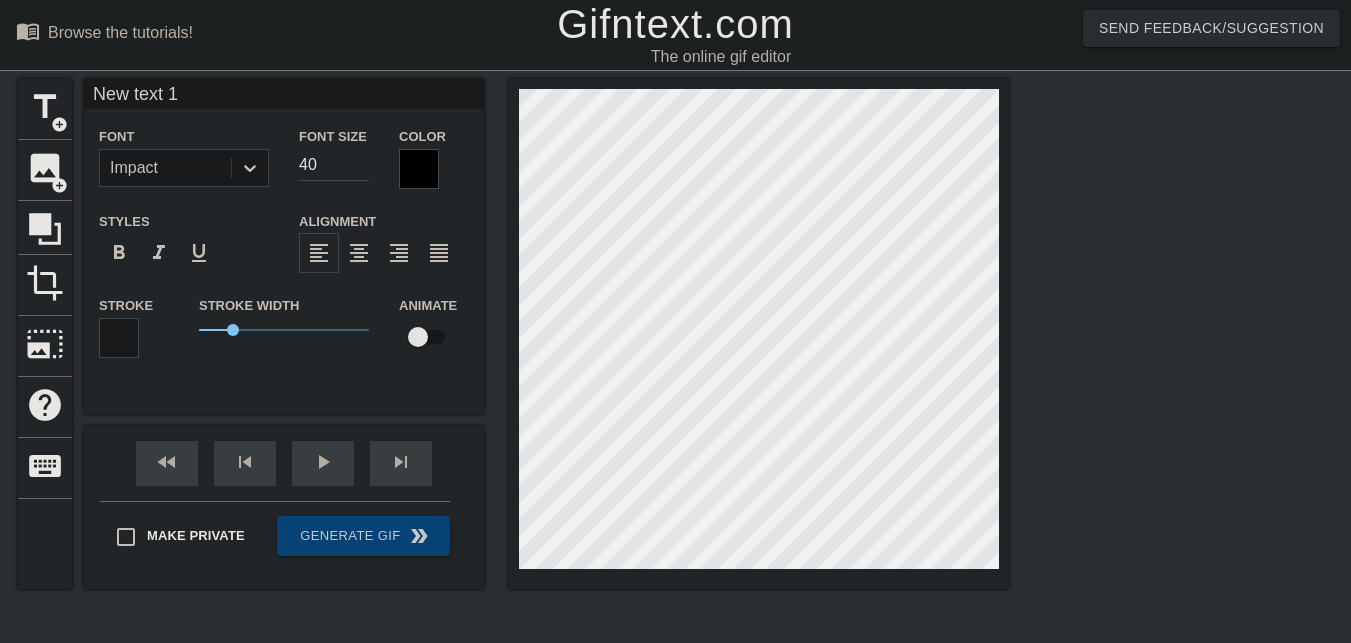 scroll, scrollTop: 3, scrollLeft: 5, axis: both 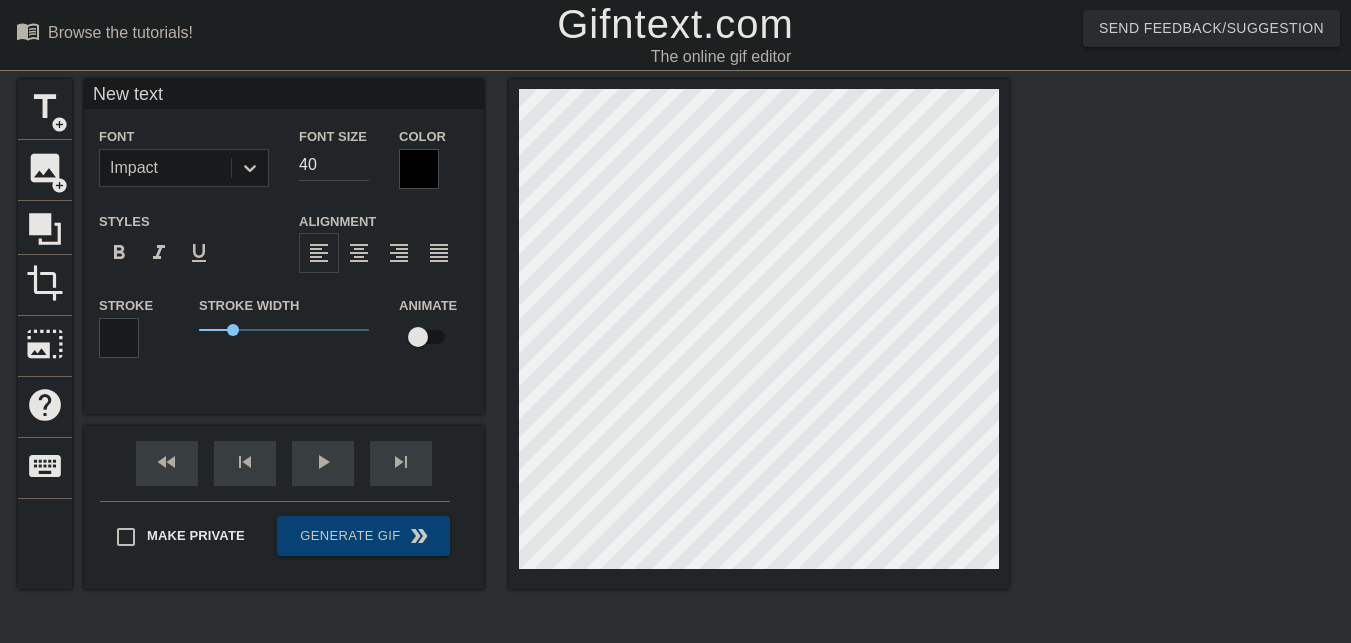 type on "New text" 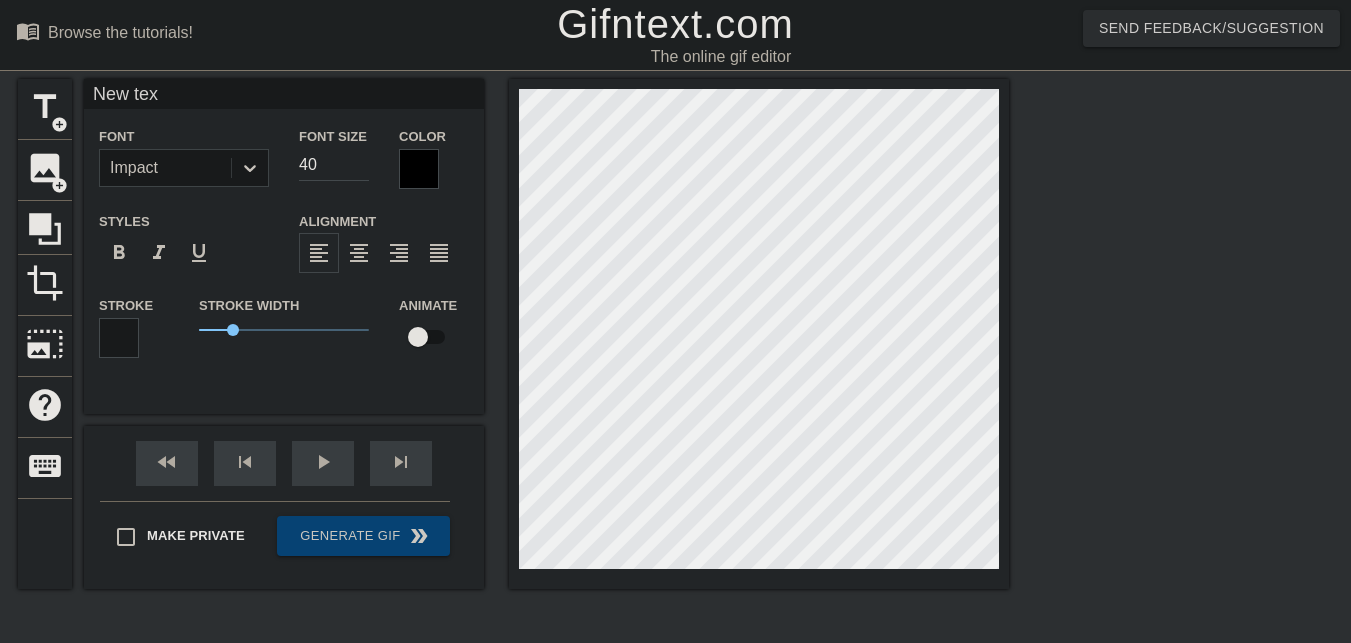 type on "New te" 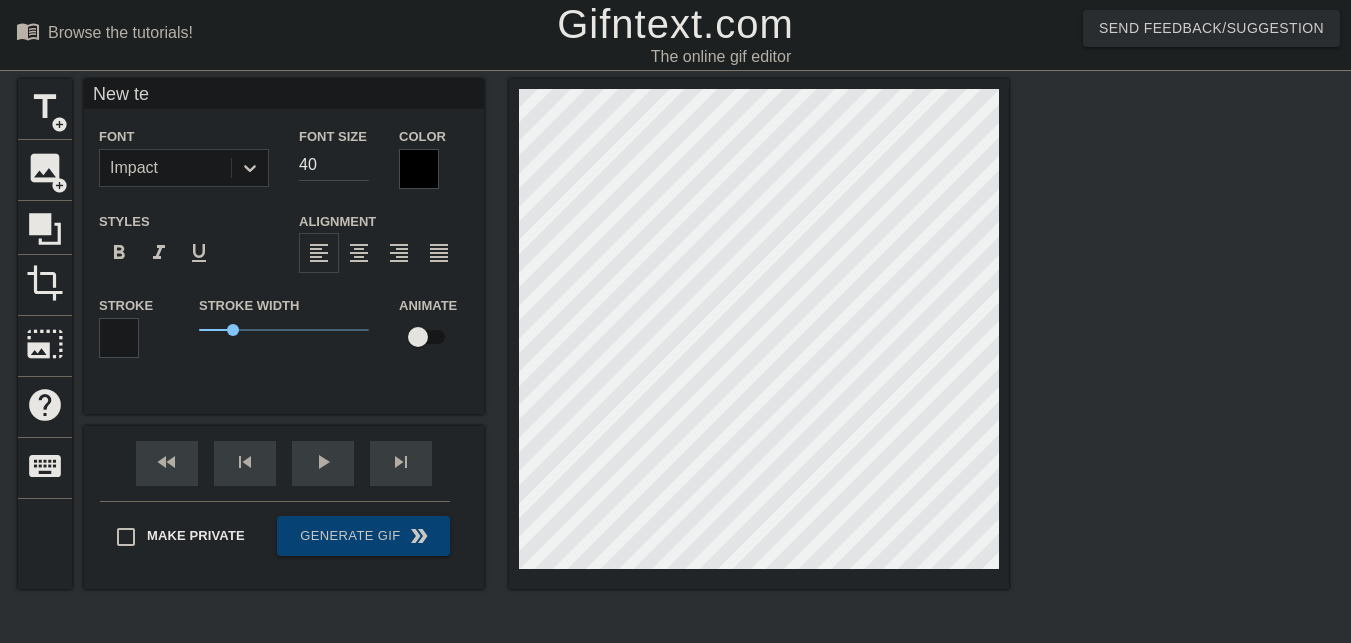 type on "New t" 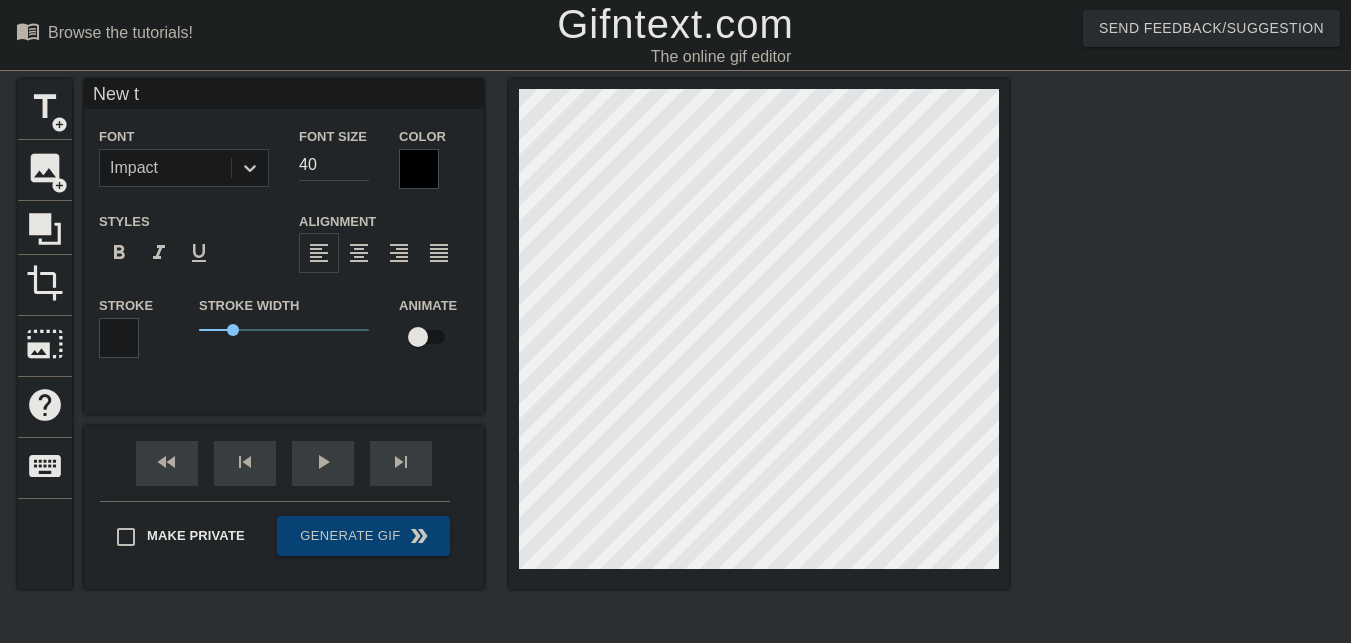 type on "New" 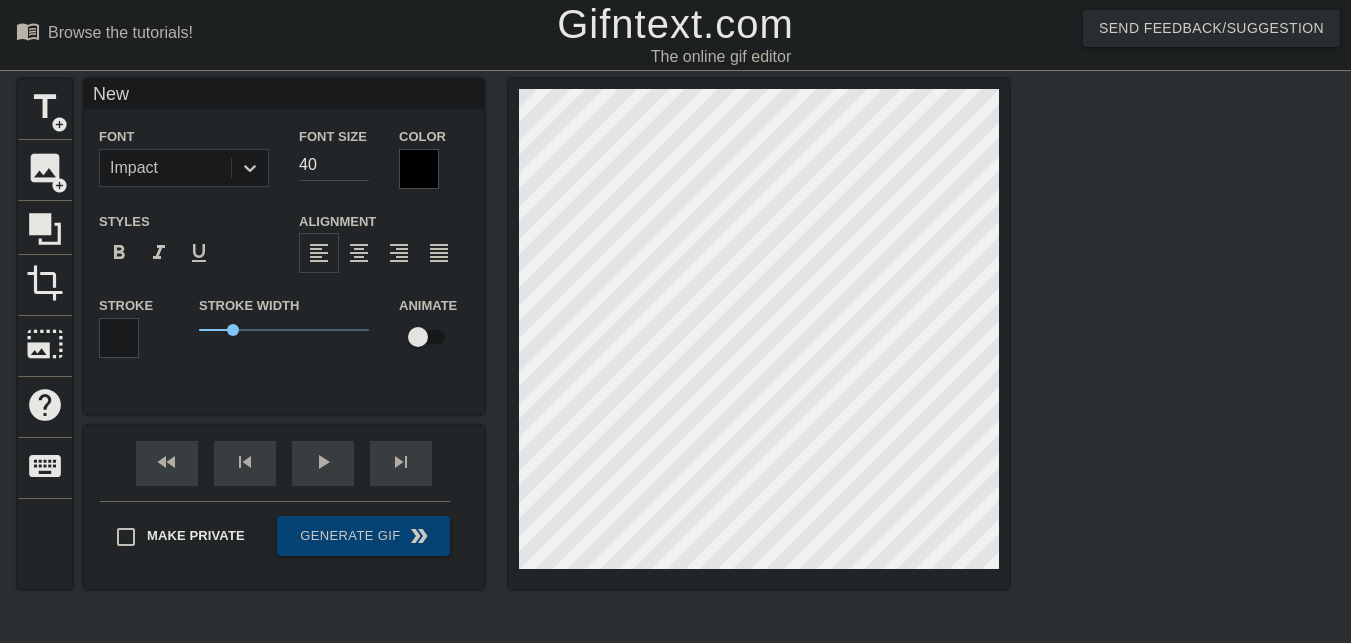 type on "New" 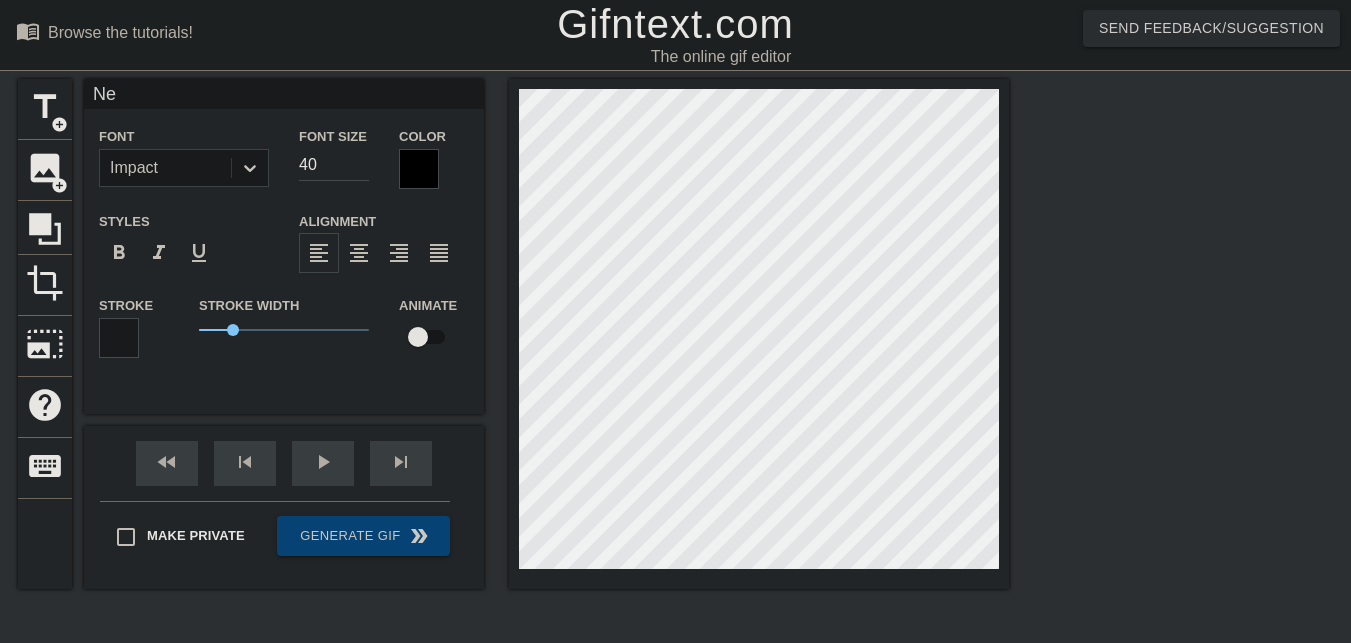 type on "N" 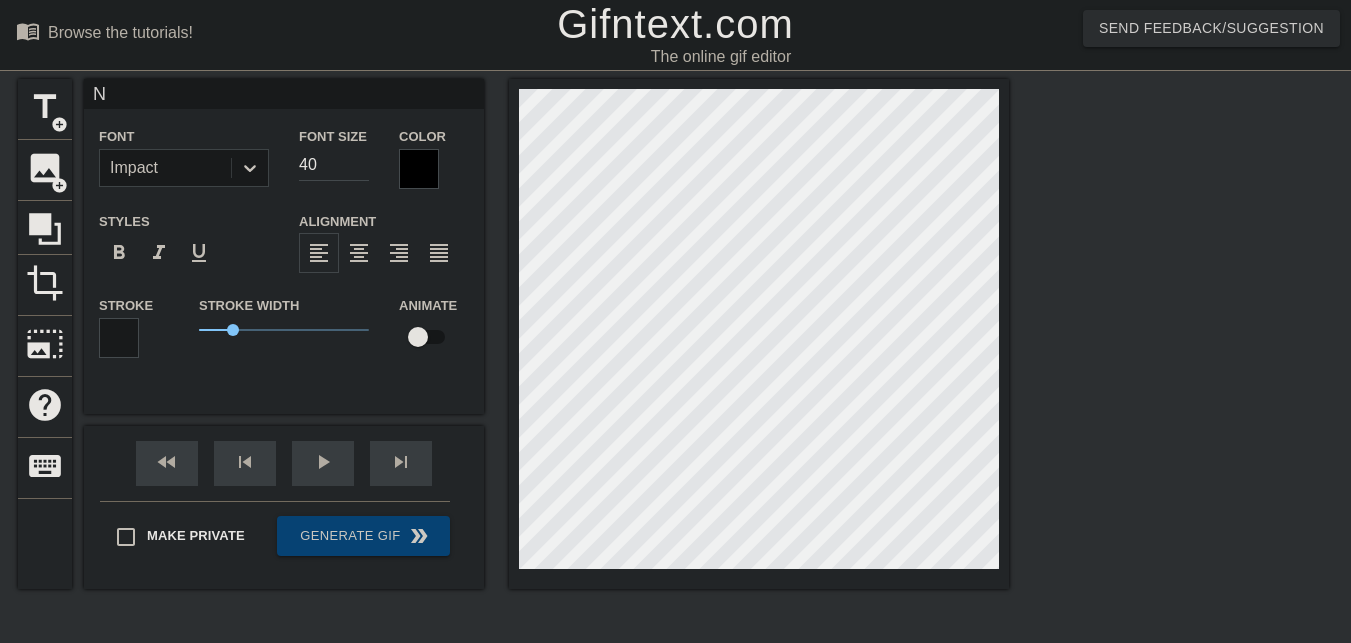 scroll, scrollTop: 3, scrollLeft: 2, axis: both 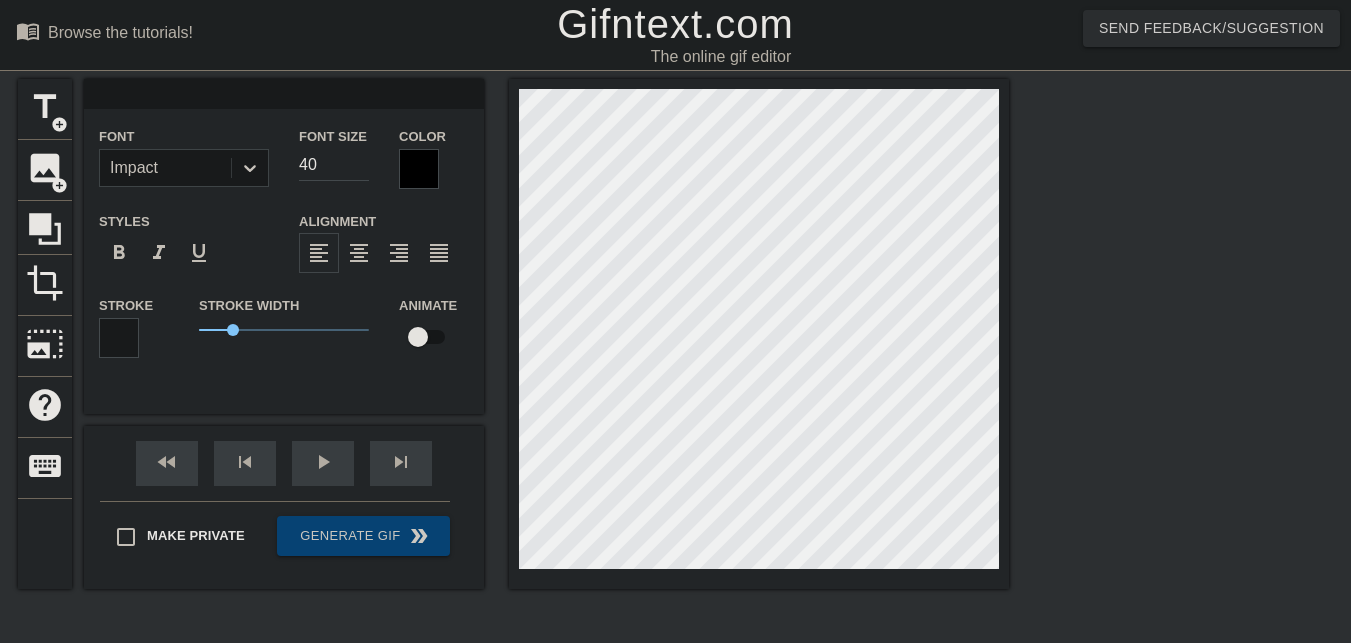 type on "D" 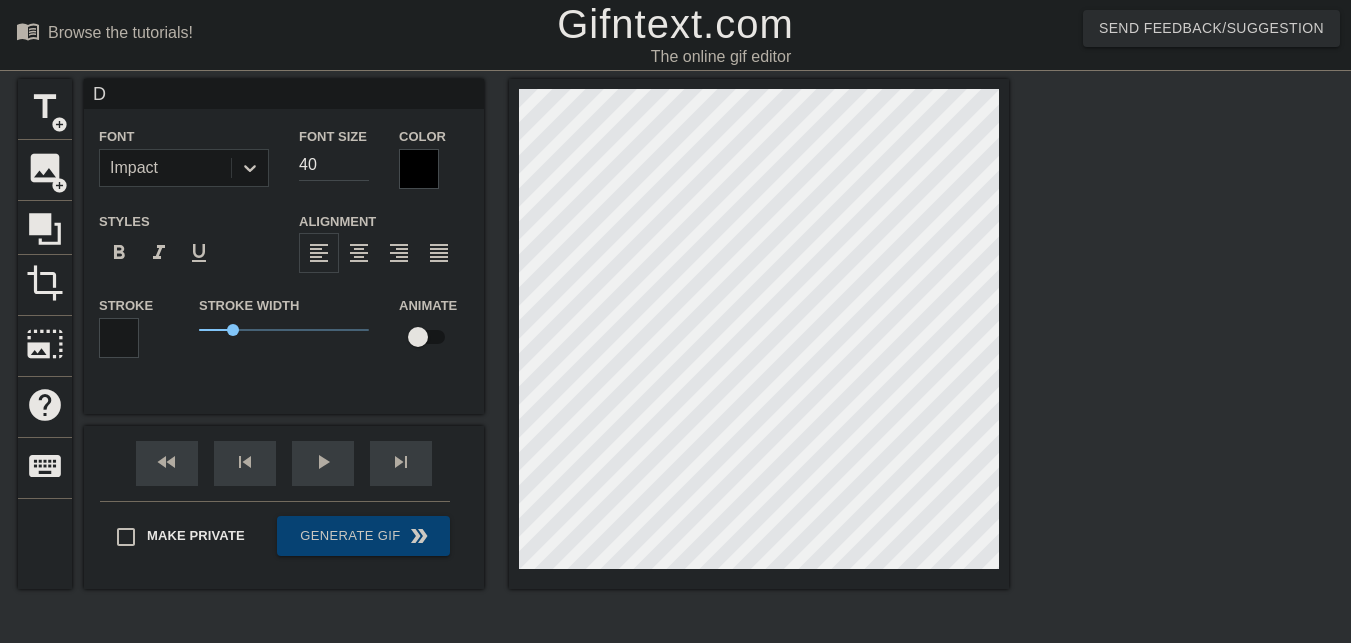 type on "DO" 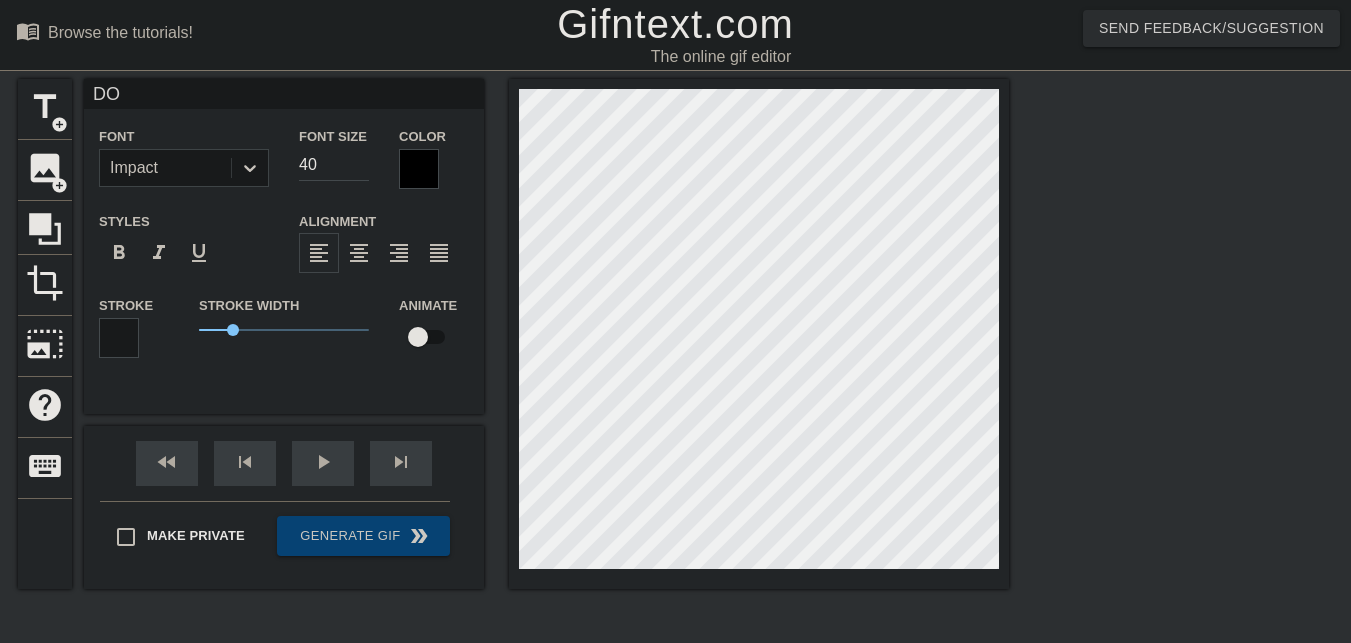 type on "DOX" 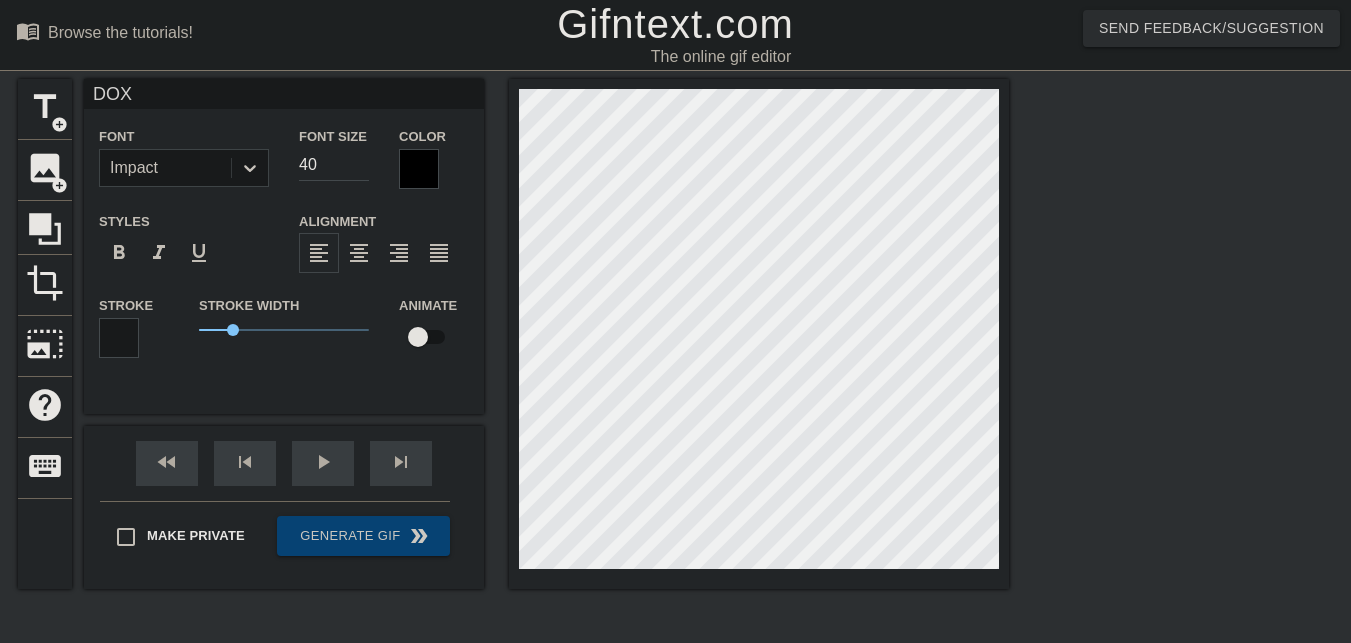 type on "DOXX" 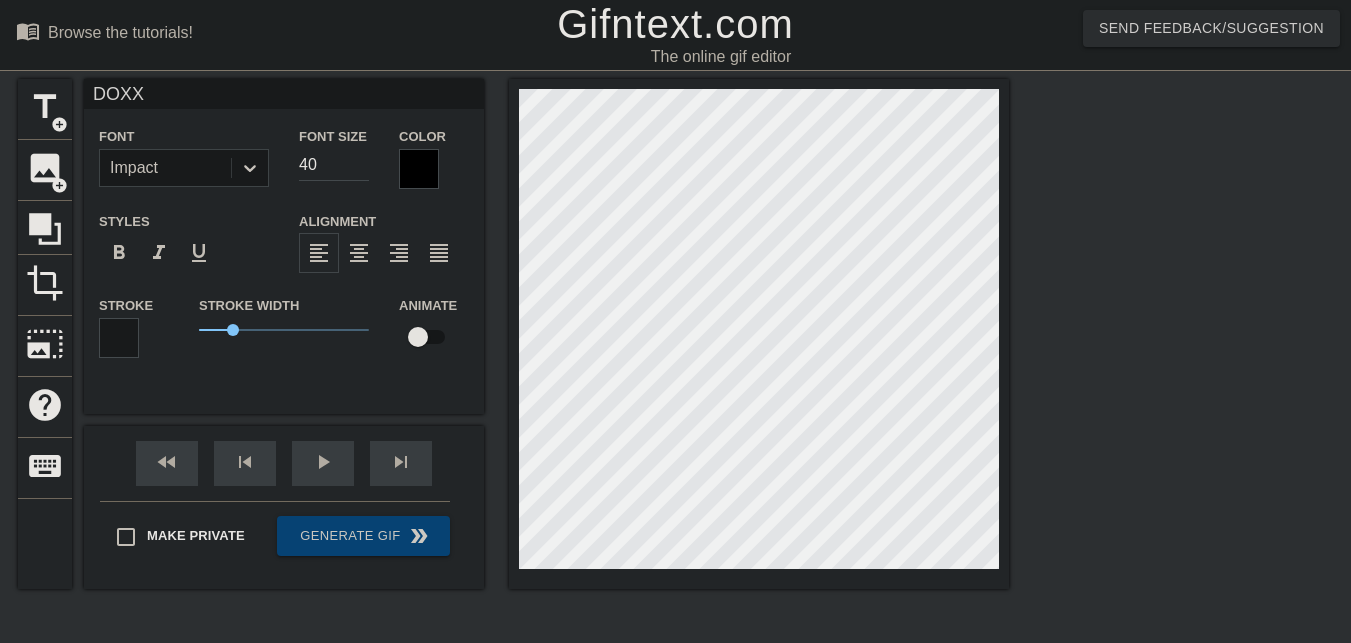 scroll, scrollTop: 3, scrollLeft: 3, axis: both 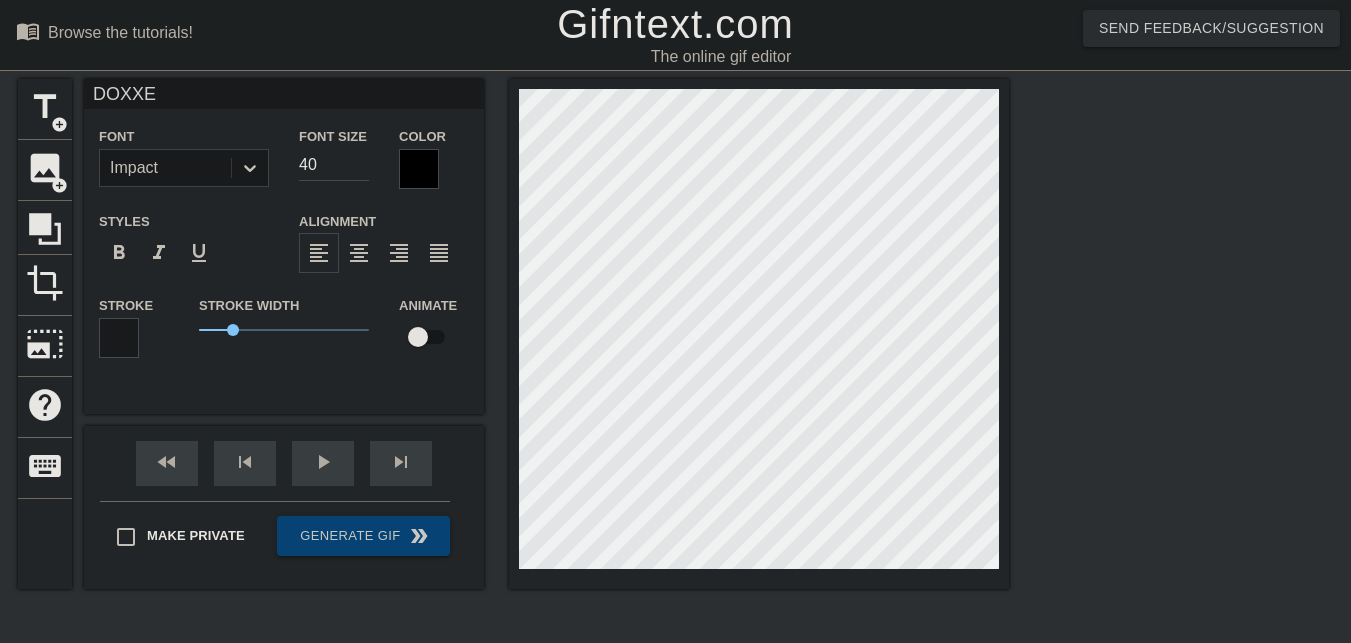 type on "DOXXED" 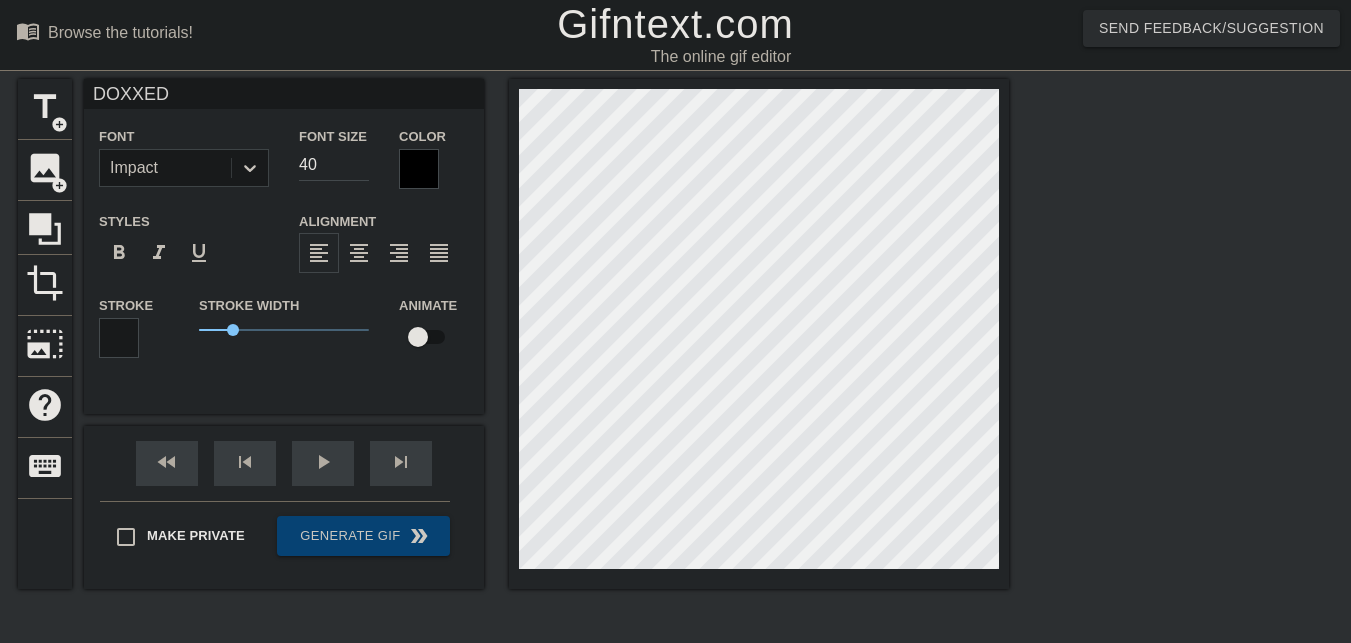 scroll, scrollTop: 3, scrollLeft: 3, axis: both 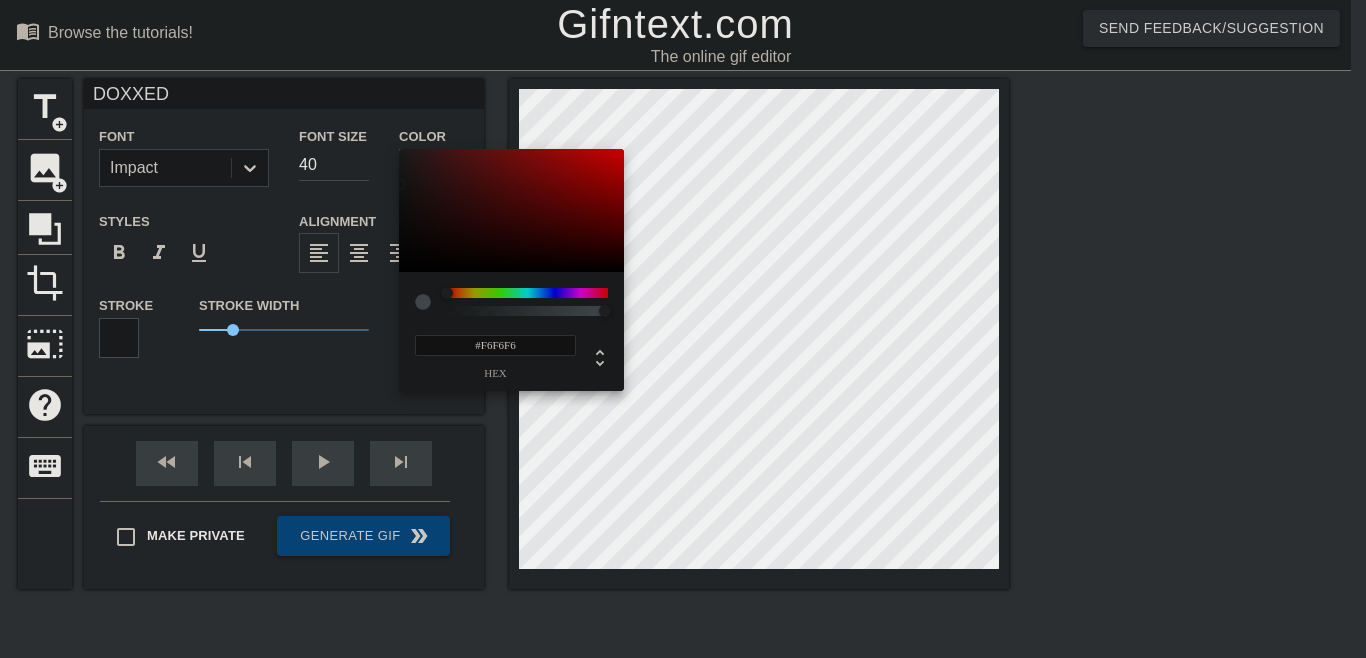 type on "#FFFFFF" 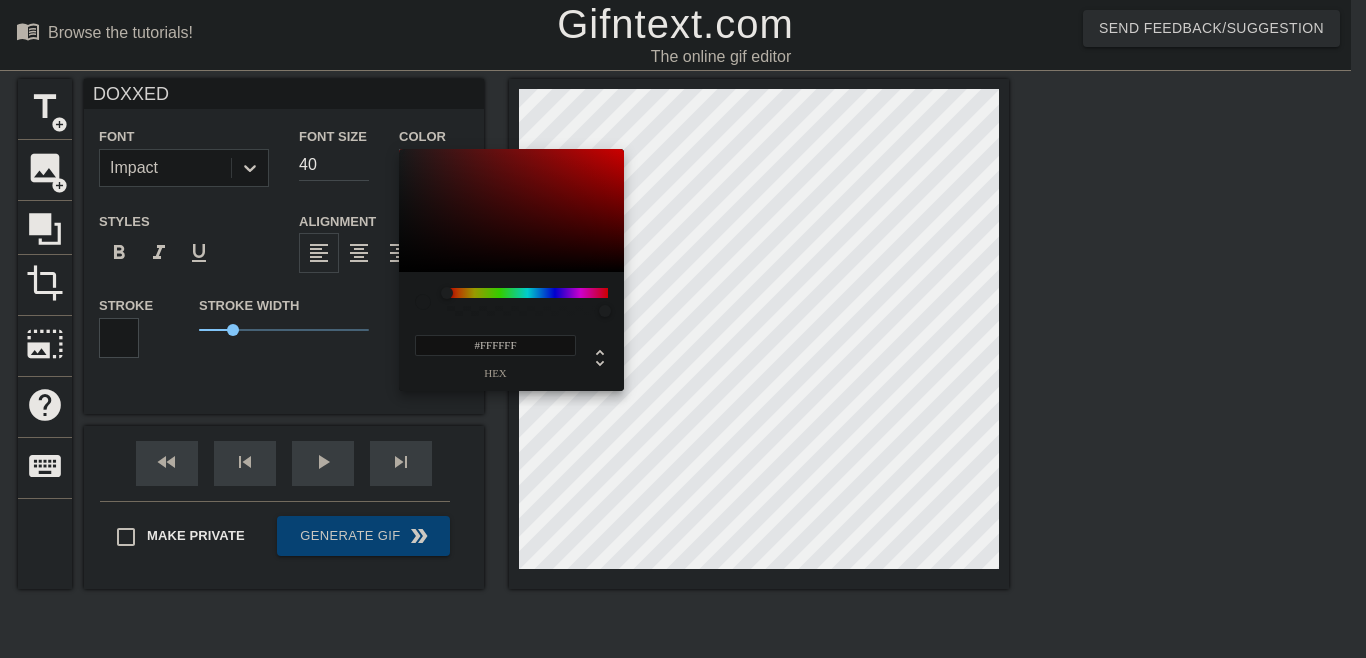 drag, startPoint x: 471, startPoint y: 252, endPoint x: 363, endPoint y: 70, distance: 211.63176 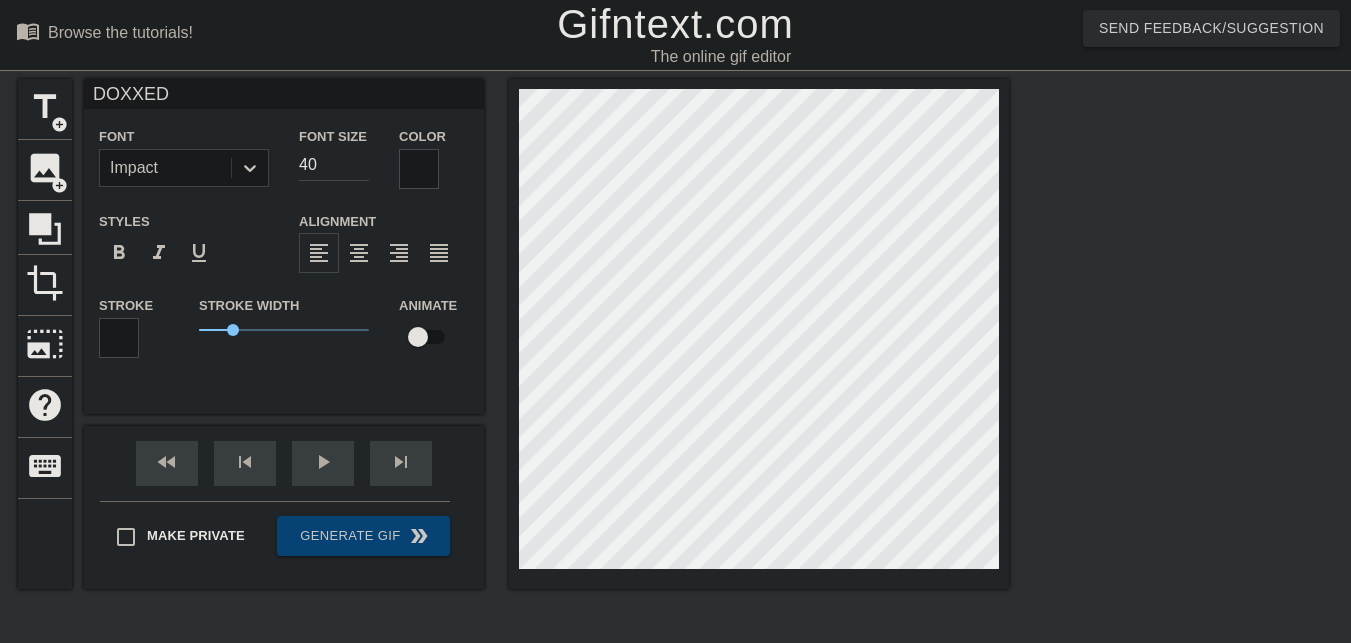 click on "title add_circle image add_circle crop photo_size_select_large help keyboard DOXXED Font Impact Font Size 40 Color Styles format_bold format_italic format_underline Alignment format_align_left format_align_center format_align_right format_align_justify Stroke Stroke Width 1 Animate fast_rewind skip_previous play_arrow skip_next Make Private Generate Gif double_arrow" at bounding box center (513, 334) 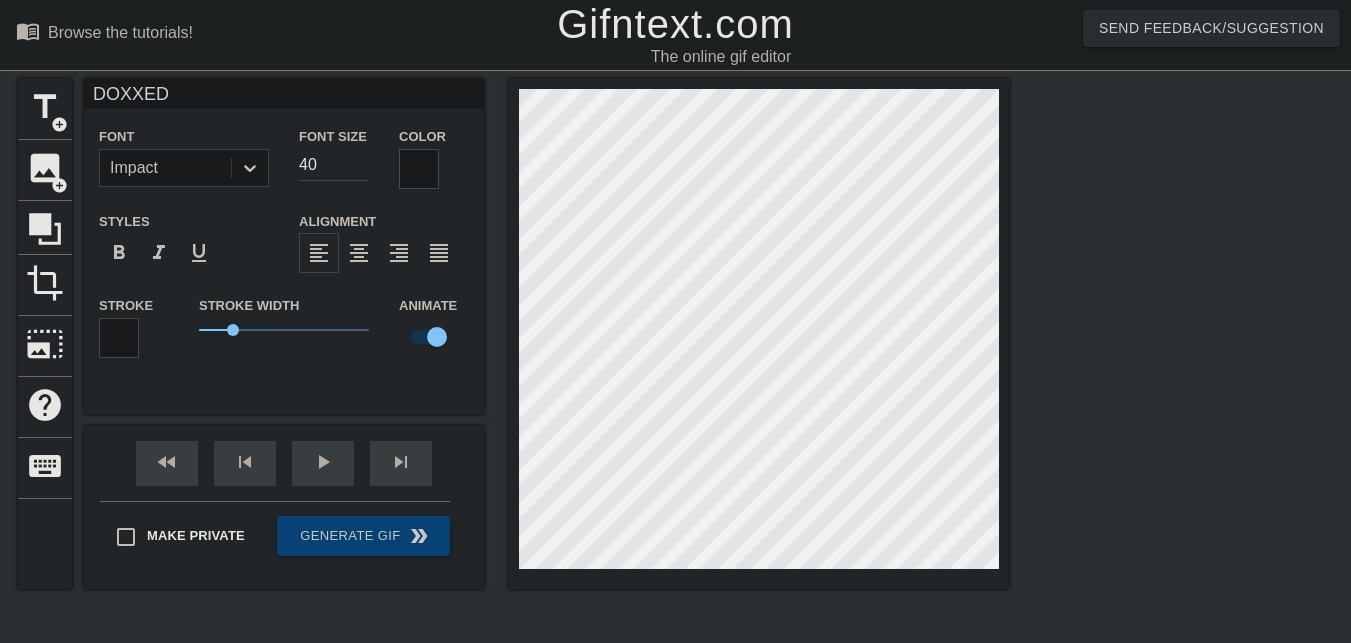 scroll, scrollTop: 2, scrollLeft: 5, axis: both 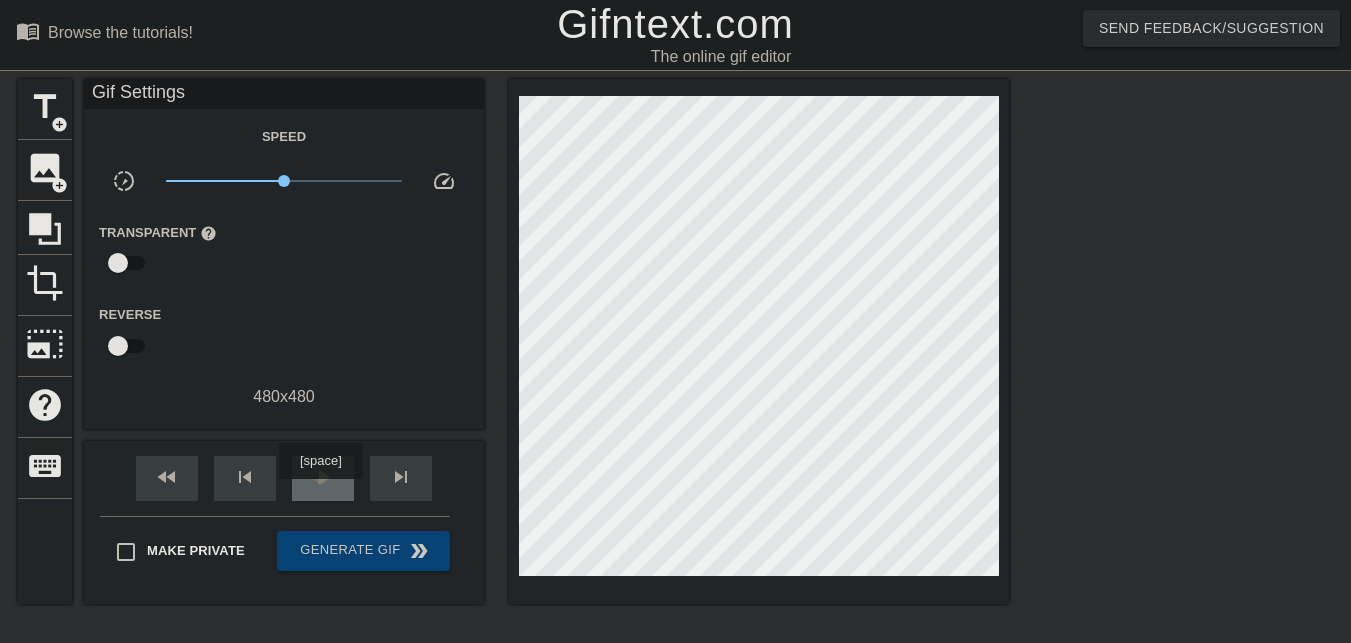 click on "play_arrow" at bounding box center (323, 478) 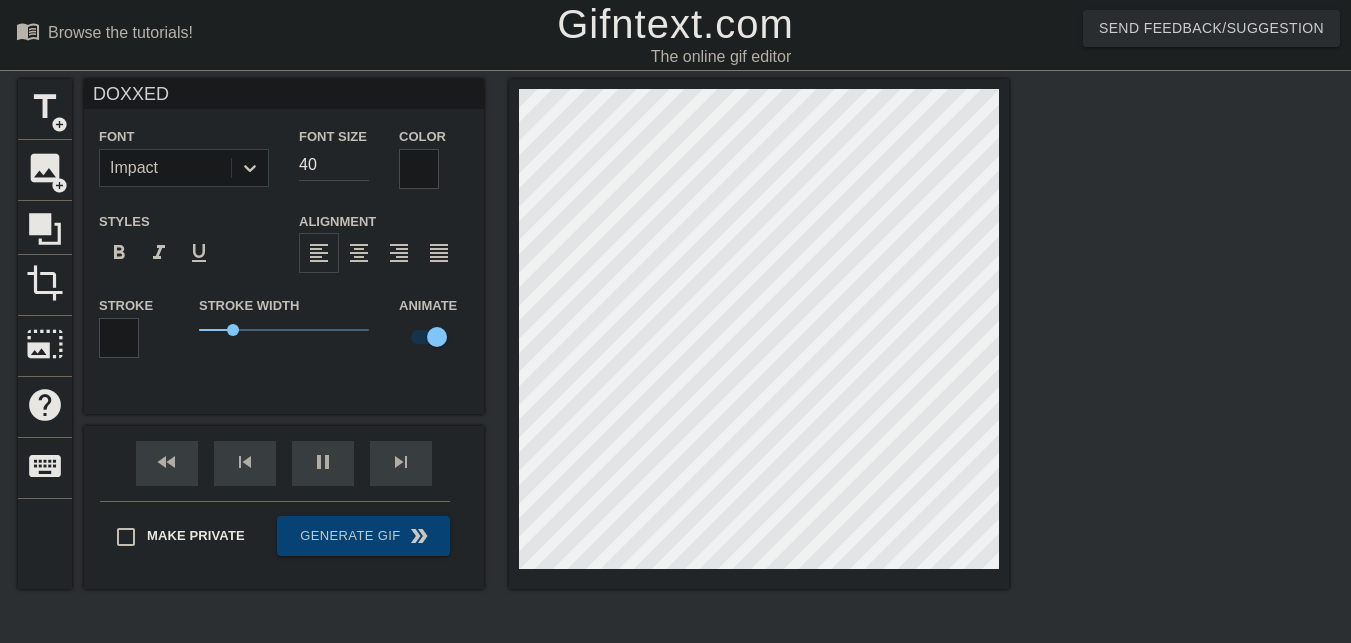 scroll, scrollTop: 2, scrollLeft: 4, axis: both 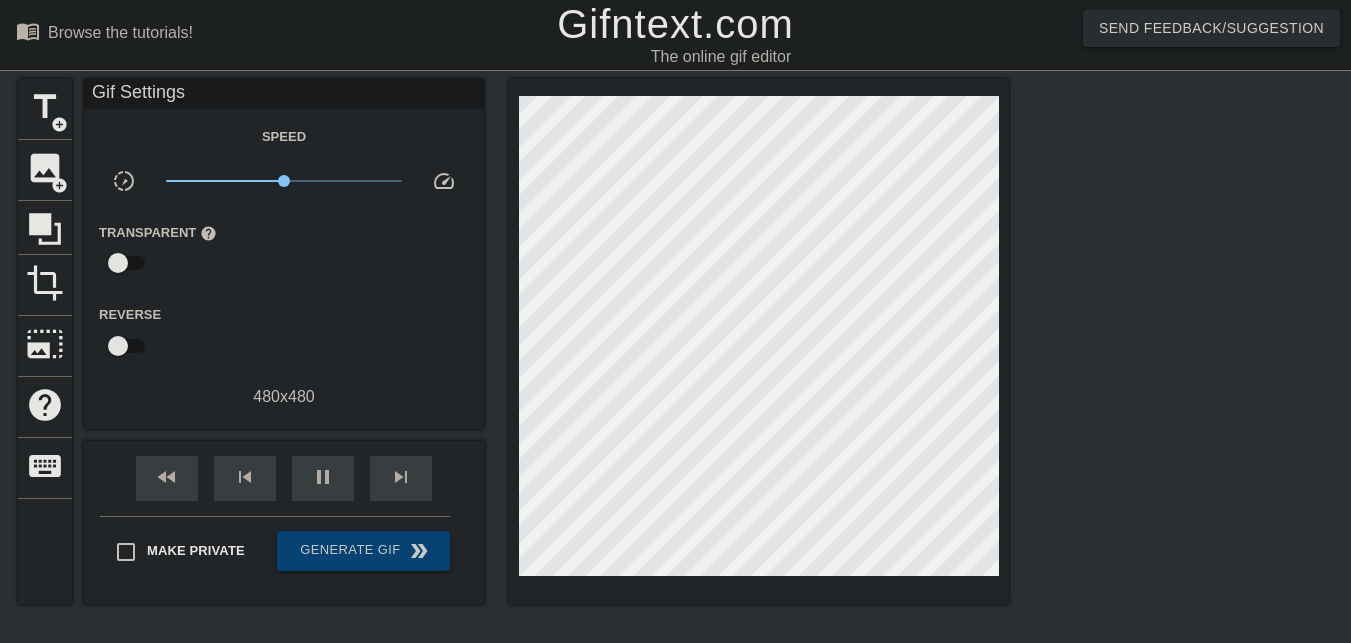 click at bounding box center [1183, 379] 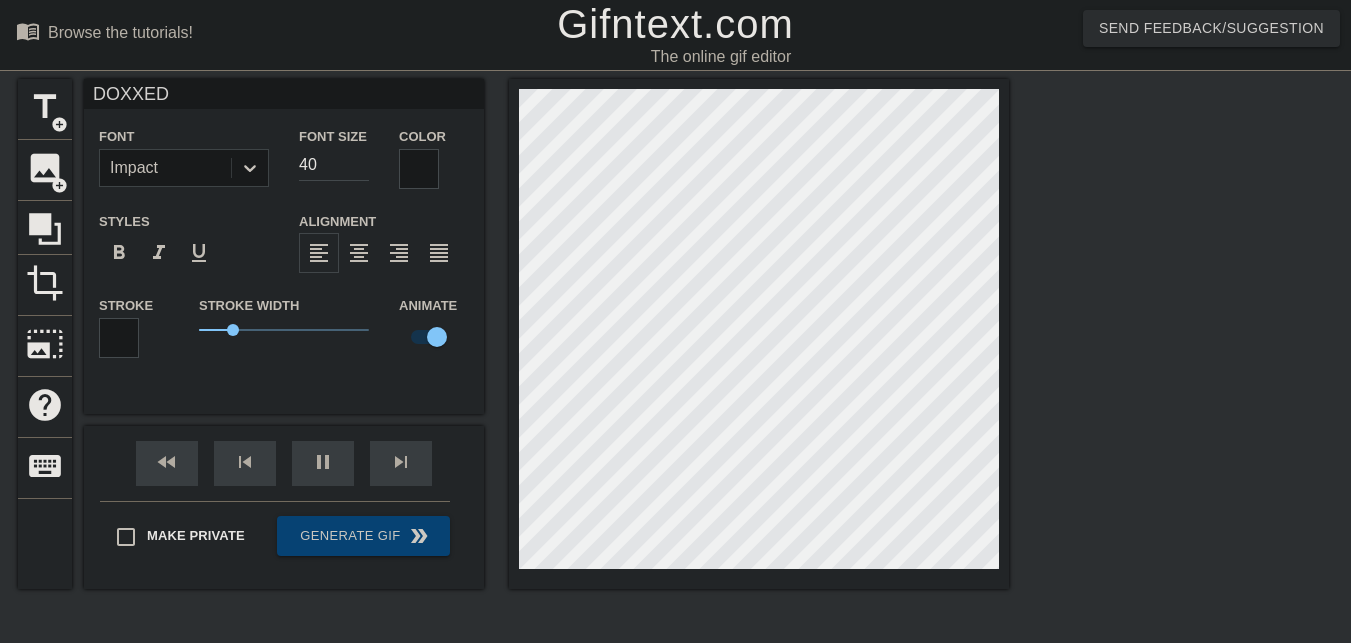 click at bounding box center [1183, 379] 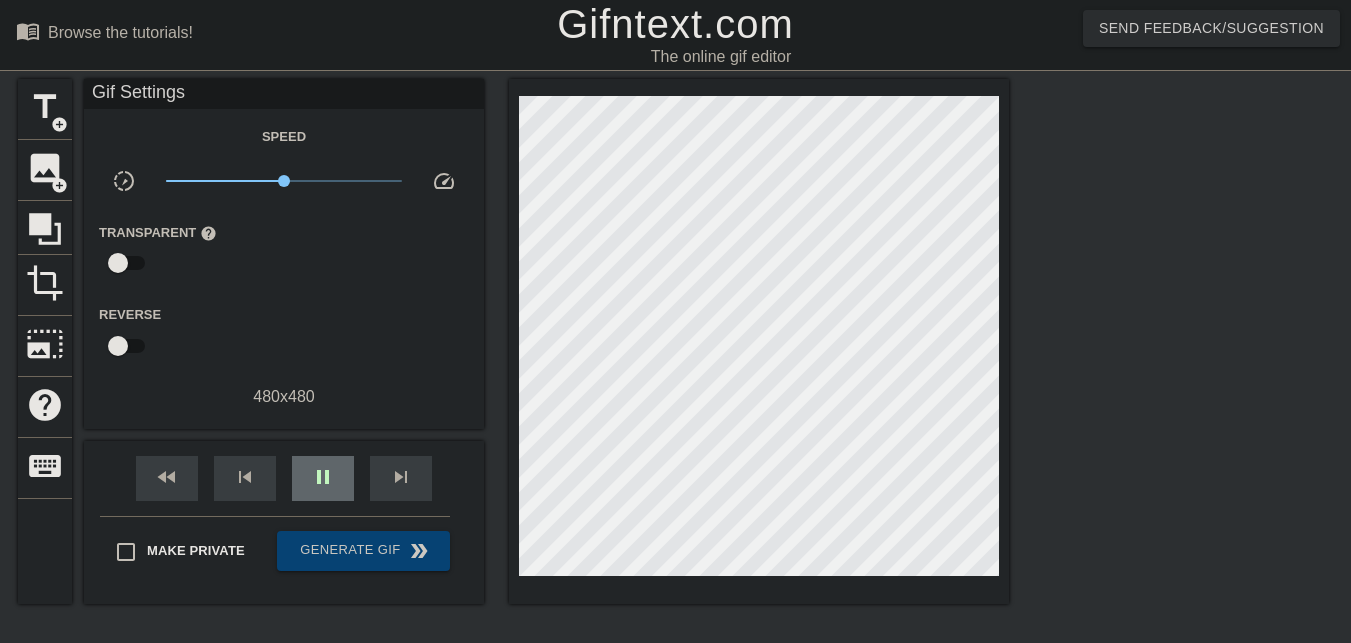 click on "pause" at bounding box center (323, 478) 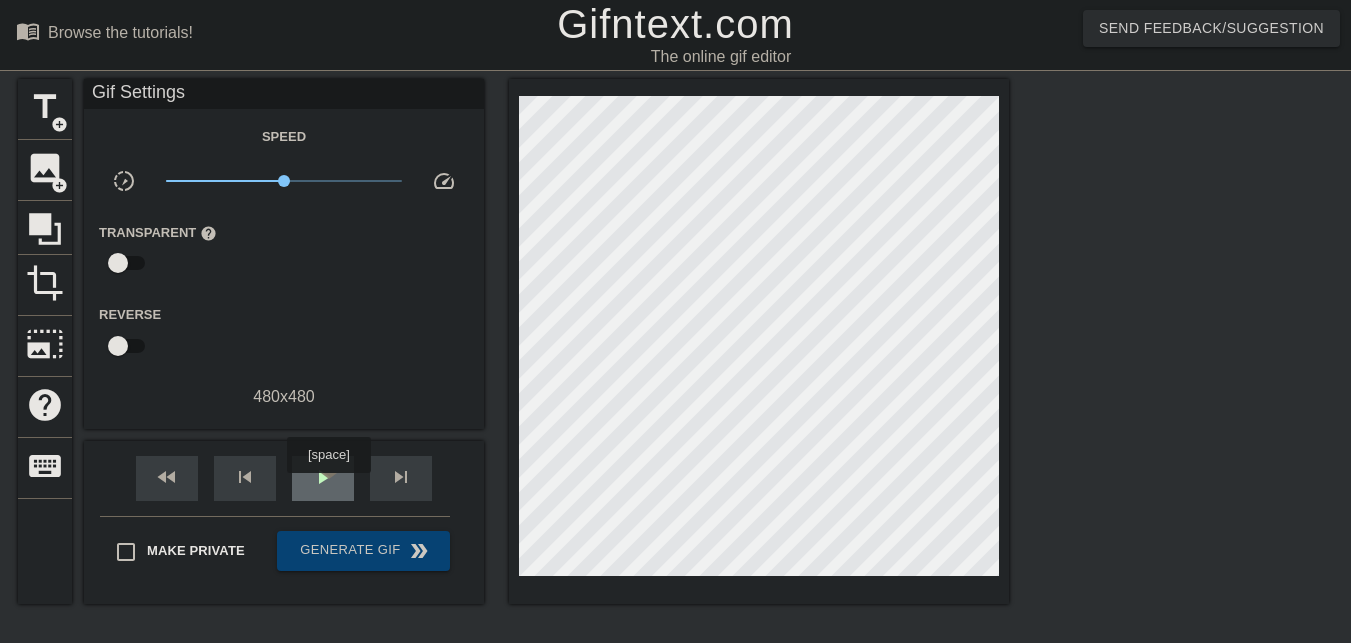 click on "play_arrow" at bounding box center [323, 478] 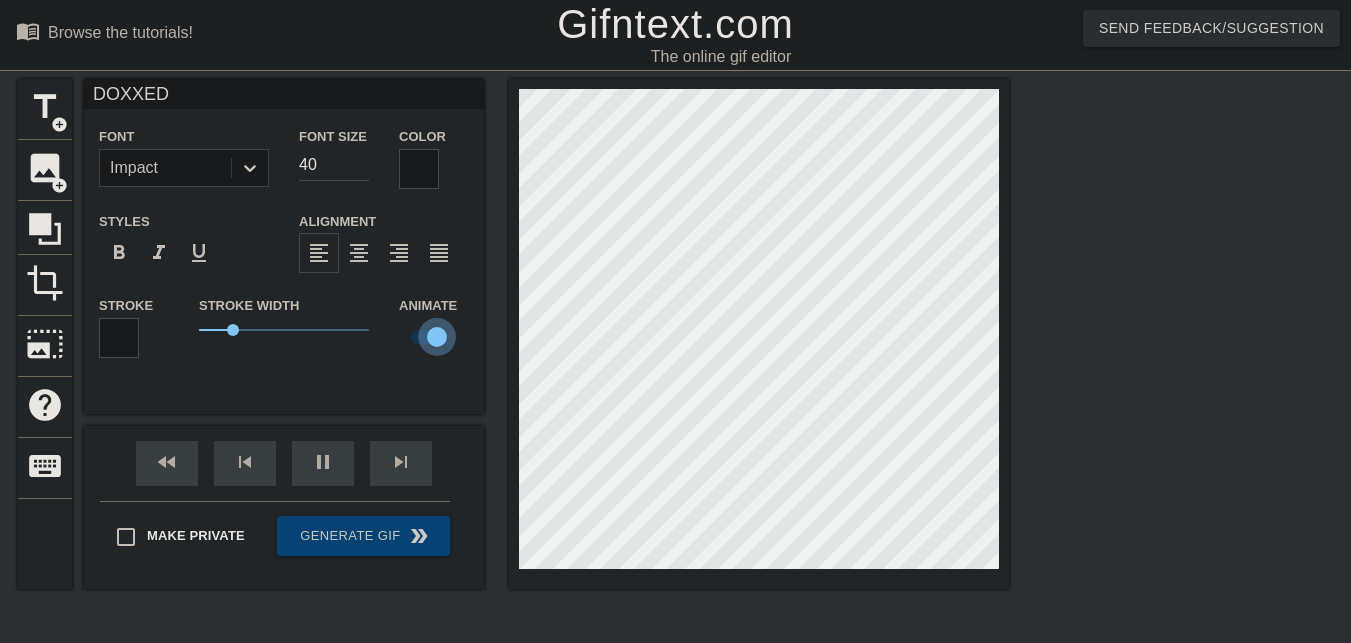 click at bounding box center [437, 337] 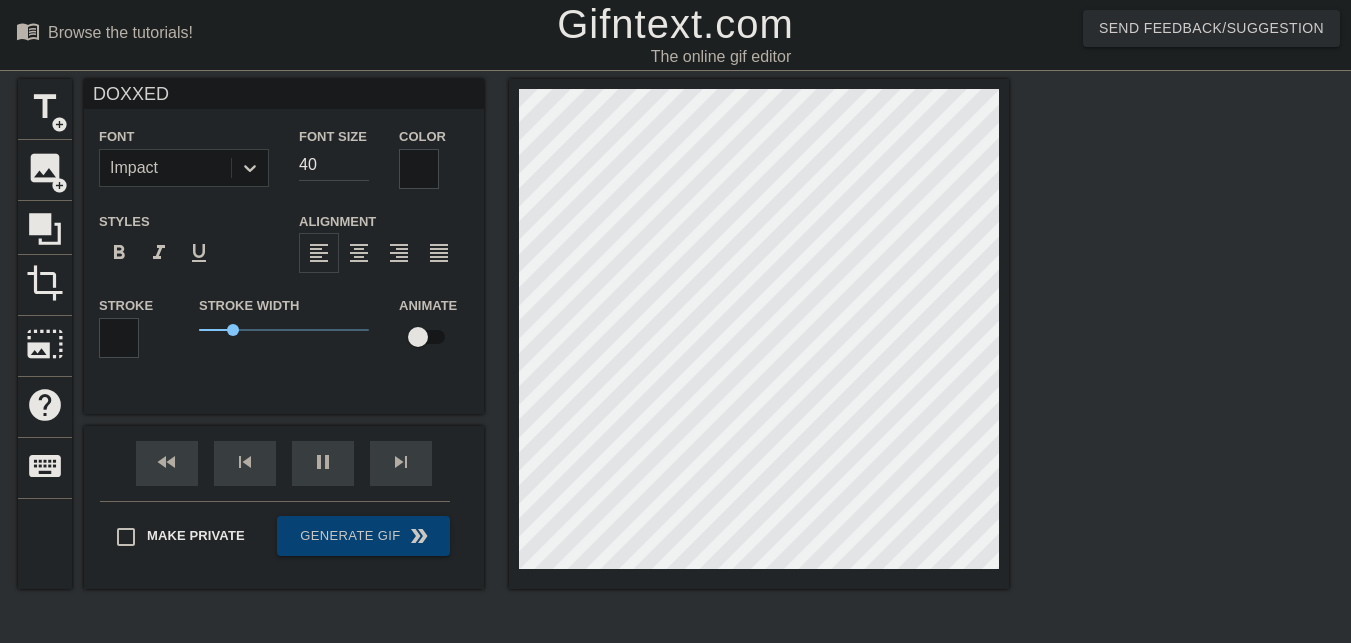 click at bounding box center [1183, 379] 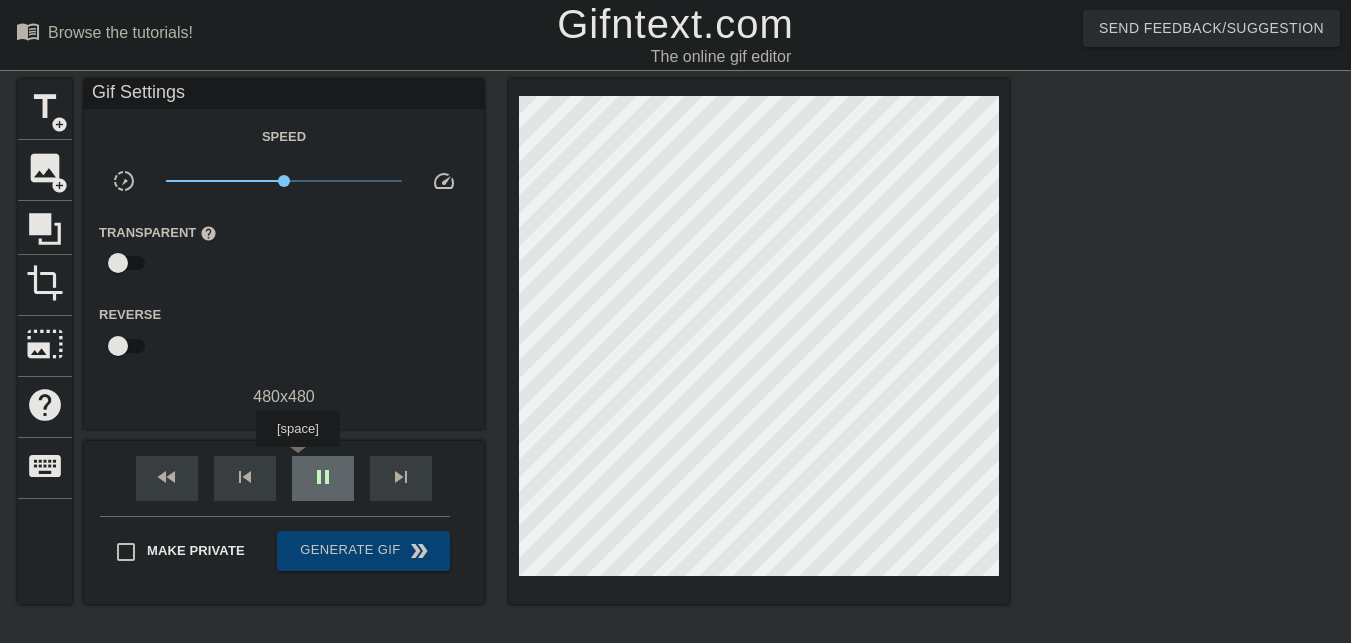 click on "pause" at bounding box center [323, 478] 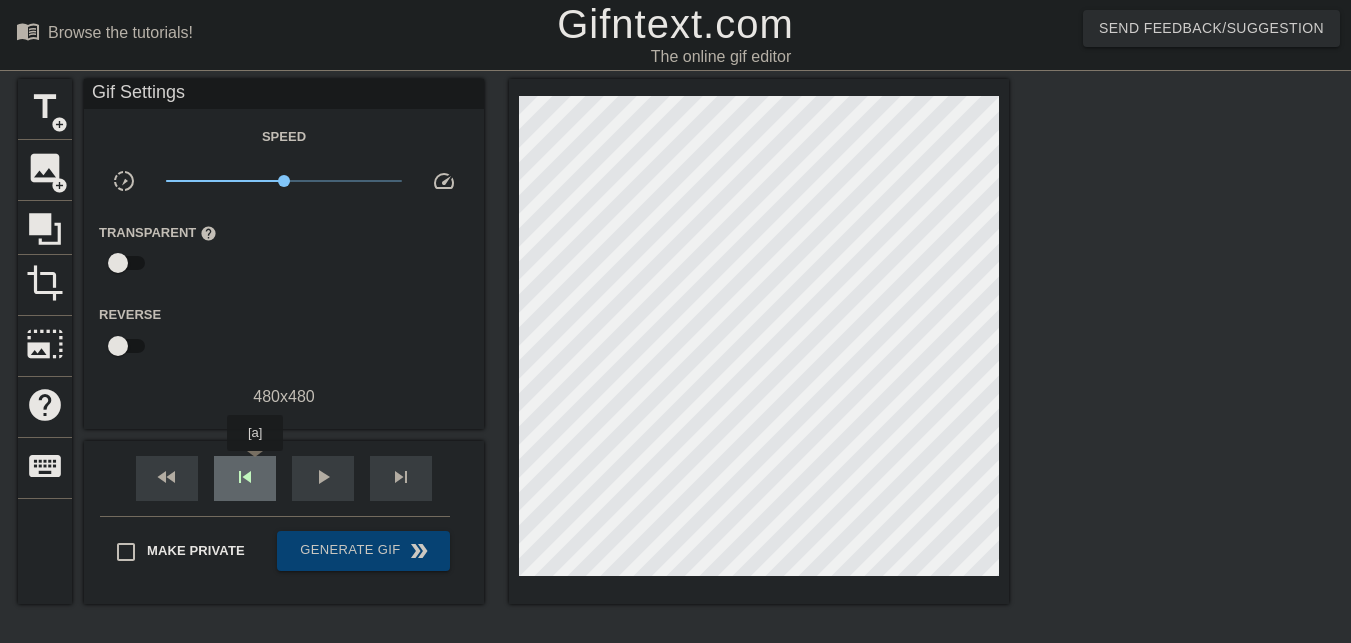 click on "skip_previous" at bounding box center (245, 477) 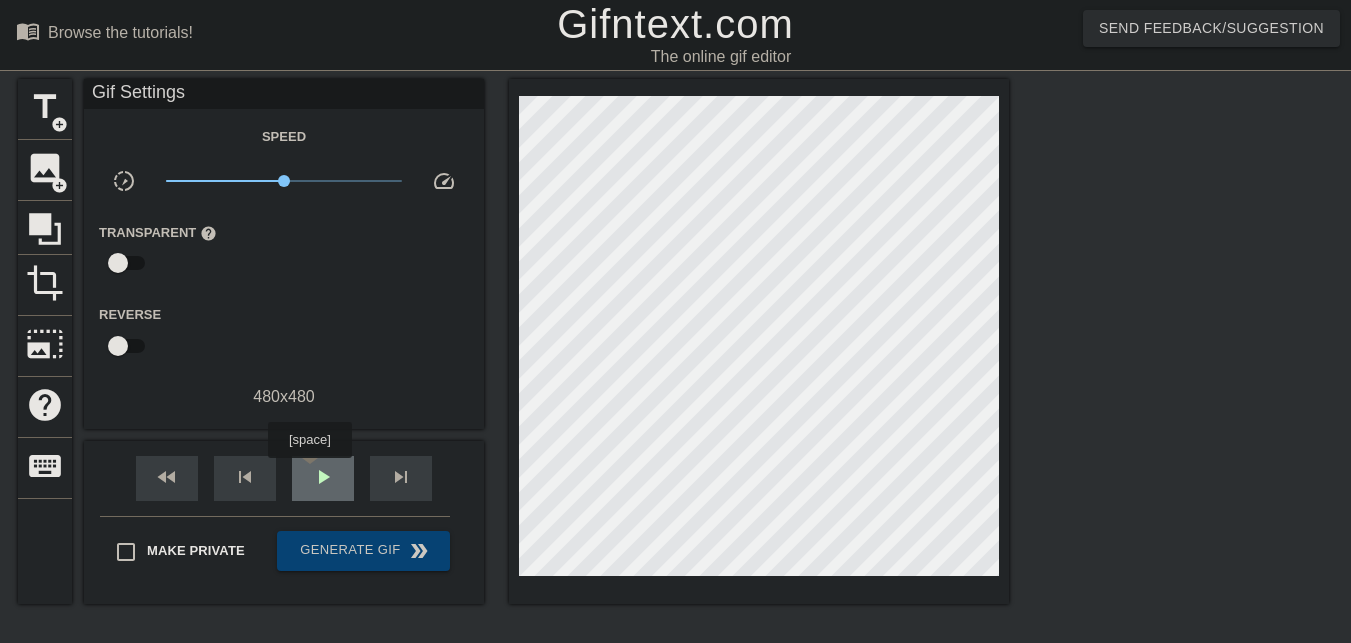 click on "play_arrow" at bounding box center (323, 478) 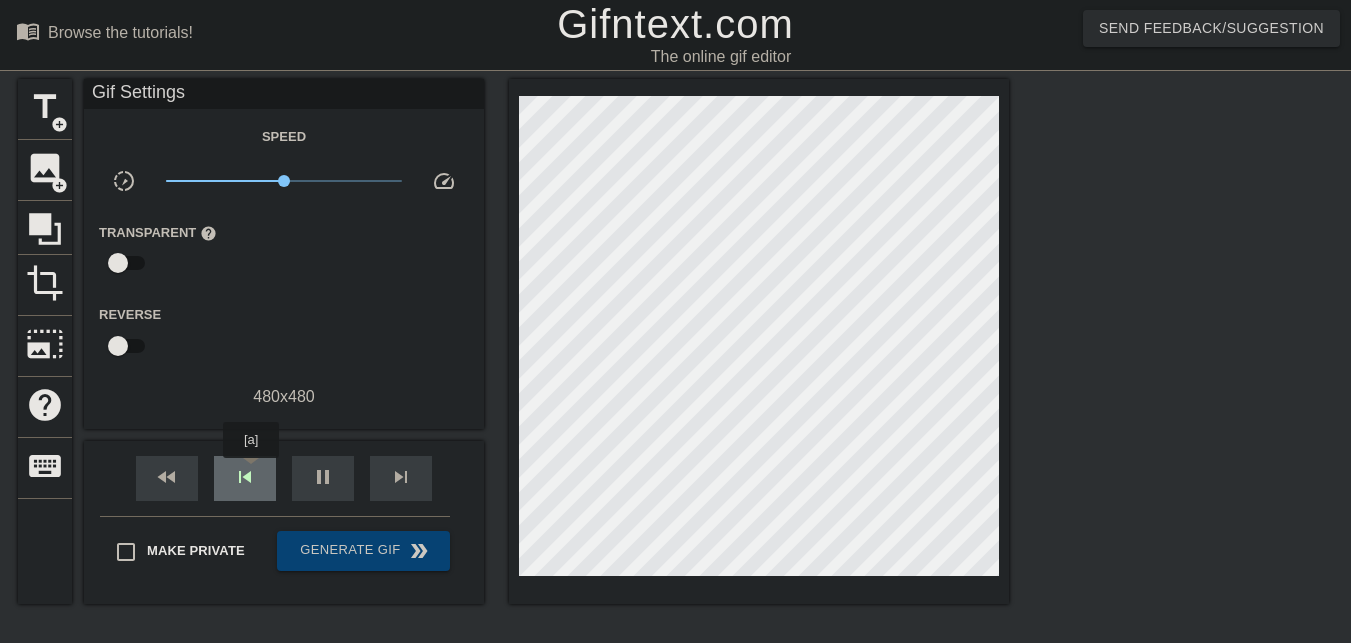 click on "skip_previous" at bounding box center (245, 477) 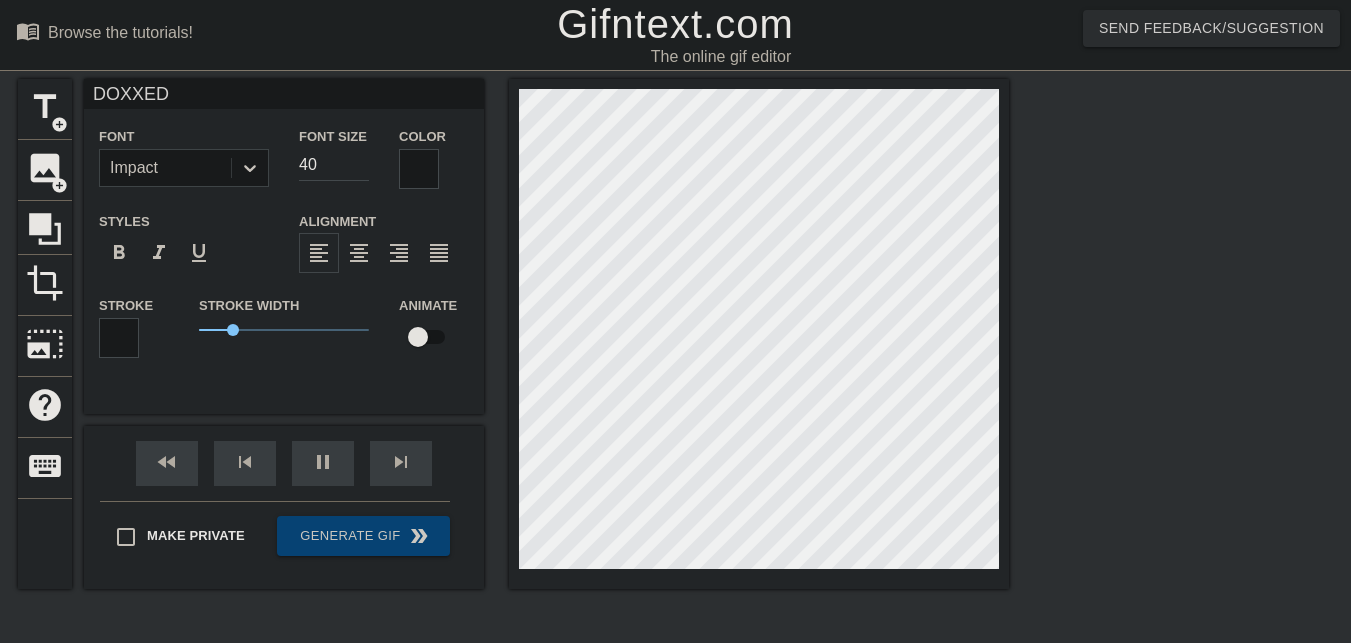 scroll, scrollTop: 2, scrollLeft: 2, axis: both 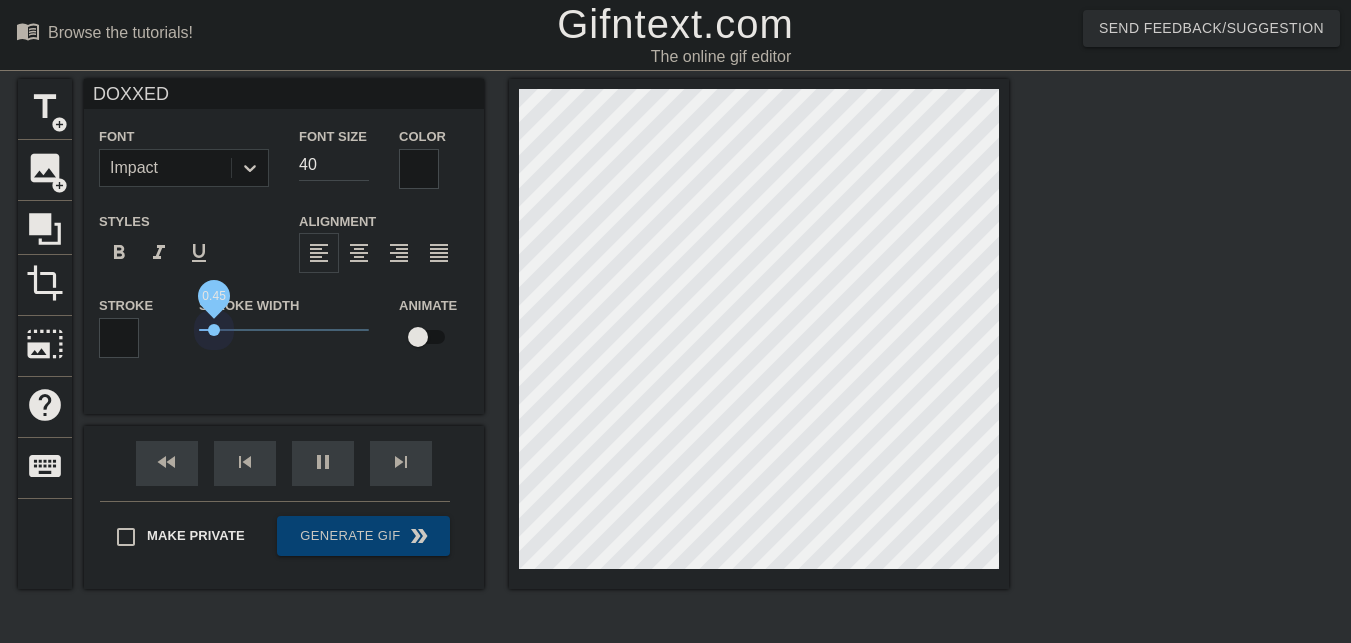 drag, startPoint x: 228, startPoint y: 337, endPoint x: 214, endPoint y: 339, distance: 14.142136 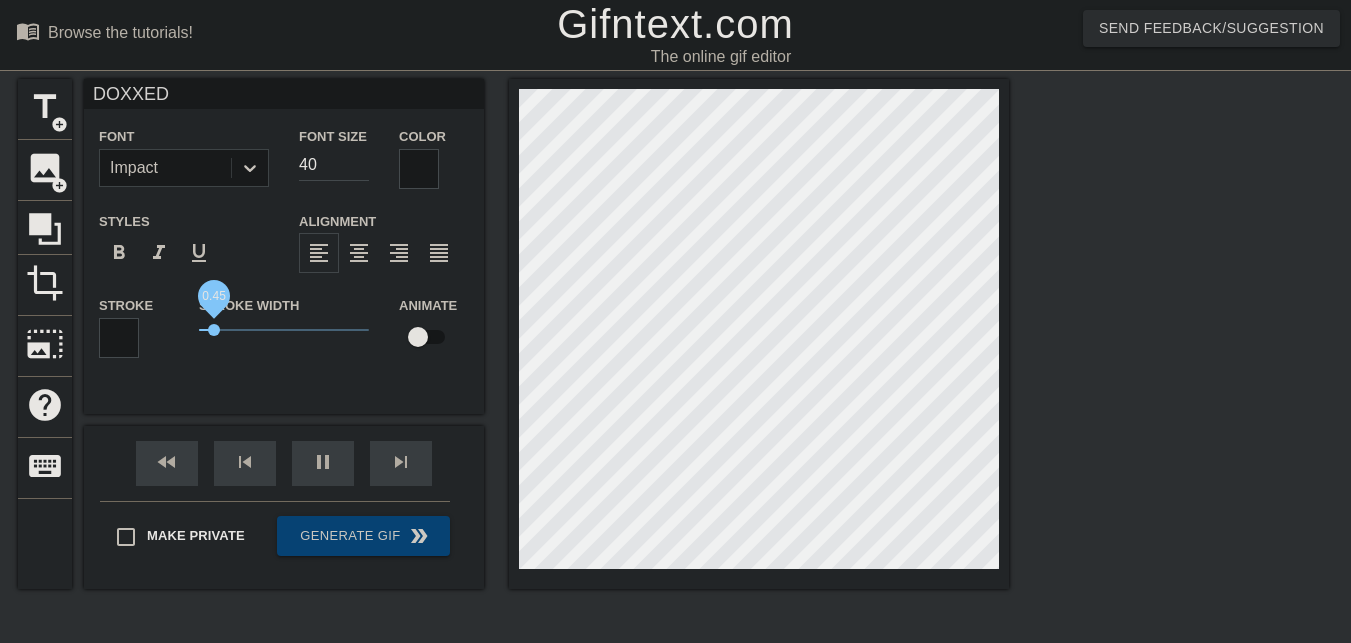 click on "DOXXED Font Impact Font Size 40 Color Styles format_bold format_italic format_underline Alignment format_align_left format_align_center format_align_right format_align_justify Stroke Stroke Width 0.45 Animate" at bounding box center (284, 246) 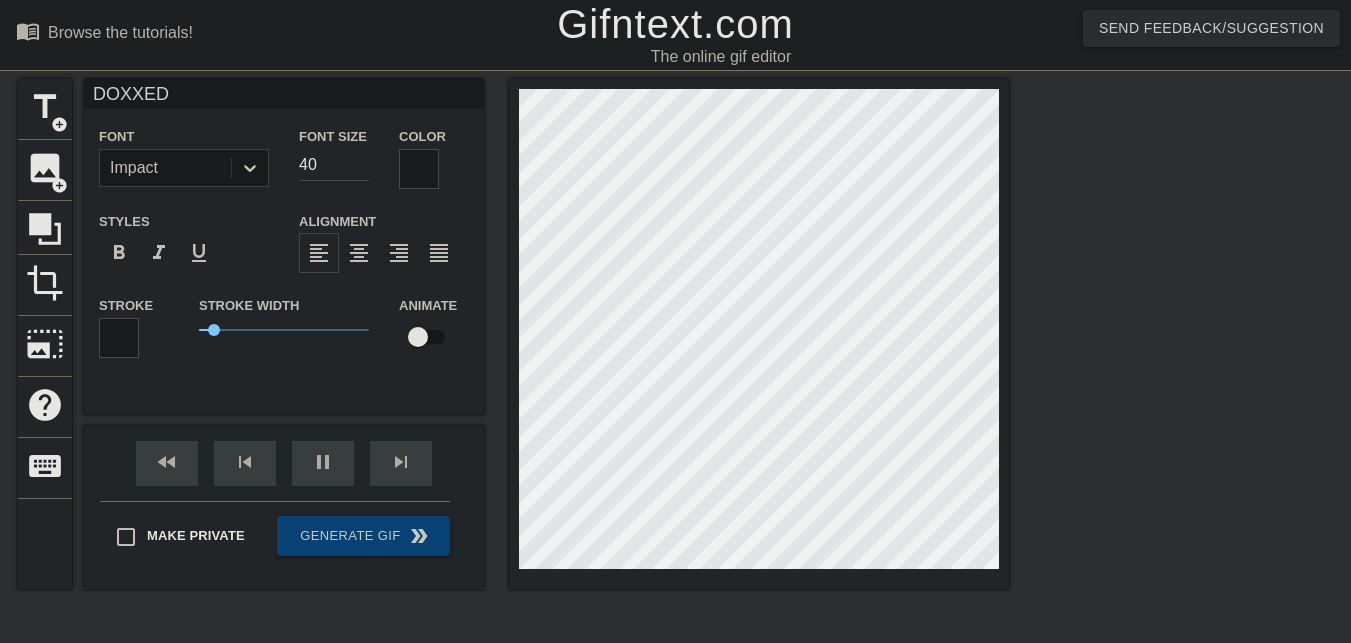 click at bounding box center (119, 338) 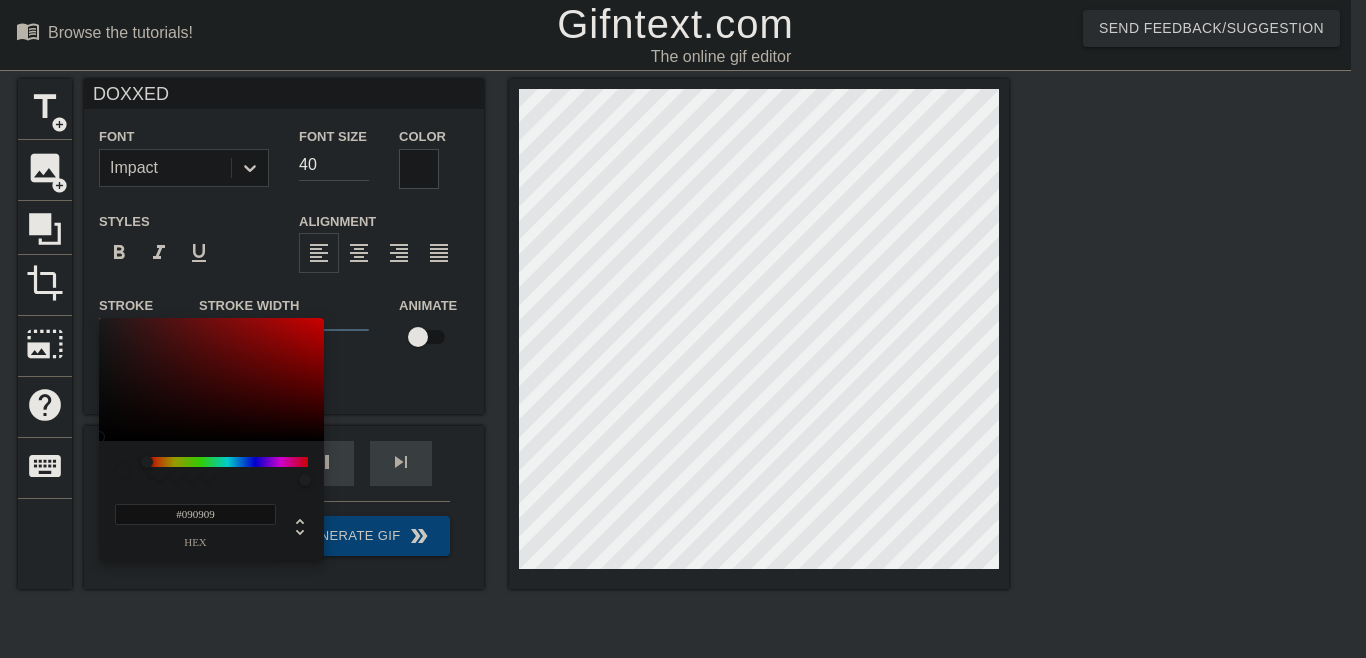 type on "#000000" 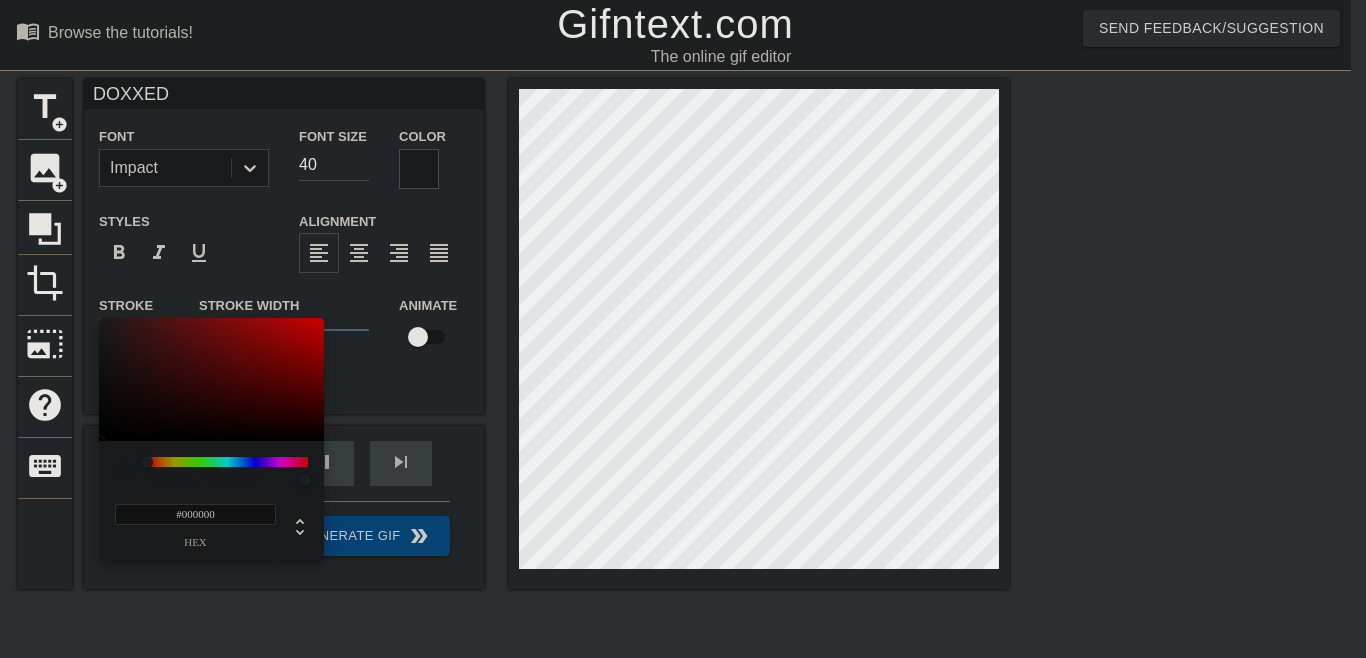 drag, startPoint x: 249, startPoint y: 364, endPoint x: 67, endPoint y: 530, distance: 246.33311 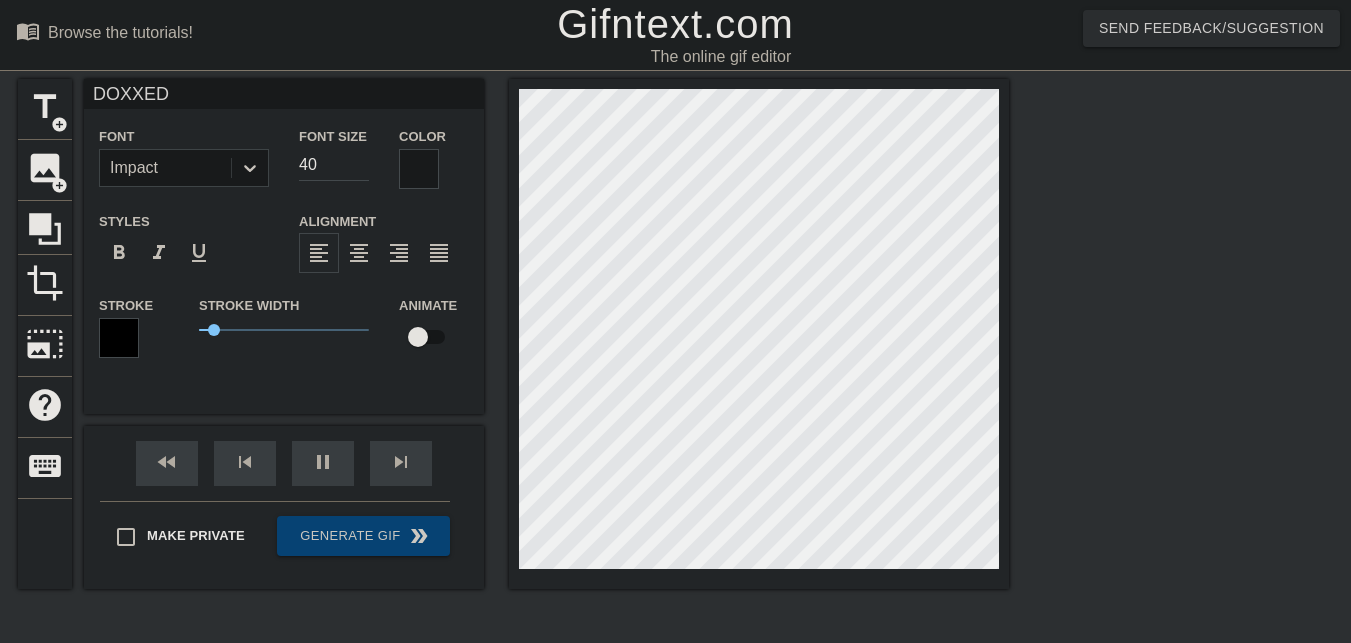 scroll, scrollTop: 2, scrollLeft: 3, axis: both 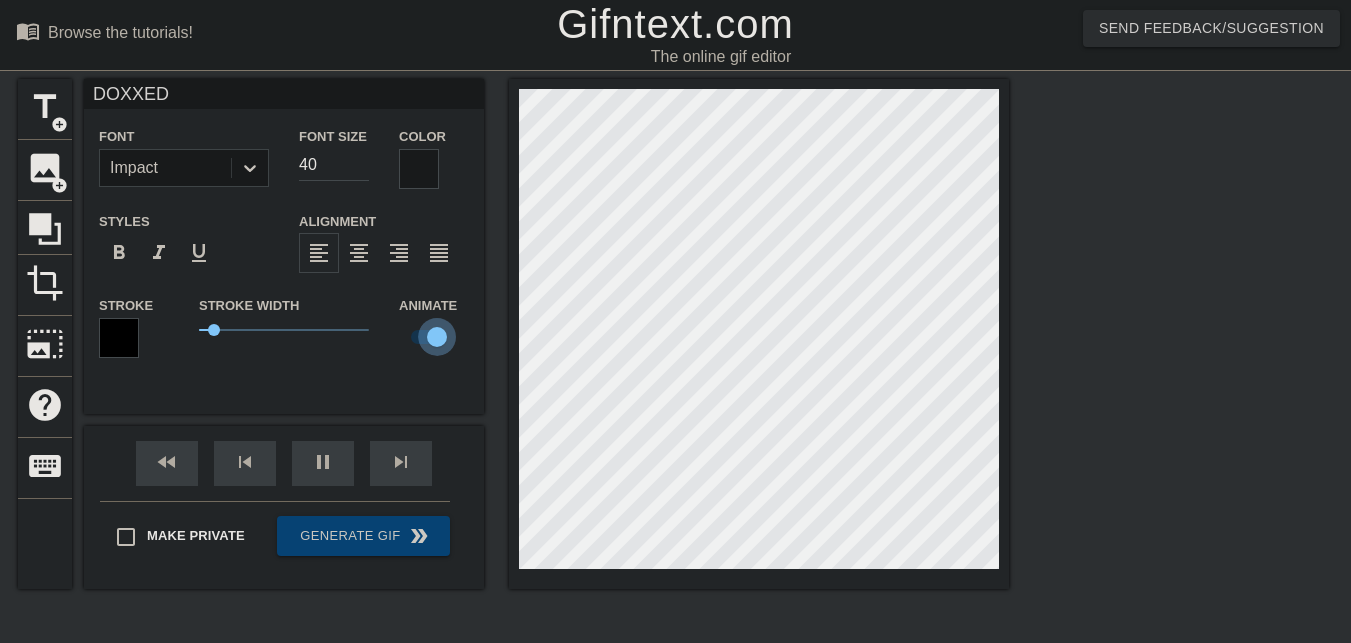 click at bounding box center (437, 337) 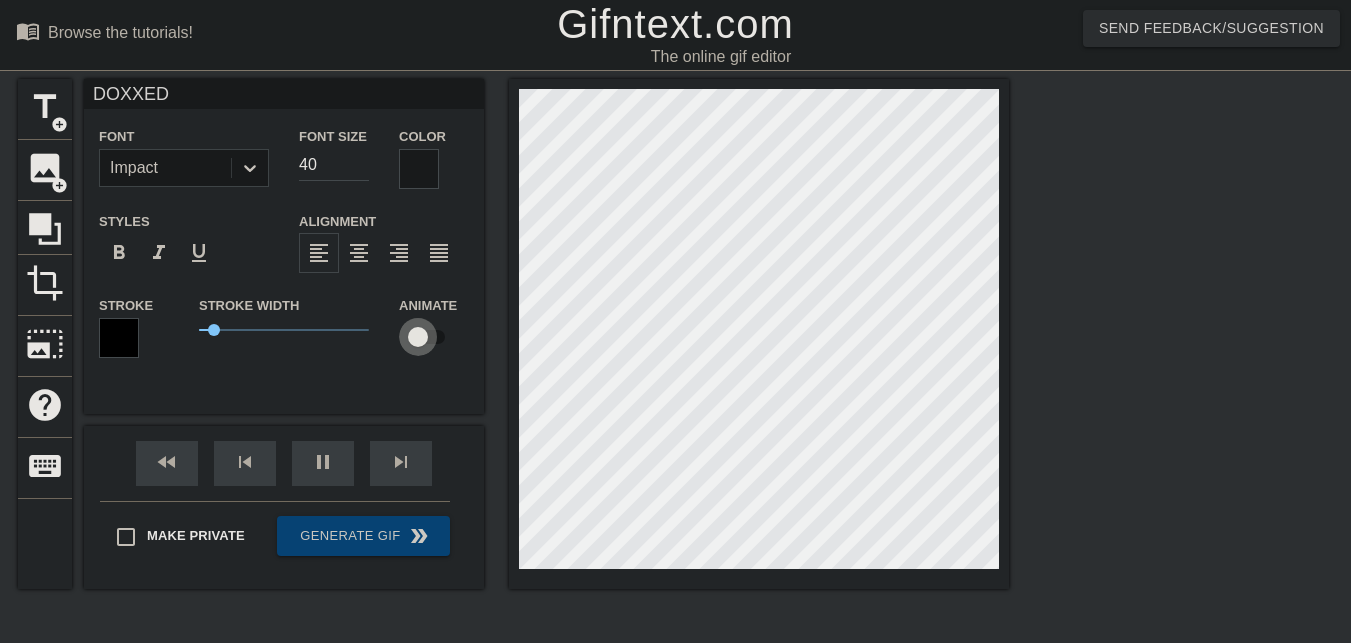 click at bounding box center (418, 337) 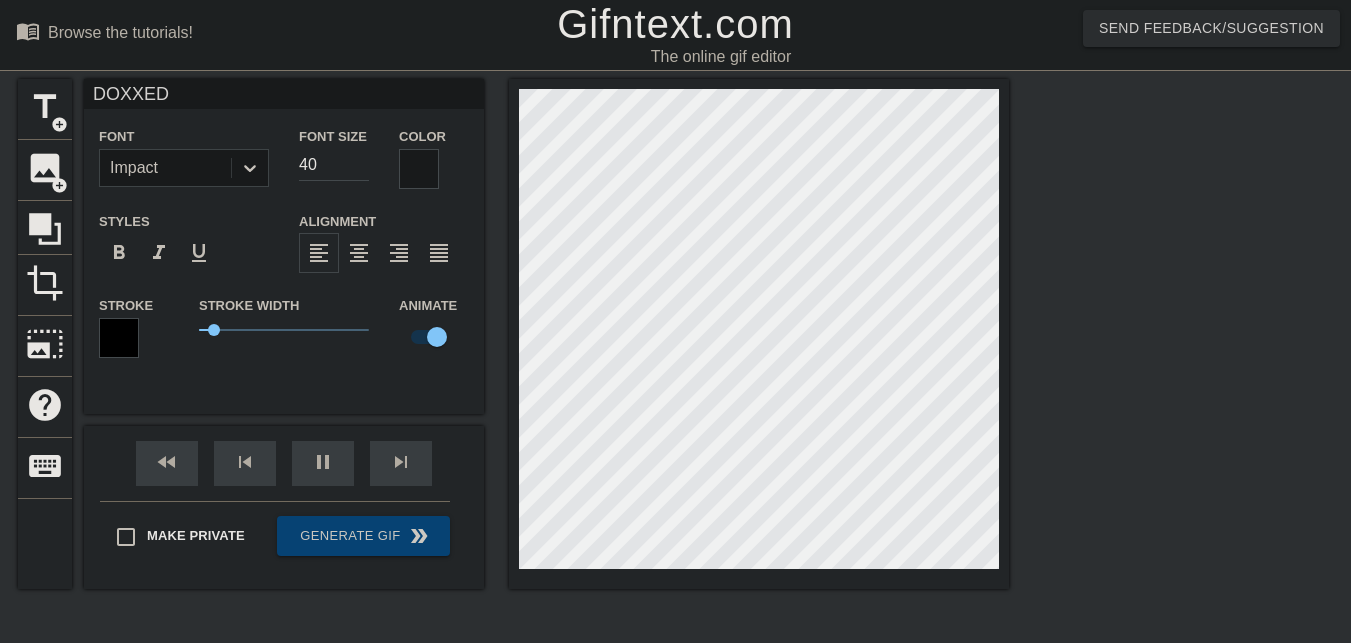 scroll, scrollTop: 2, scrollLeft: 3, axis: both 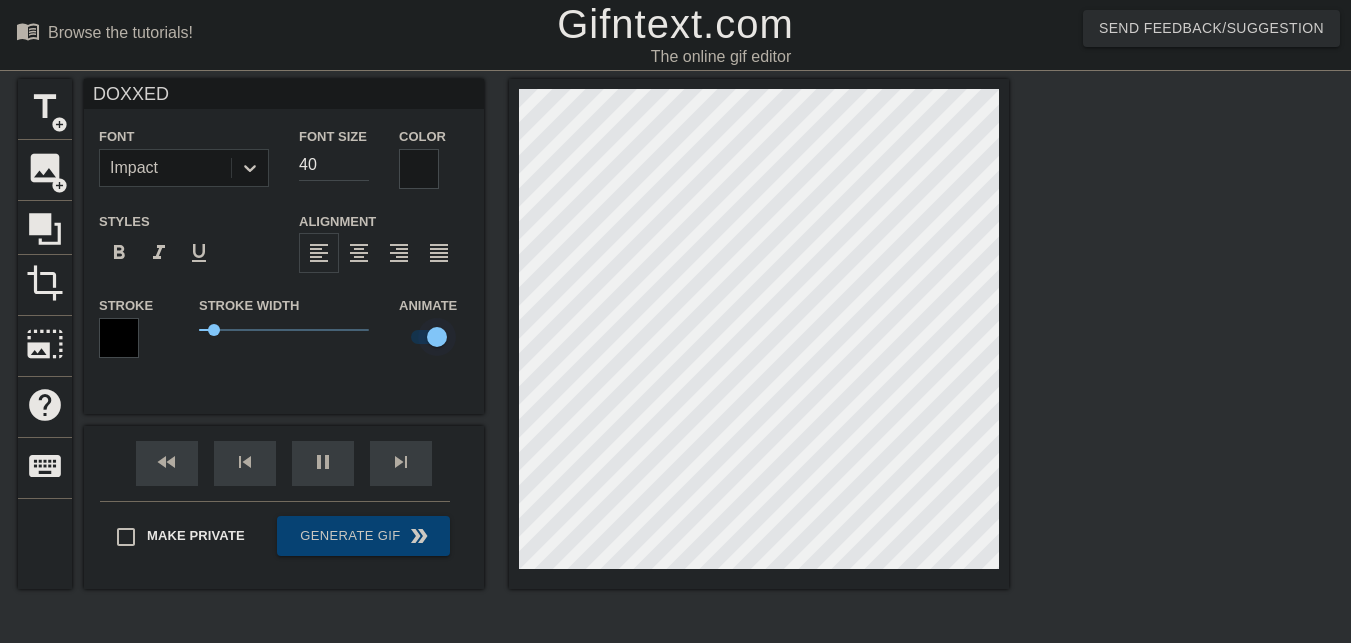 click at bounding box center [437, 337] 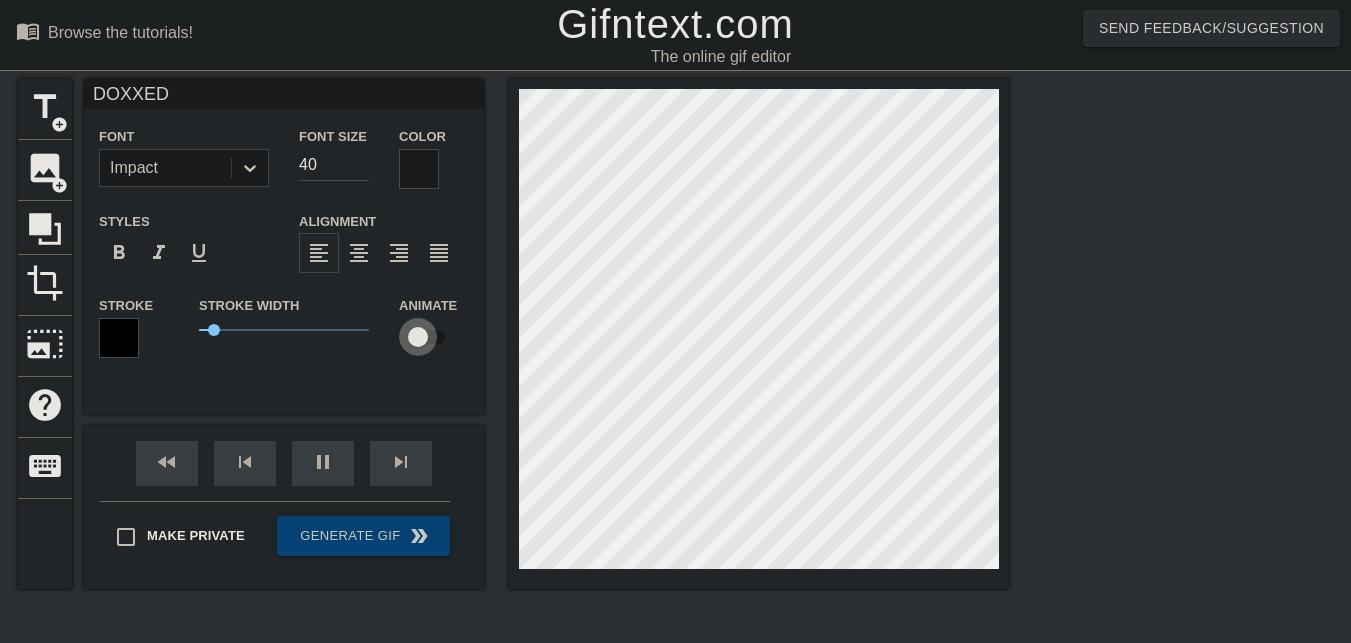 click at bounding box center [418, 337] 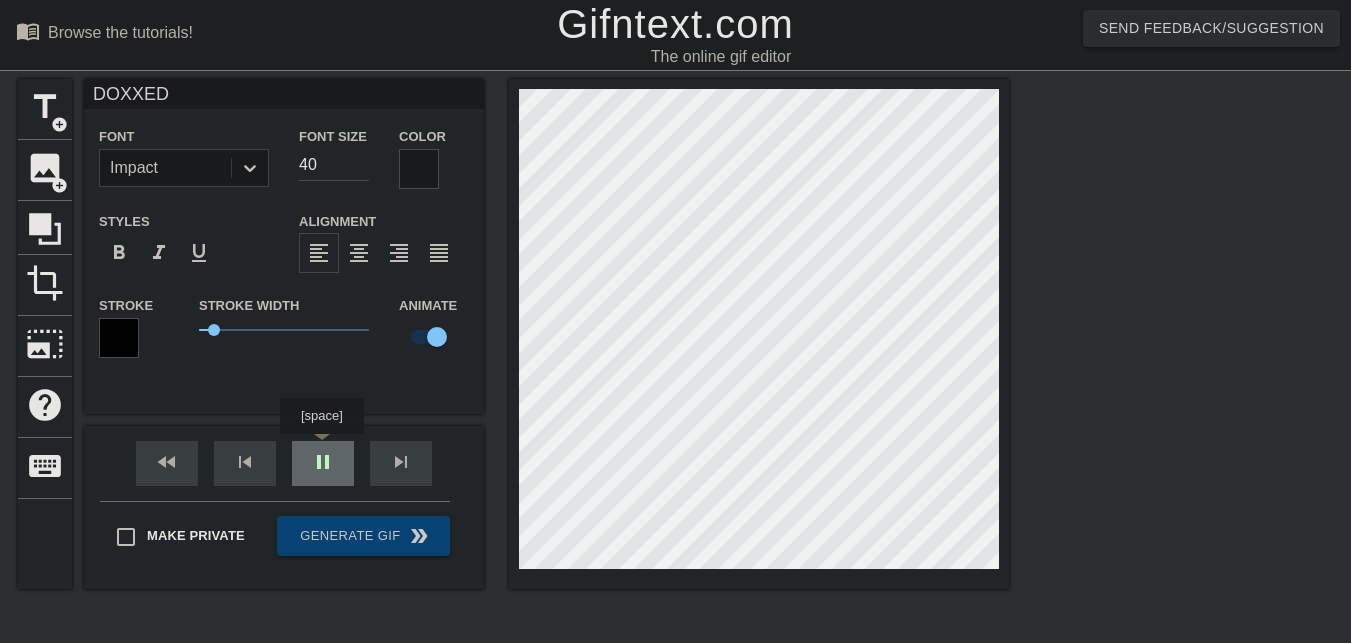 click on "fast_rewind skip_previous pause skip_next" at bounding box center [284, 463] 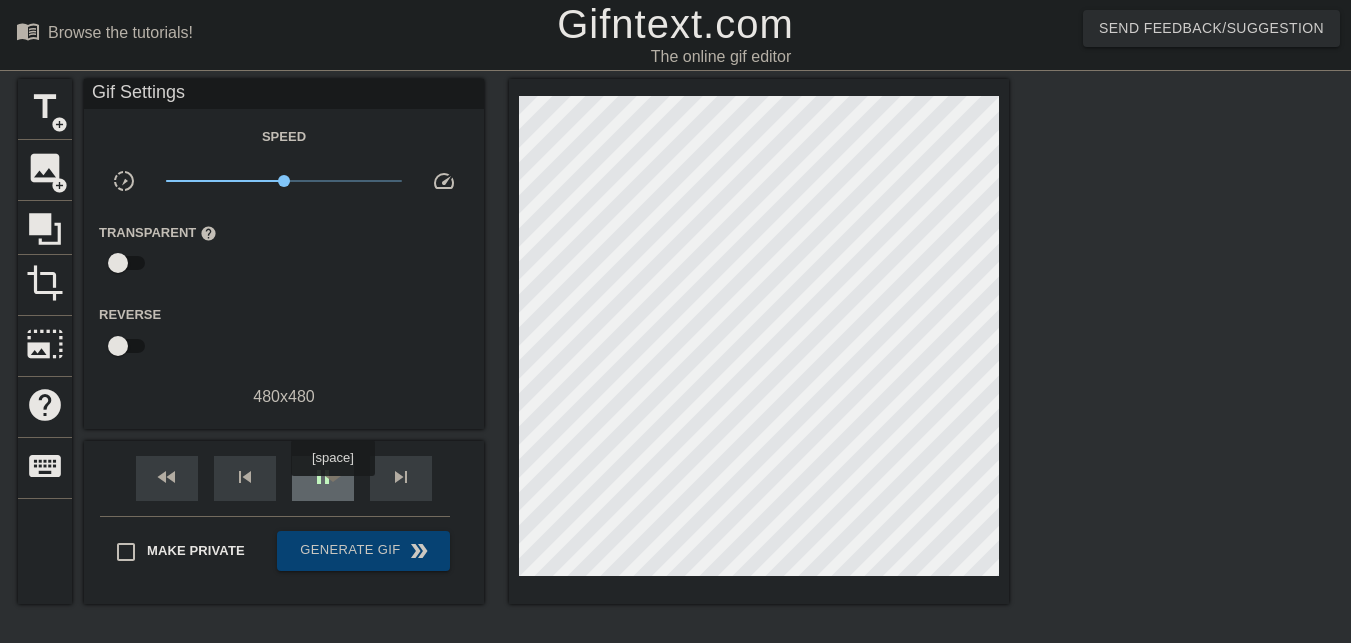 click on "pause" at bounding box center [323, 478] 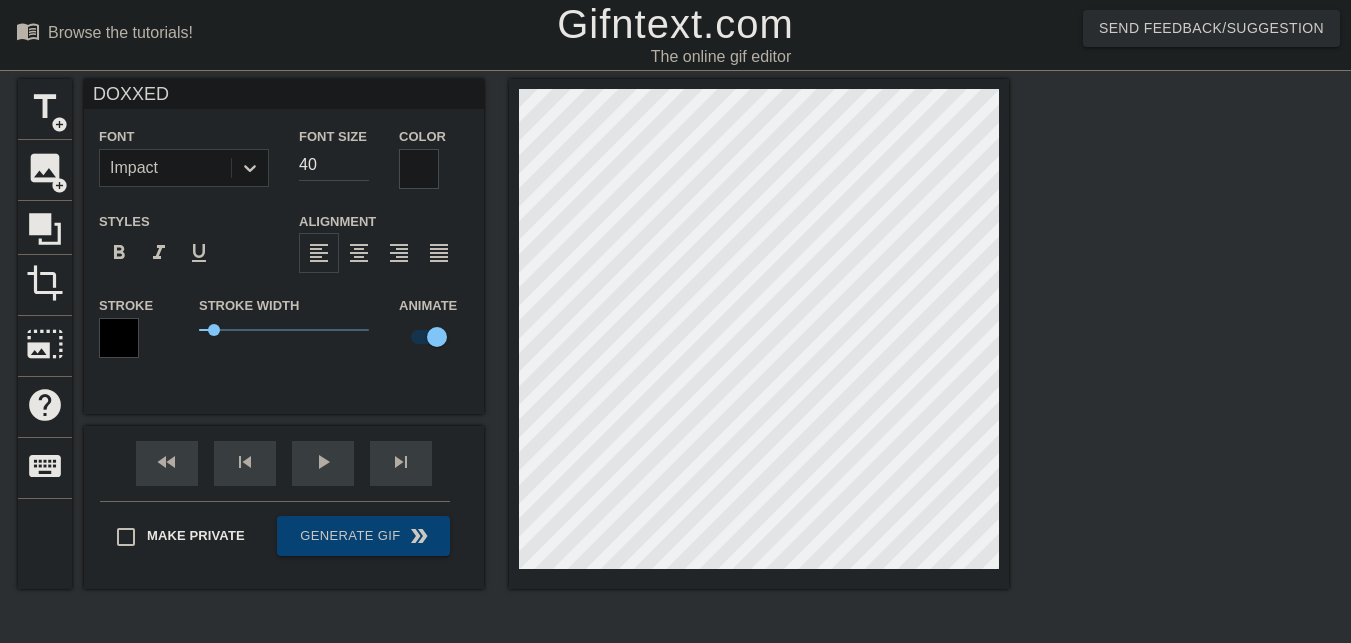 scroll, scrollTop: 2, scrollLeft: 2, axis: both 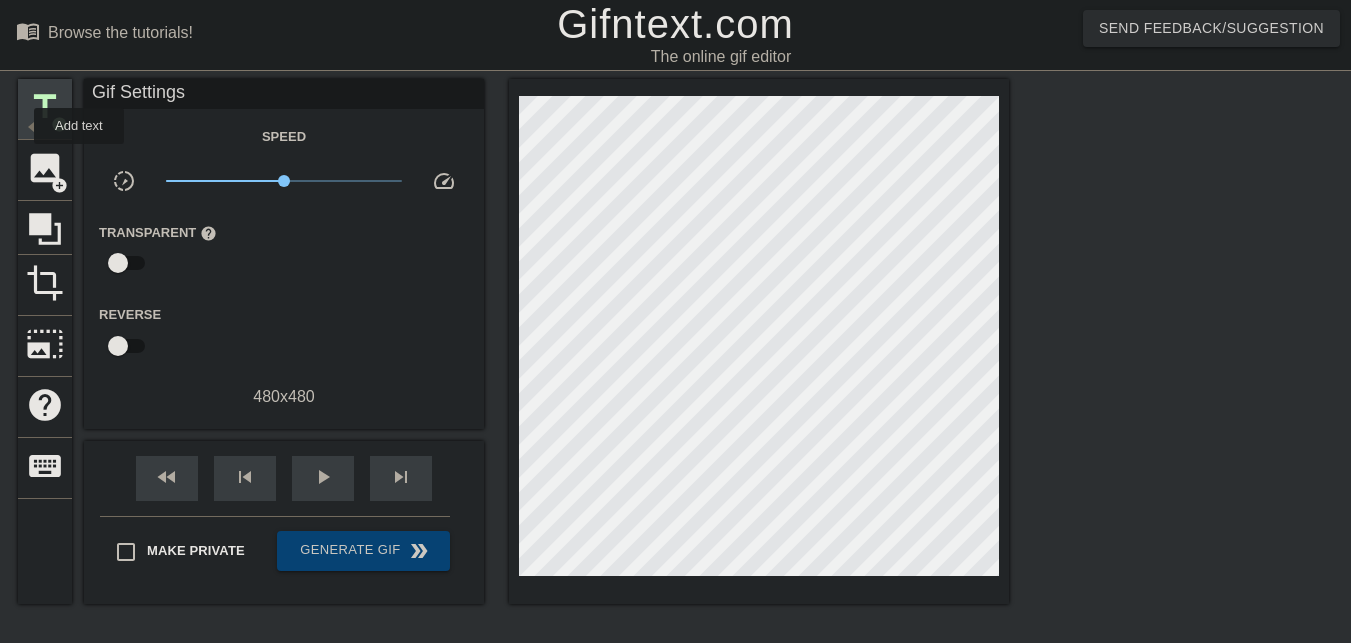 click on "title add_circle" at bounding box center (45, 109) 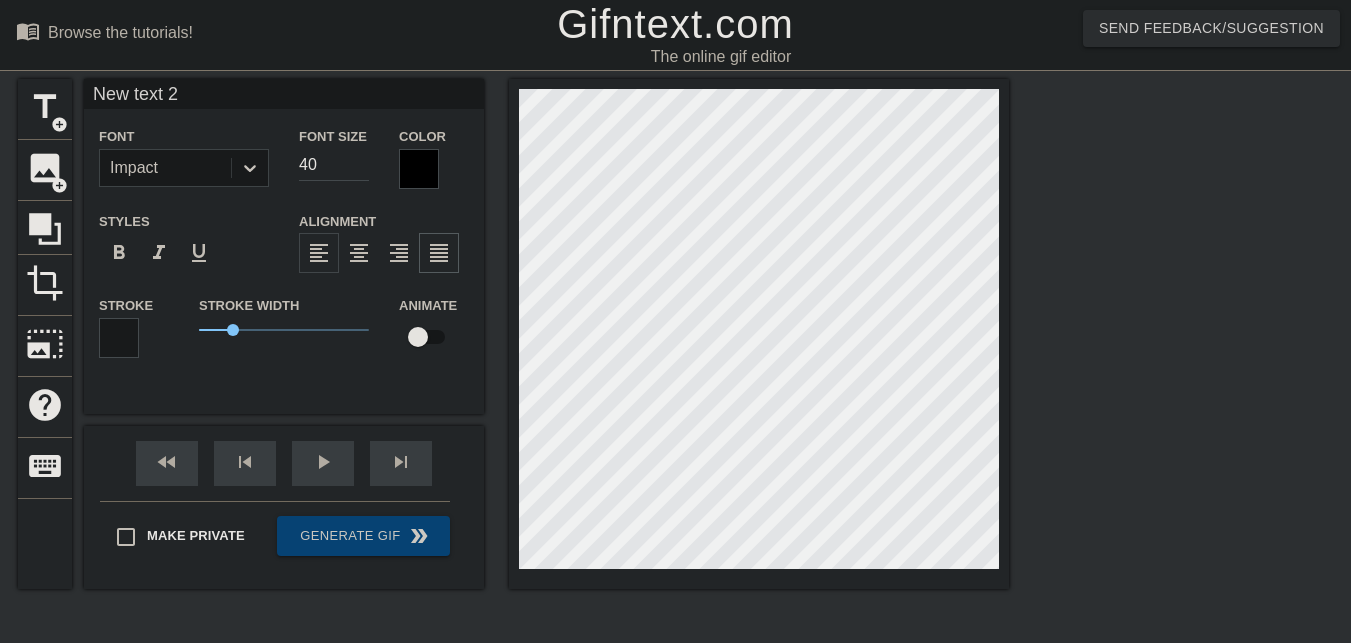 scroll, scrollTop: 3, scrollLeft: 2, axis: both 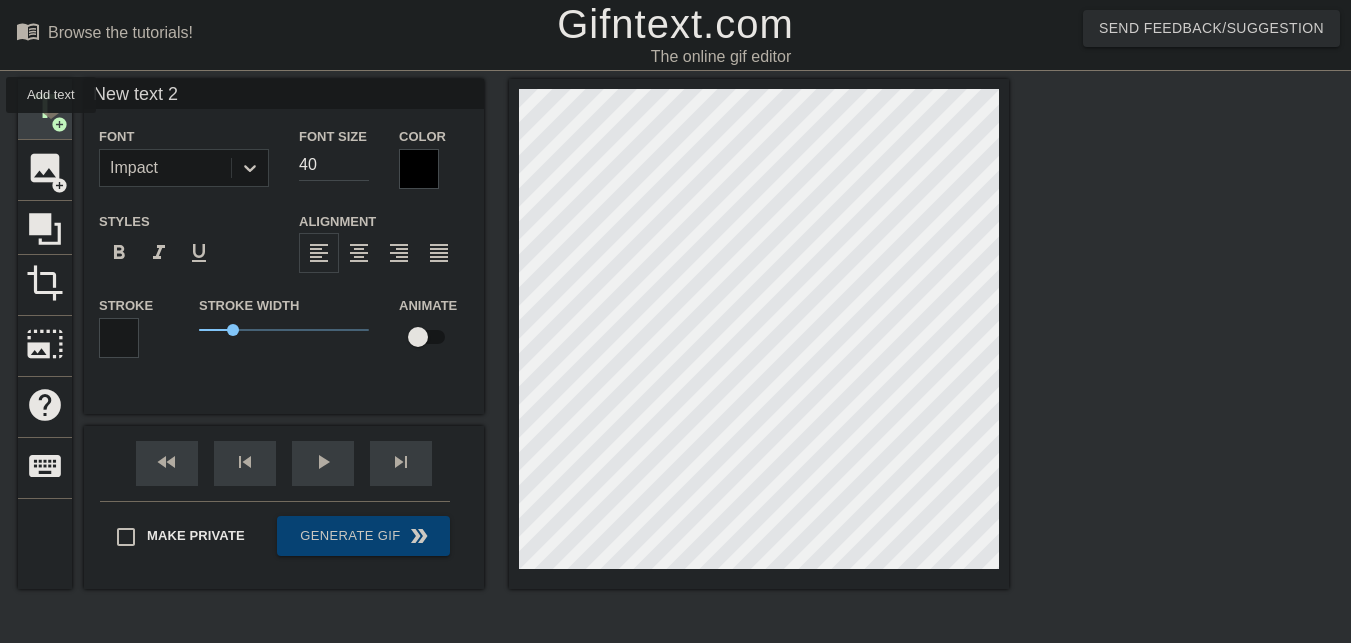 click on "add_circle" at bounding box center [59, 124] 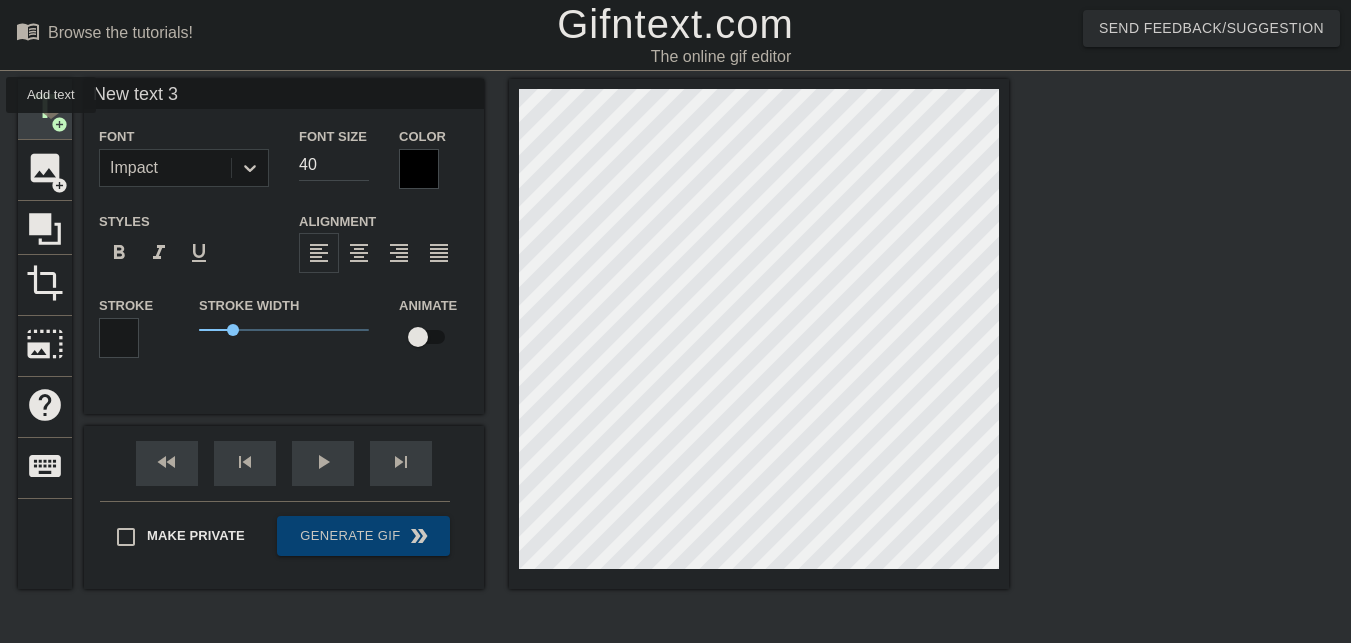 click on "add_circle" at bounding box center [59, 124] 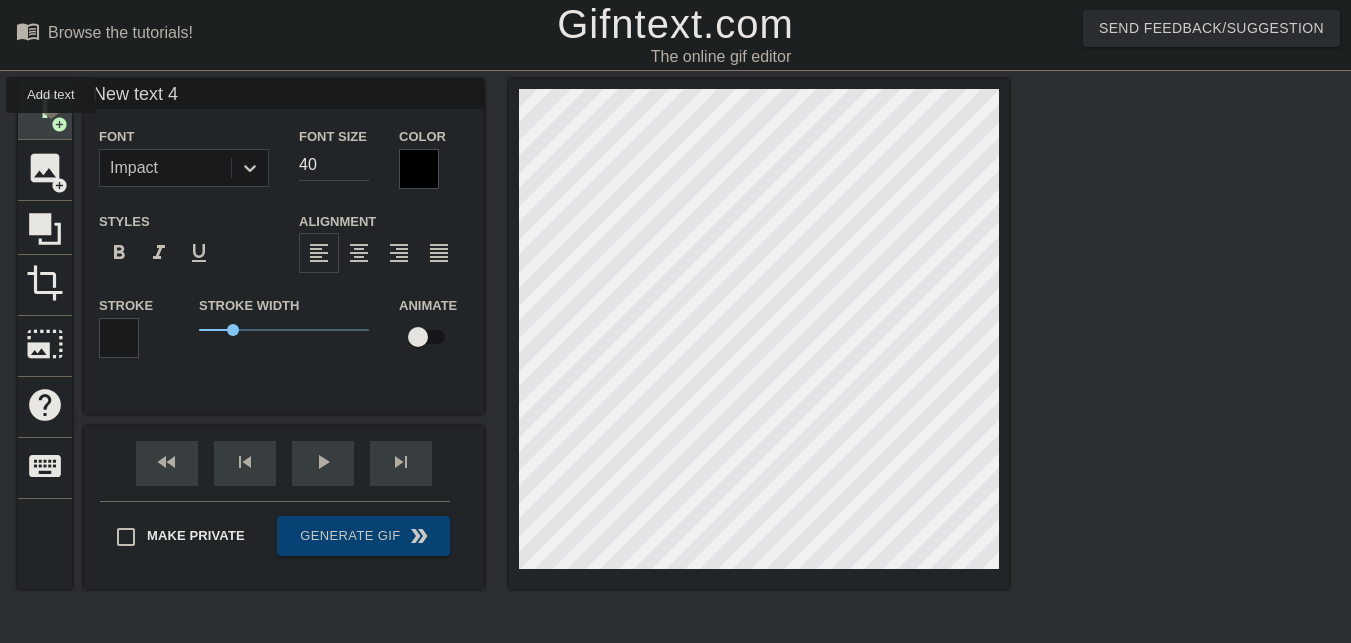 click on "add_circle" at bounding box center [59, 124] 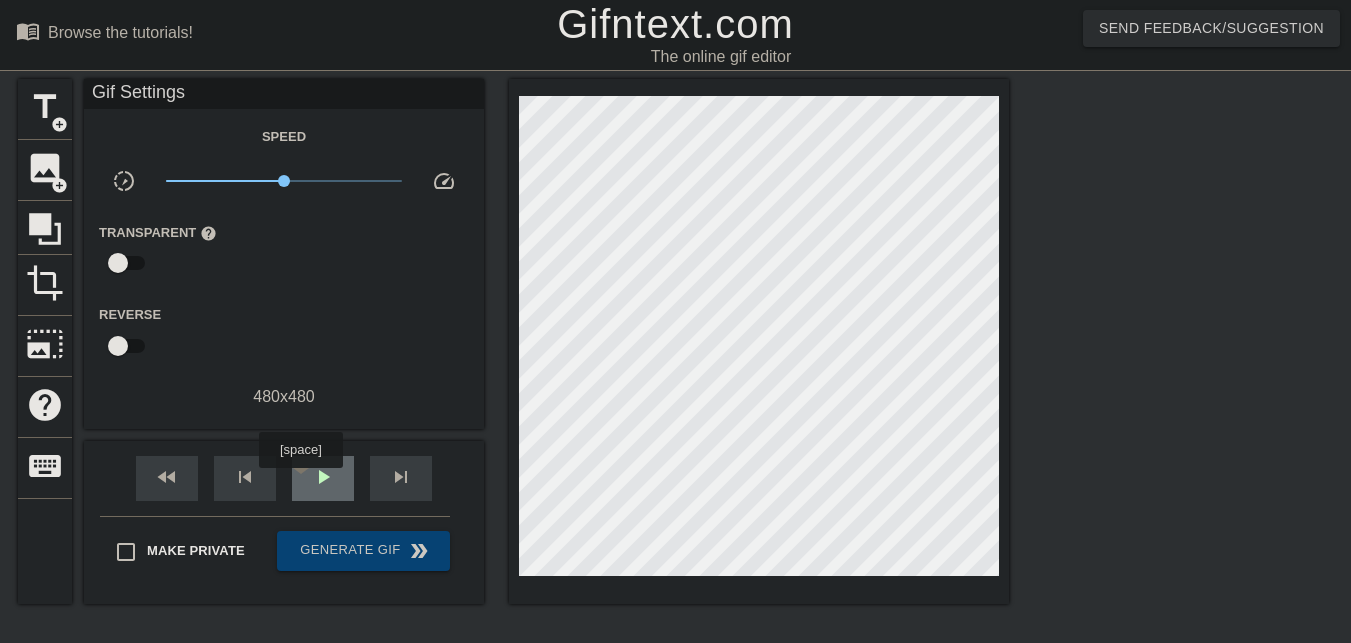 click on "play_arrow" at bounding box center [323, 477] 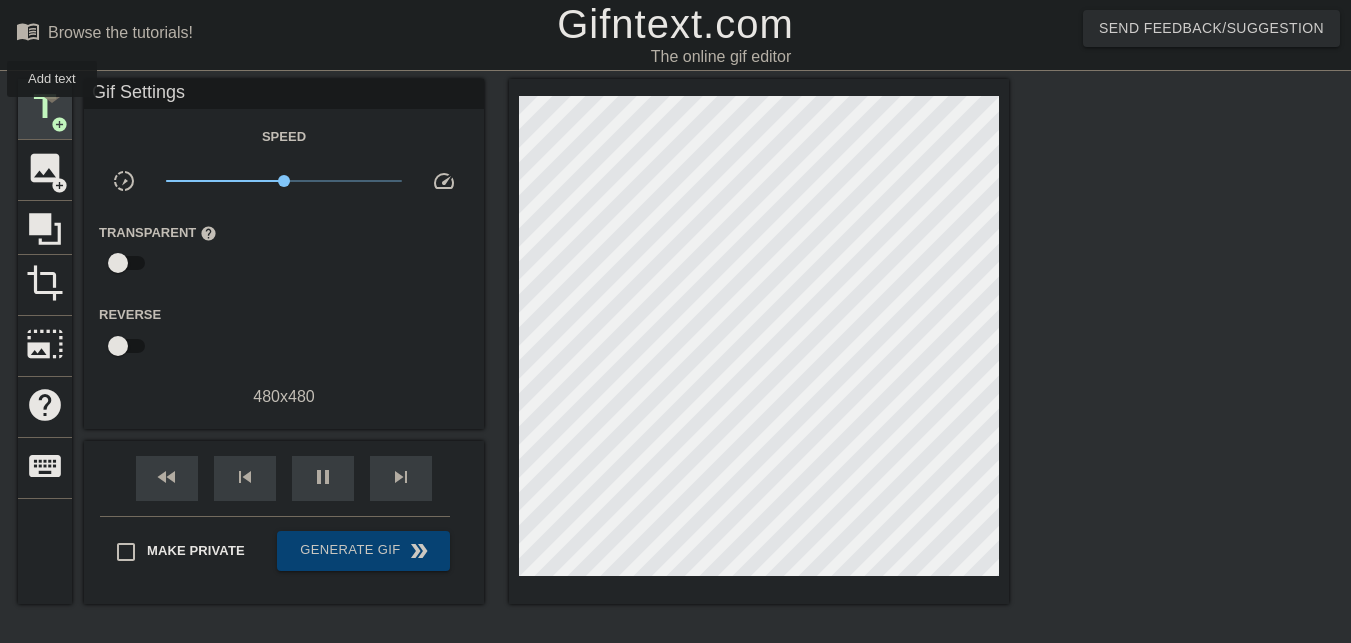 click on "title" at bounding box center (45, 107) 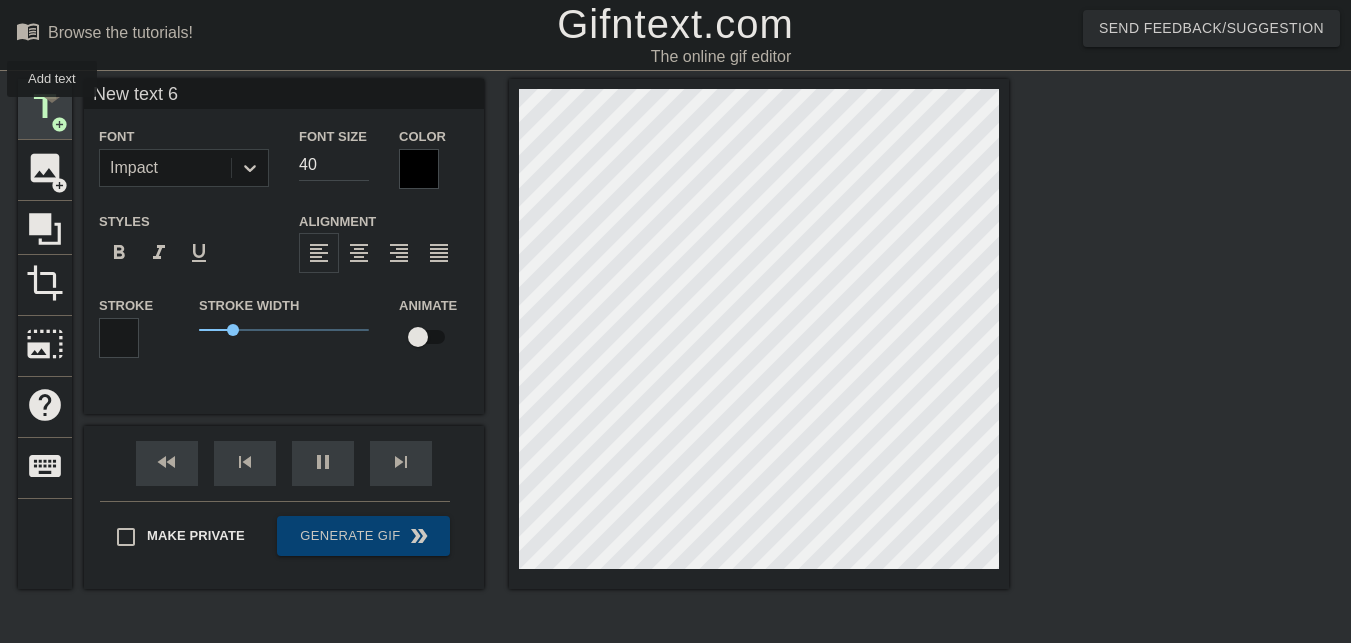 click on "title" at bounding box center (45, 107) 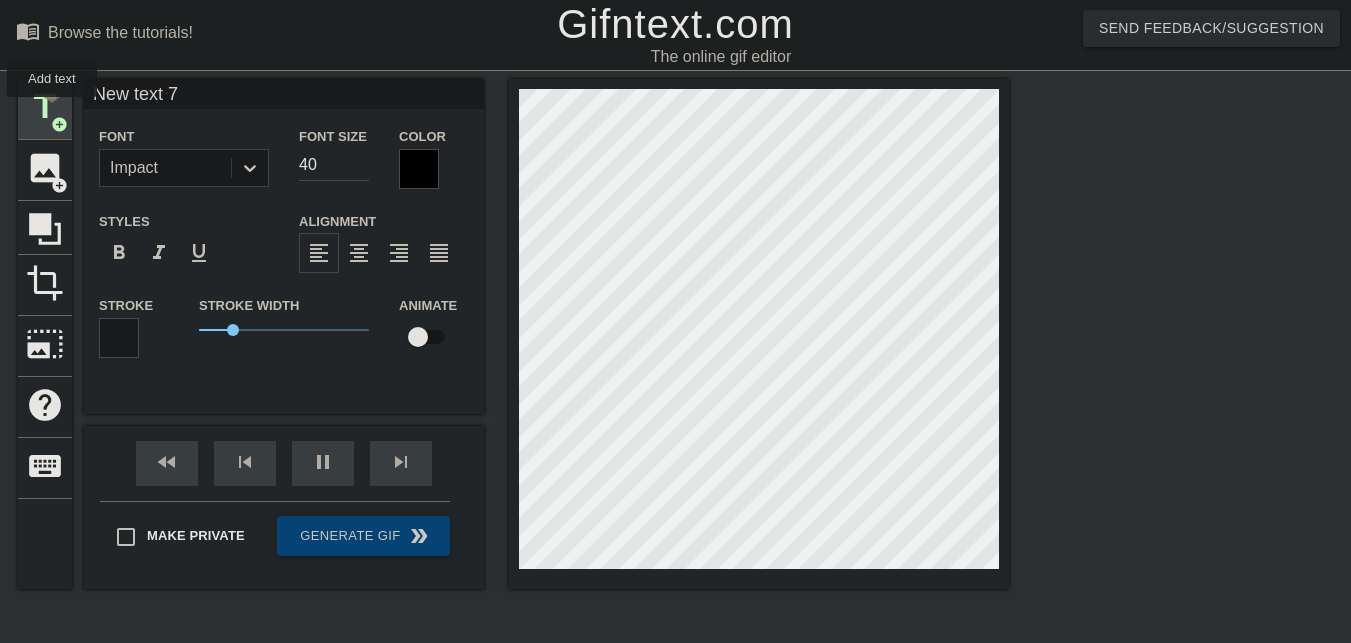 click on "title" at bounding box center (45, 107) 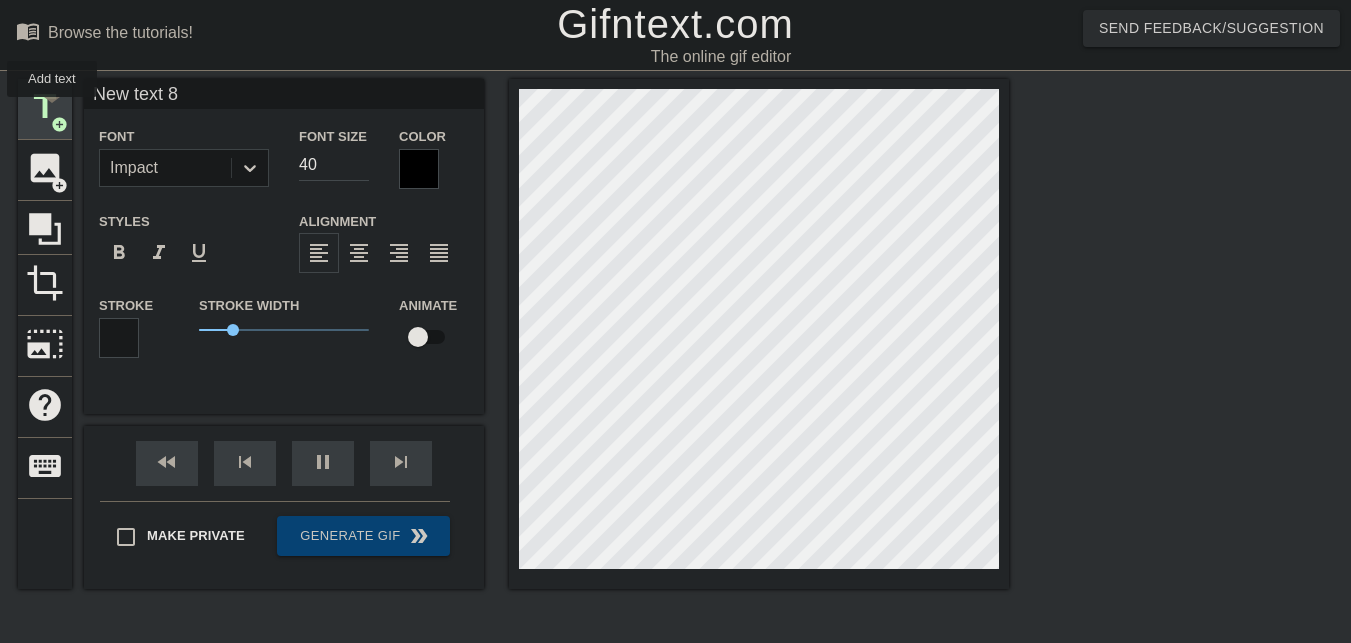 click on "title" at bounding box center [45, 107] 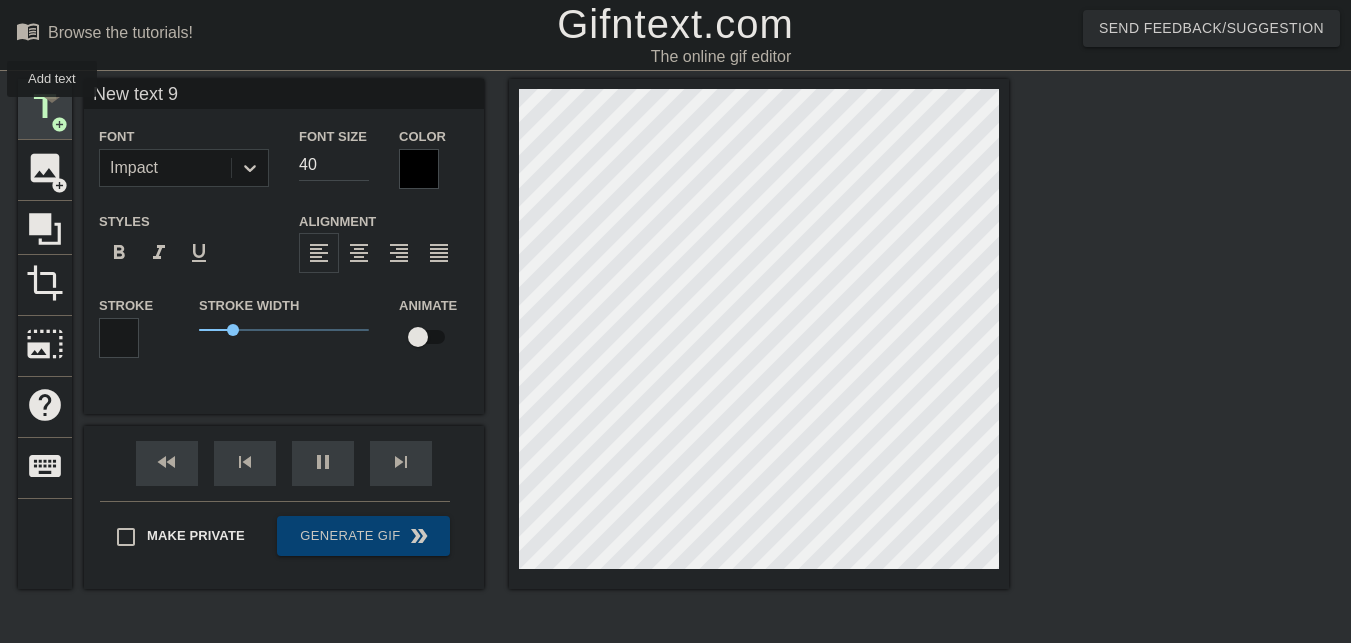 click on "title" at bounding box center [45, 107] 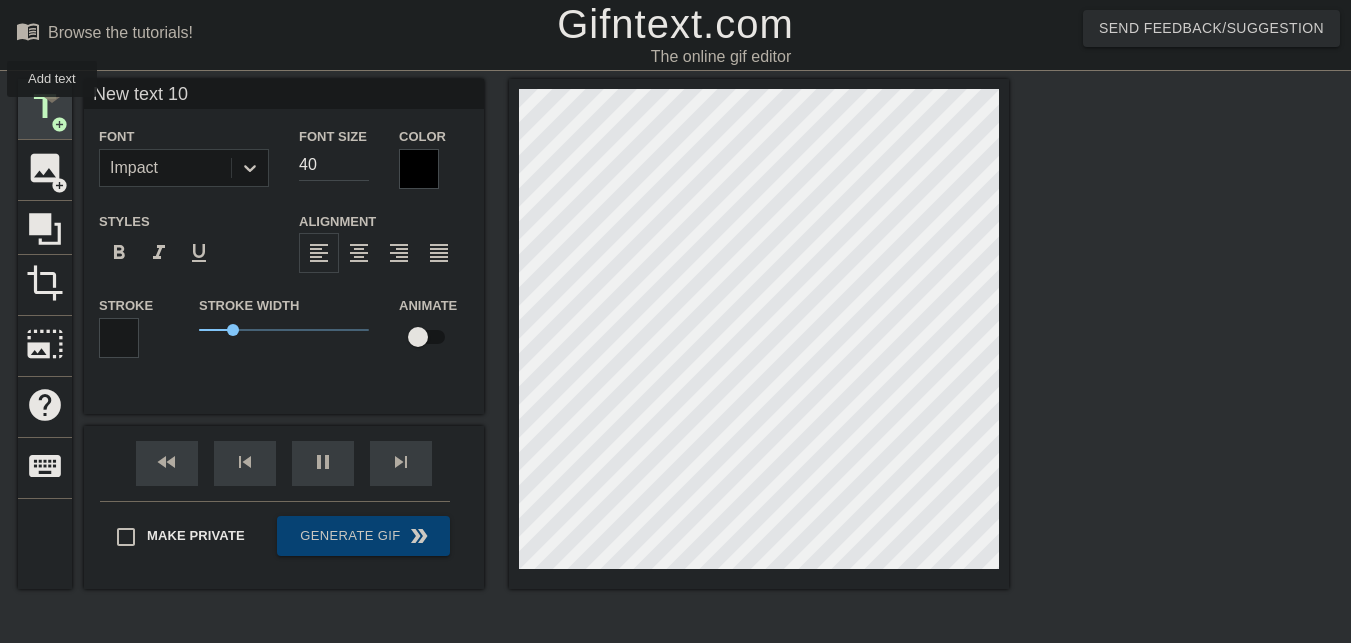 click on "title" at bounding box center (45, 107) 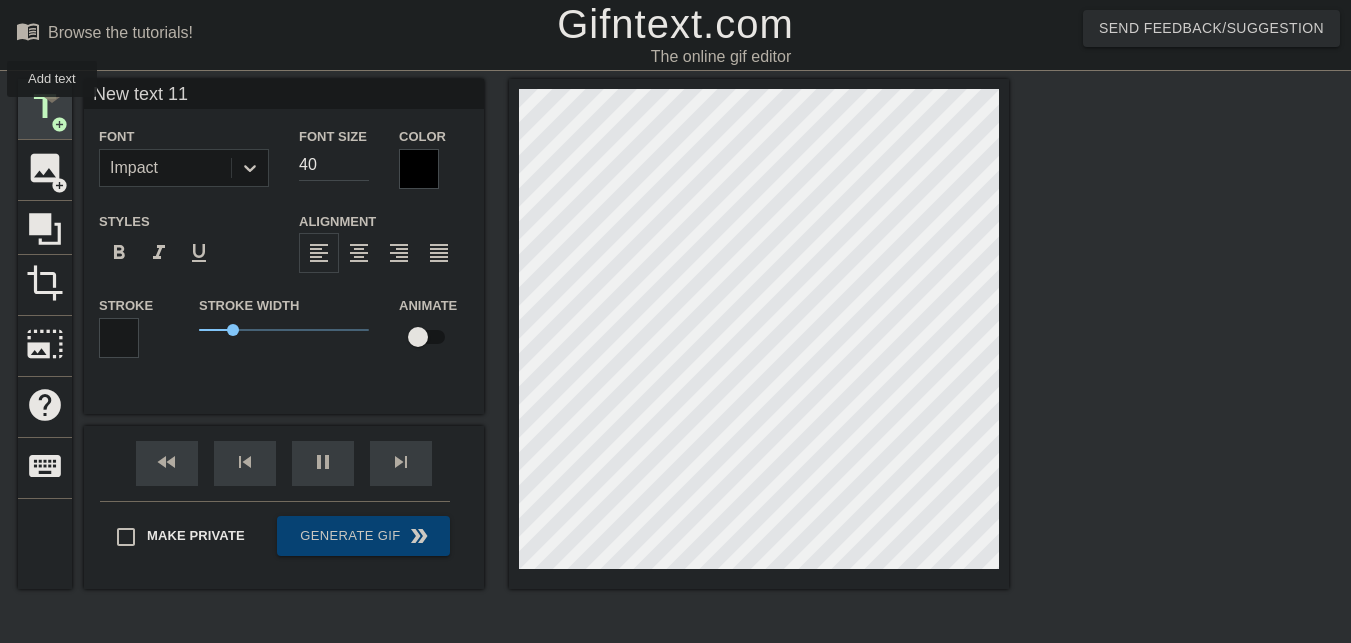click on "title" at bounding box center (45, 107) 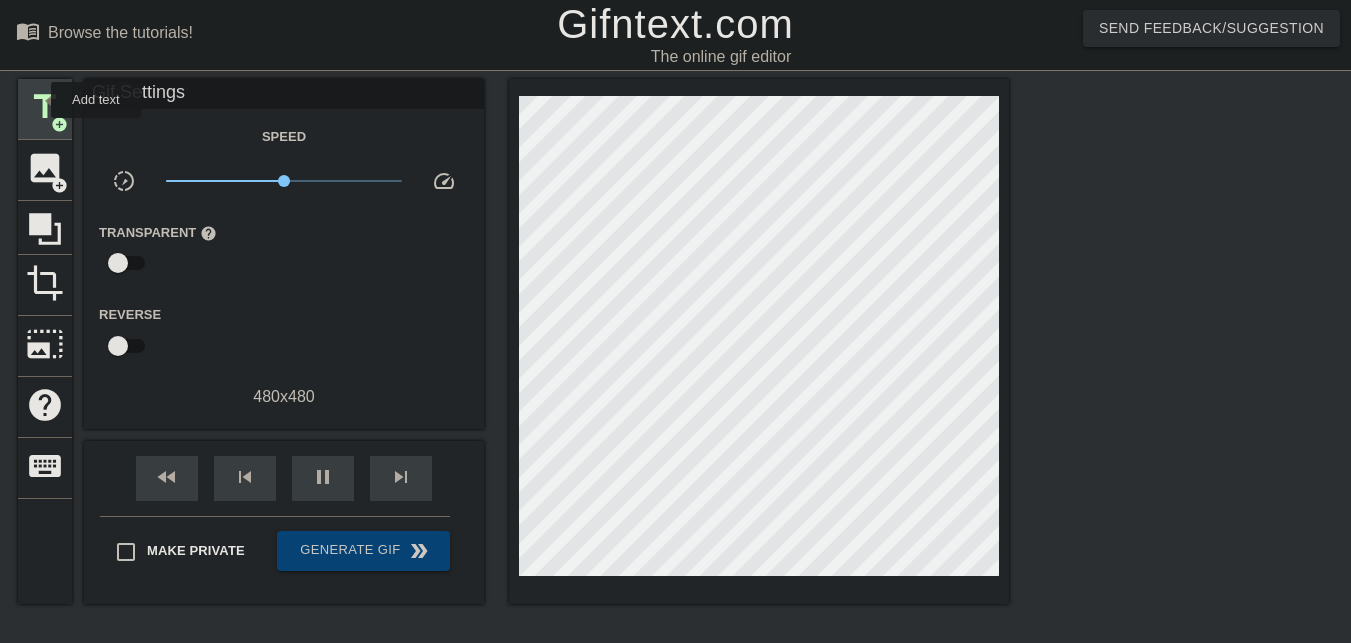 click on "title" at bounding box center (45, 107) 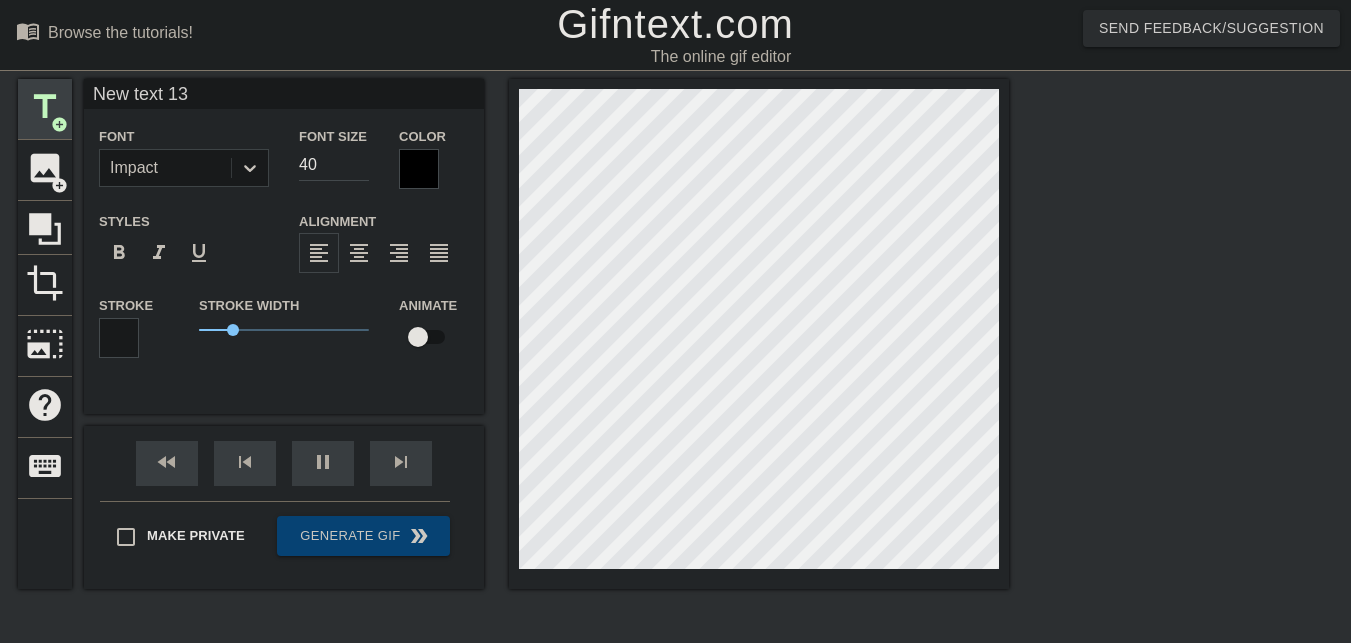 scroll, scrollTop: 3, scrollLeft: 6, axis: both 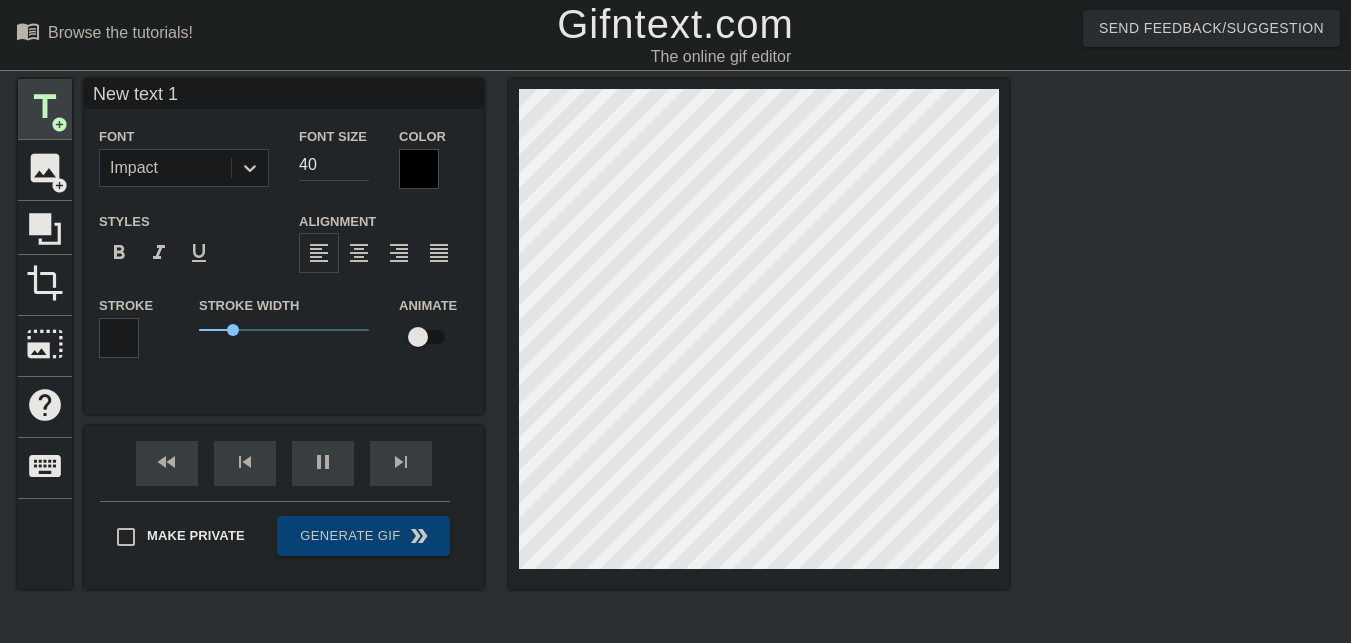 type on "New text" 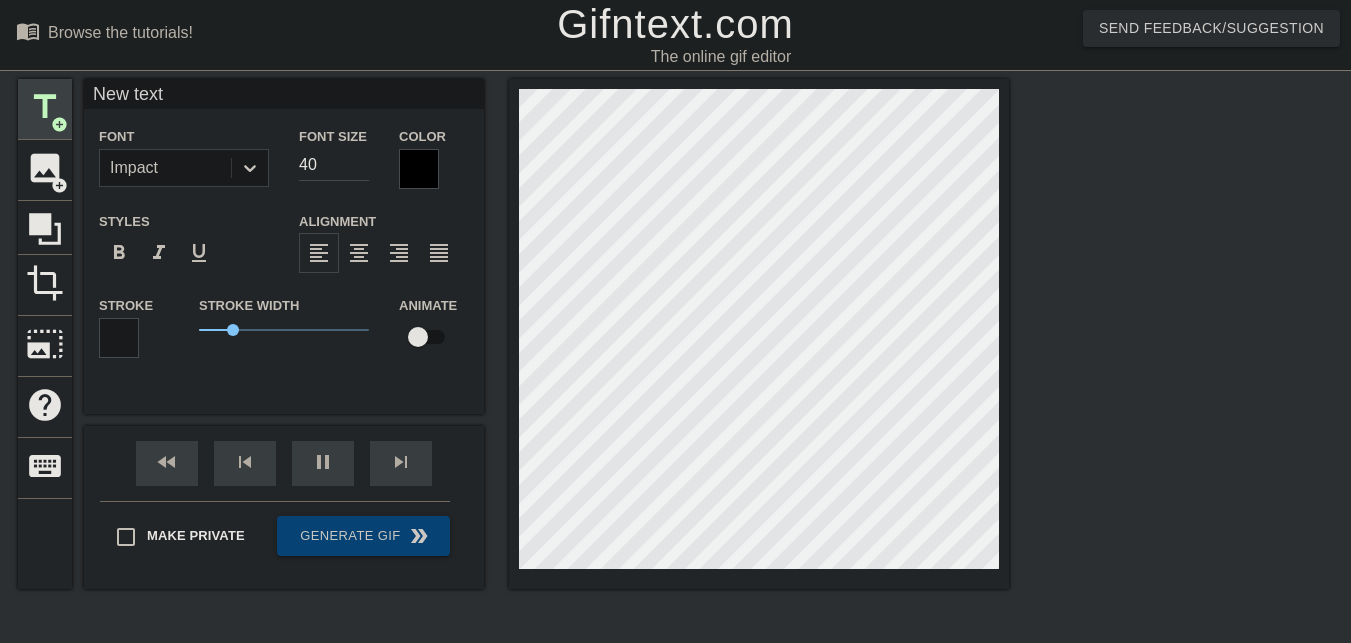 type on "New text" 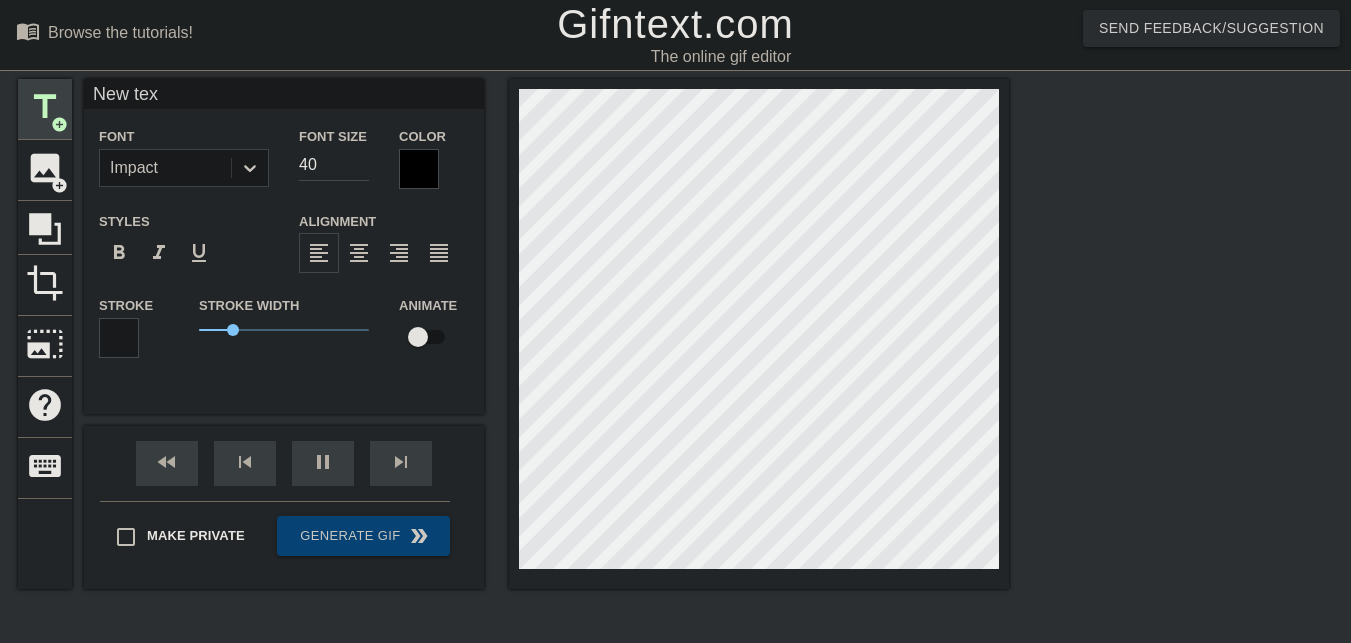 type on "New te" 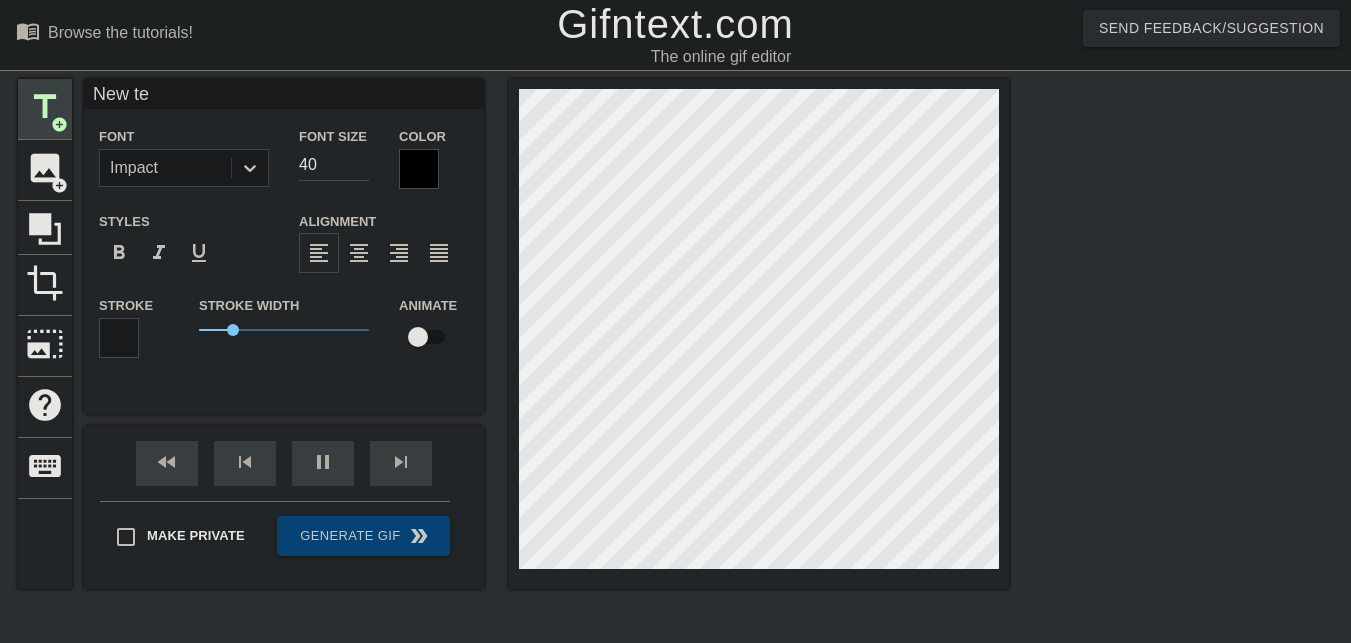 type on "New t" 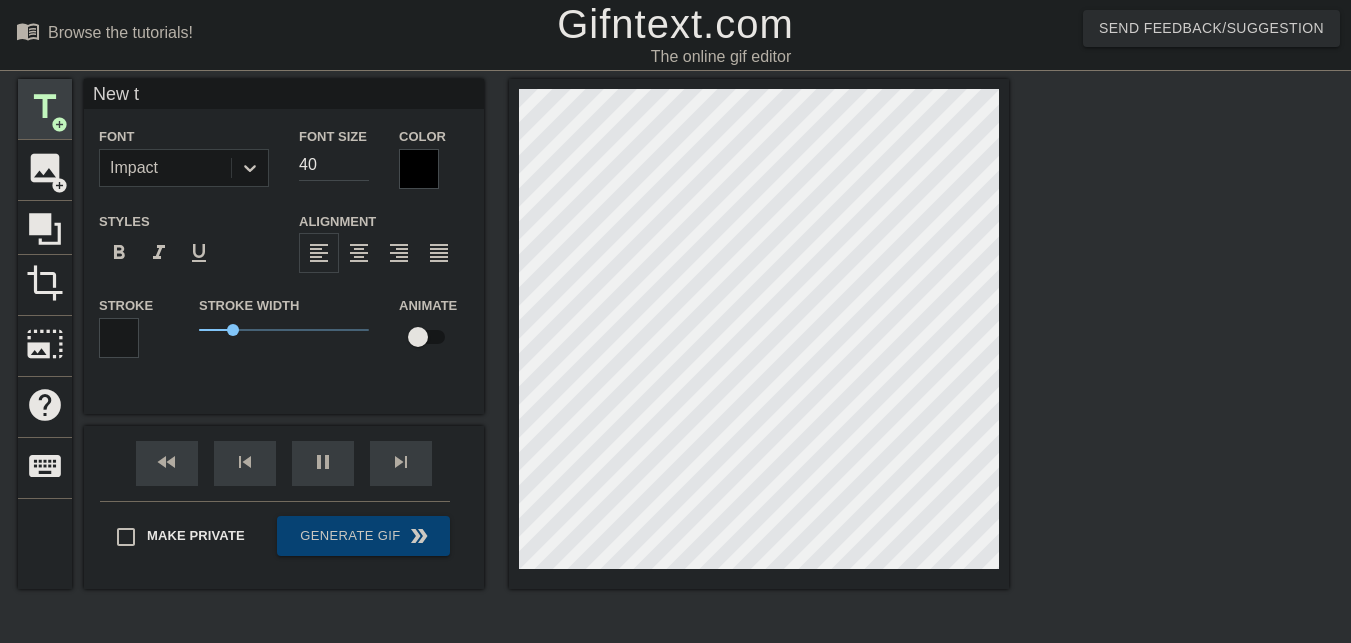 type on "New" 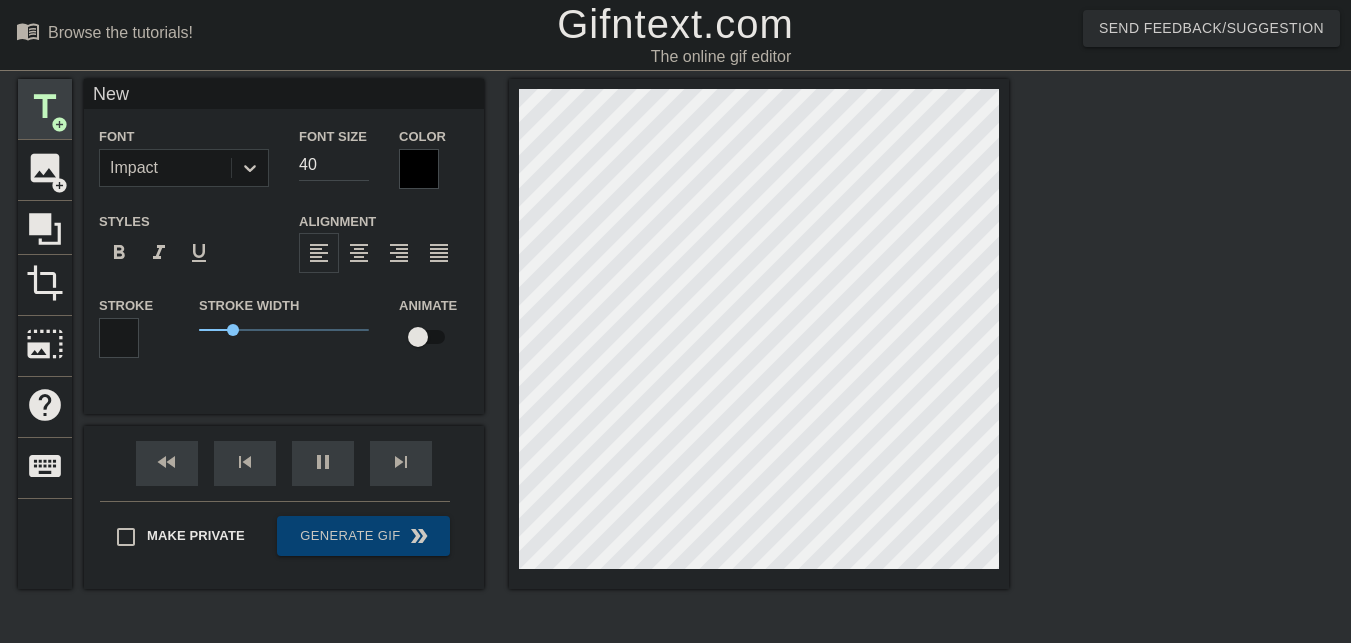 type on "New" 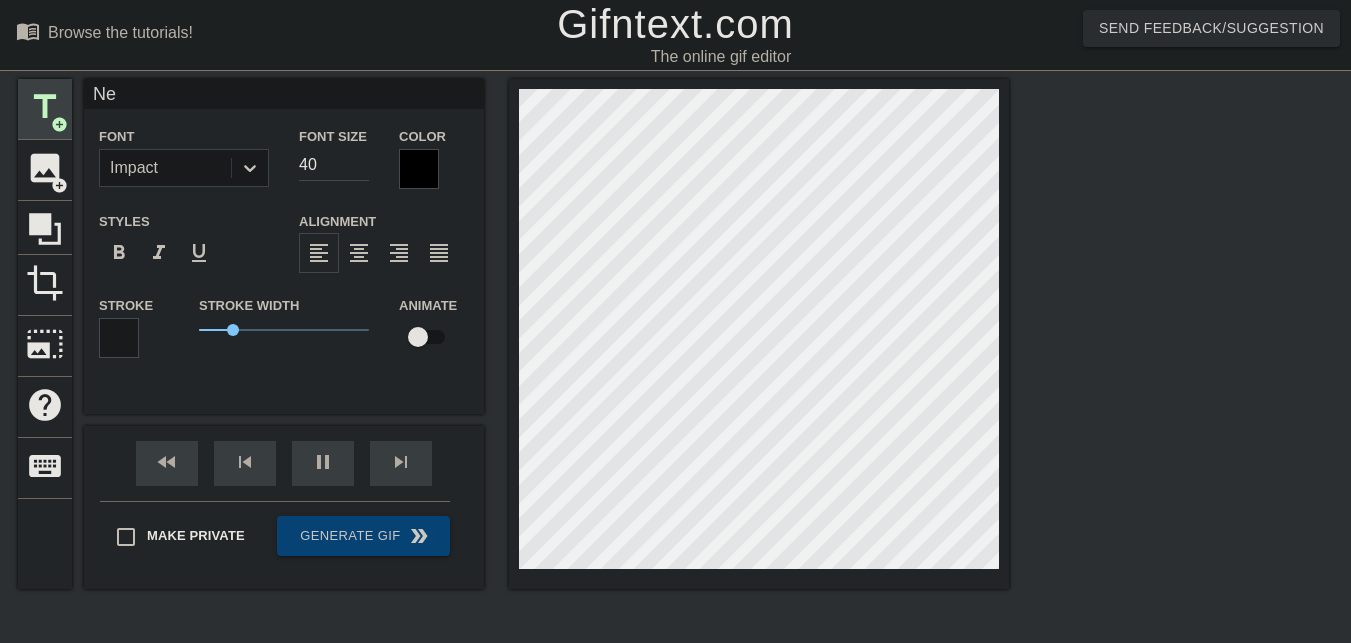 type on "N" 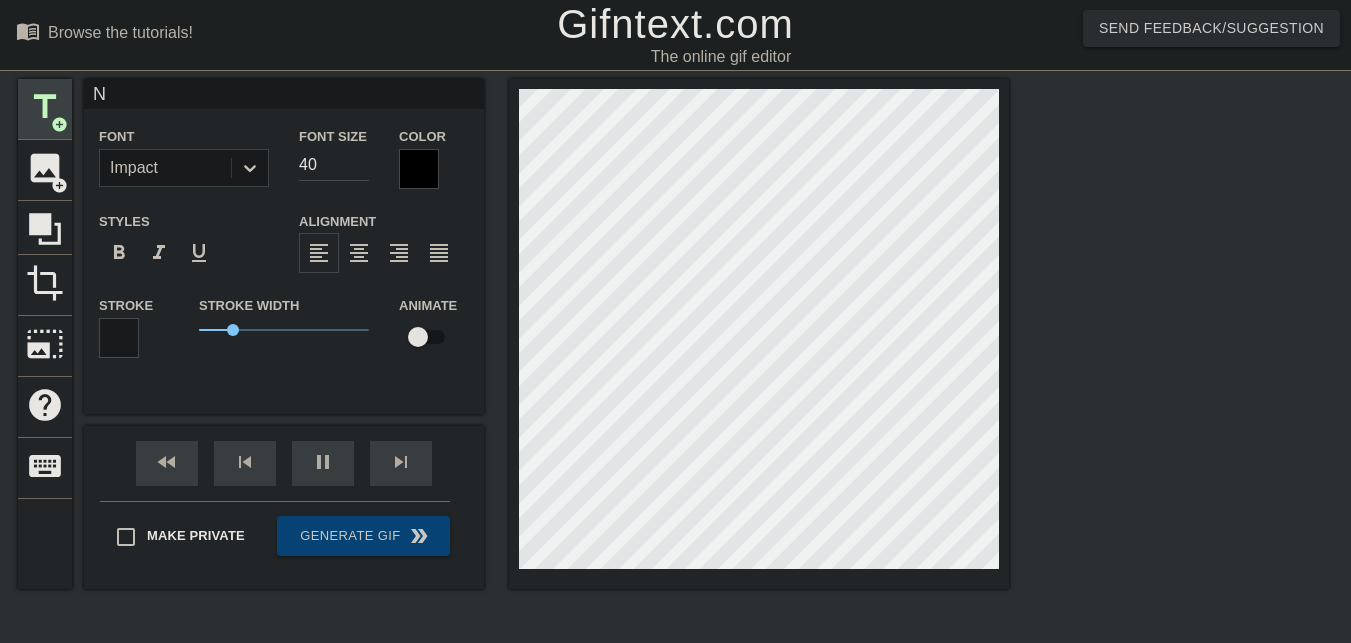 scroll, scrollTop: 3, scrollLeft: 2, axis: both 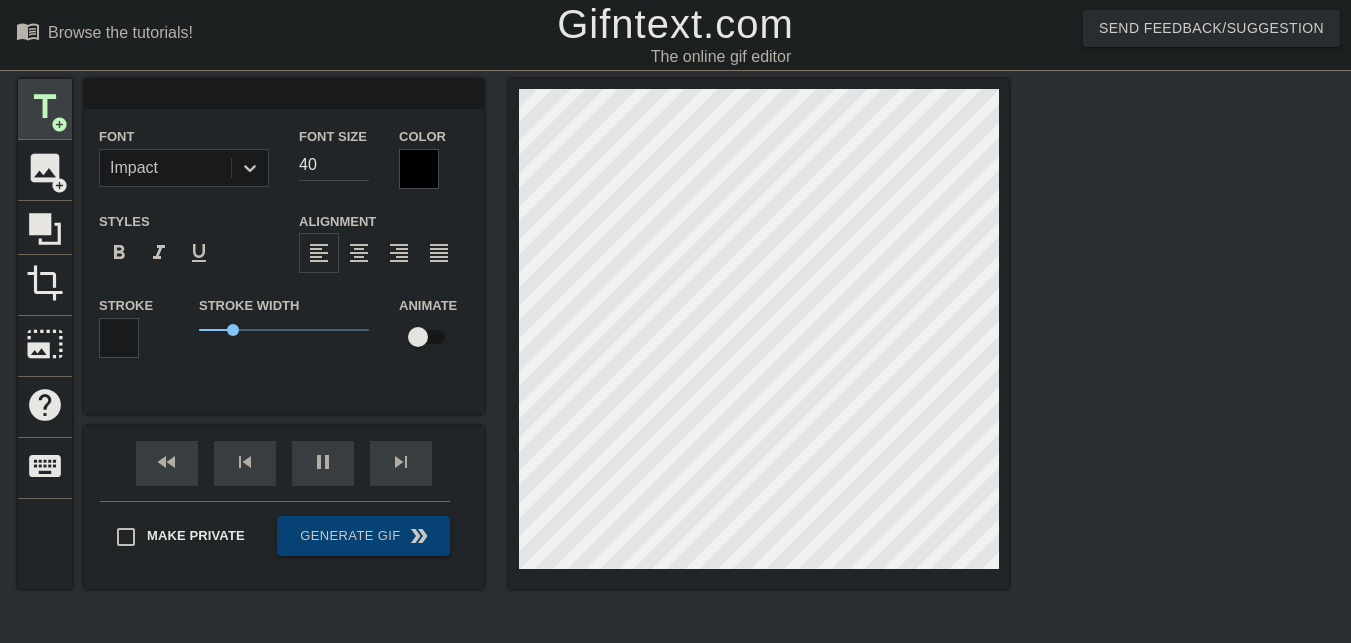type 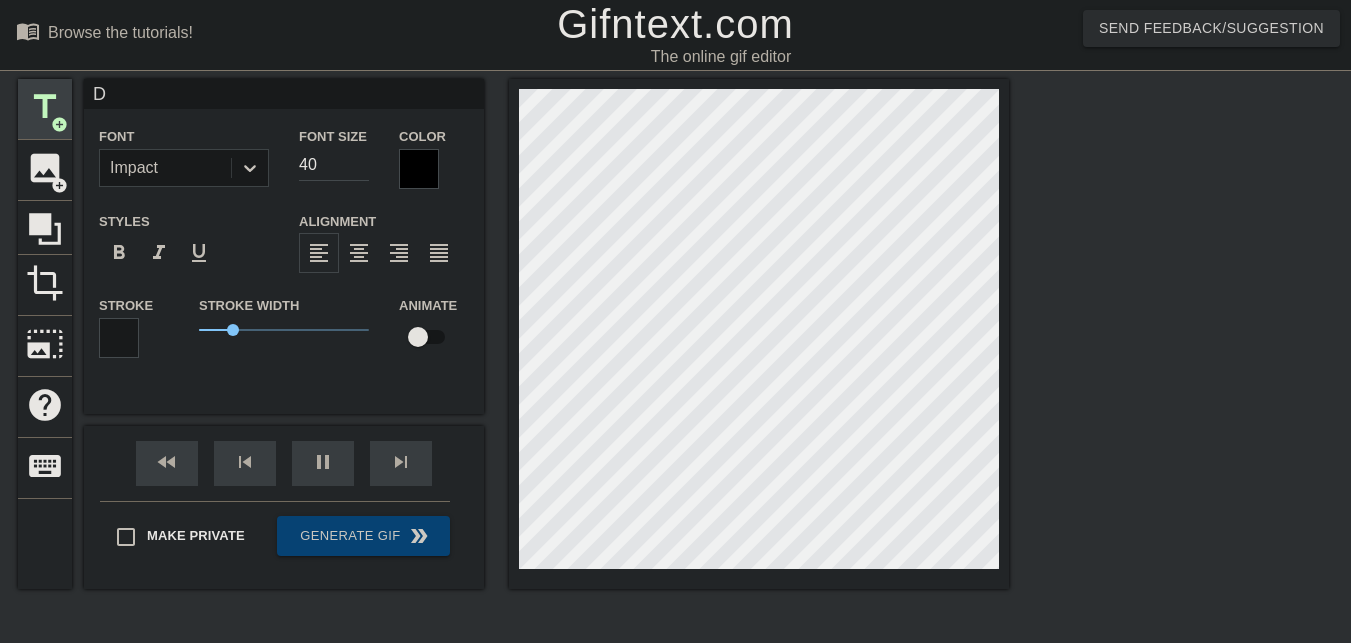 type on "DO" 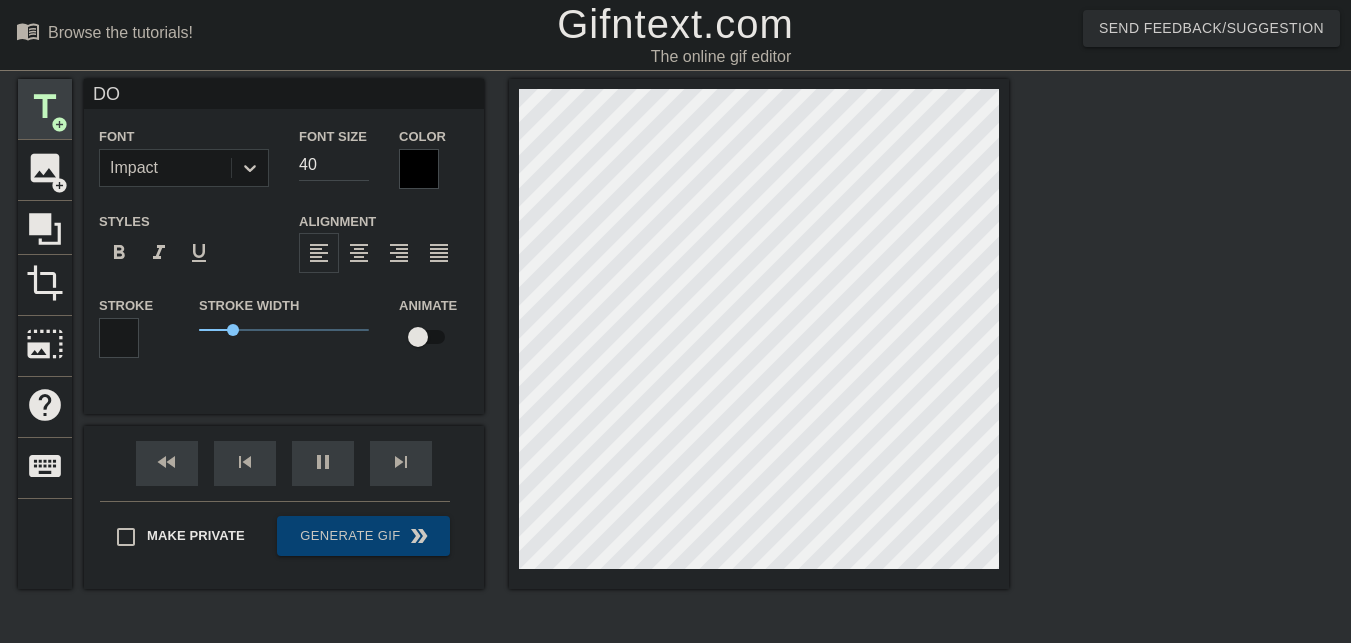 type on "DOX" 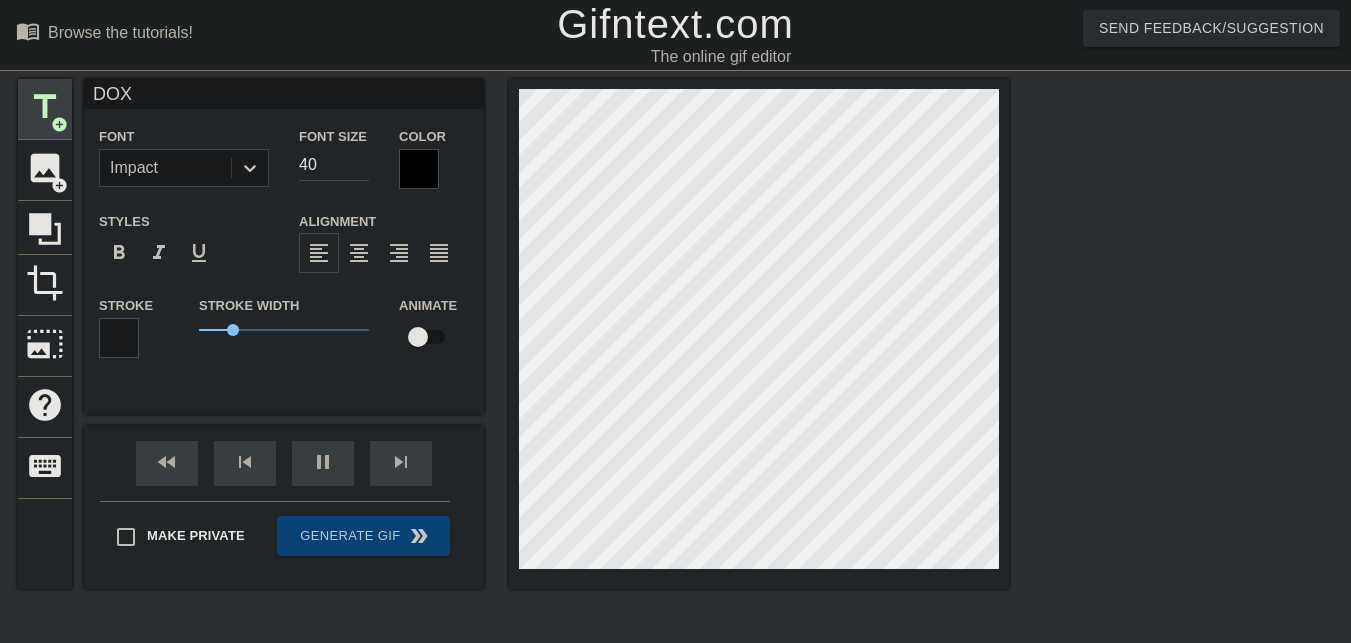 type on "DOXX" 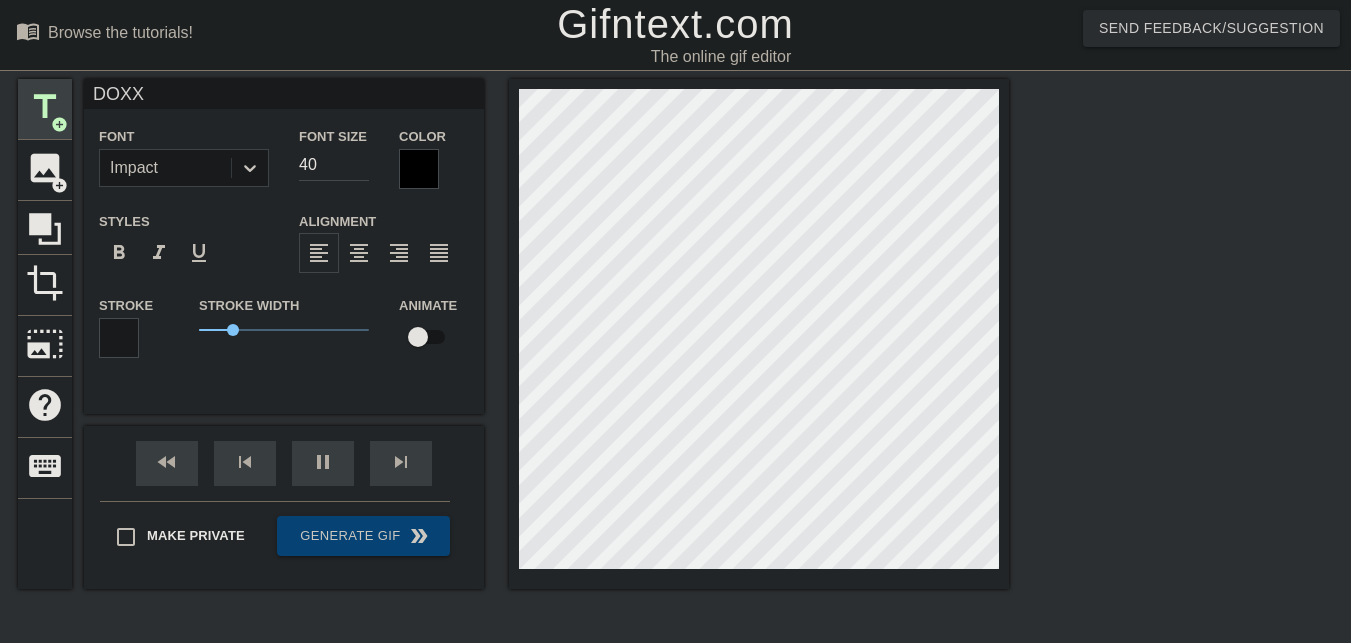 scroll, scrollTop: 3, scrollLeft: 3, axis: both 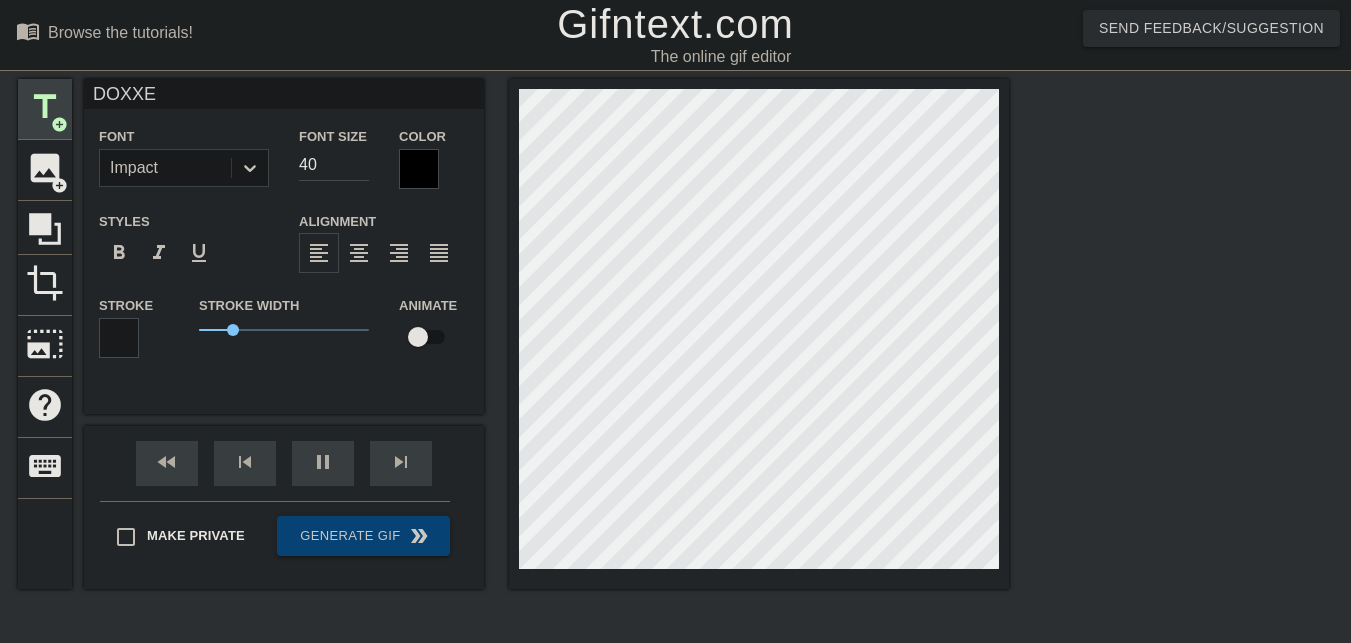 type on "DOXXED" 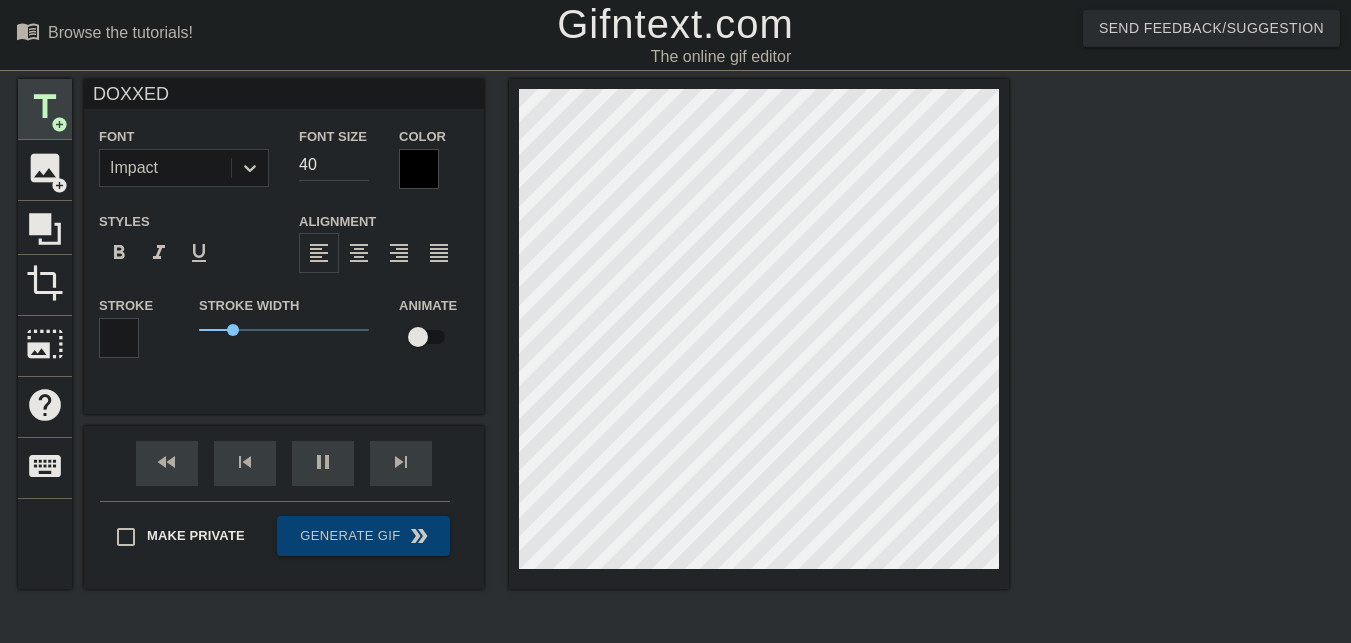 type on "DOXXED" 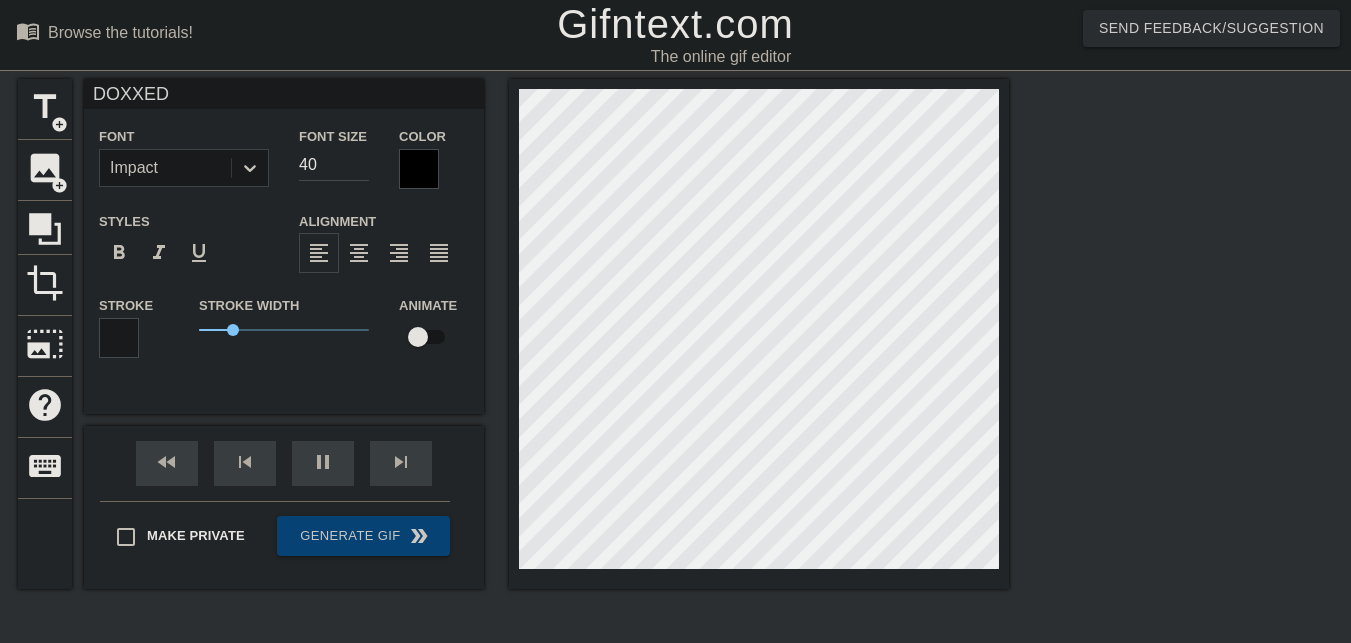 click on "Font Impact Font Size 40 Color Styles format_bold format_italic format_underline Alignment format_align_left format_align_center format_align_right format_align_justify Stroke Stroke Width 1 Animate" at bounding box center (284, 250) 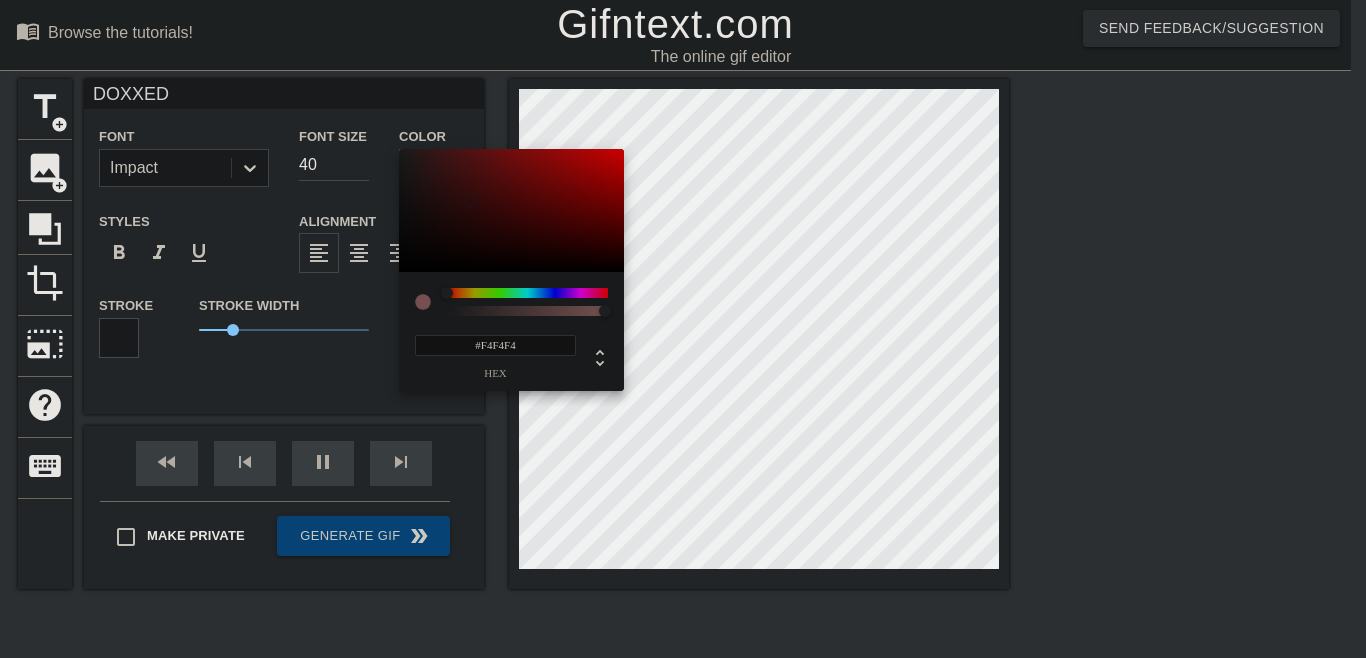 type on "#FFFFFF" 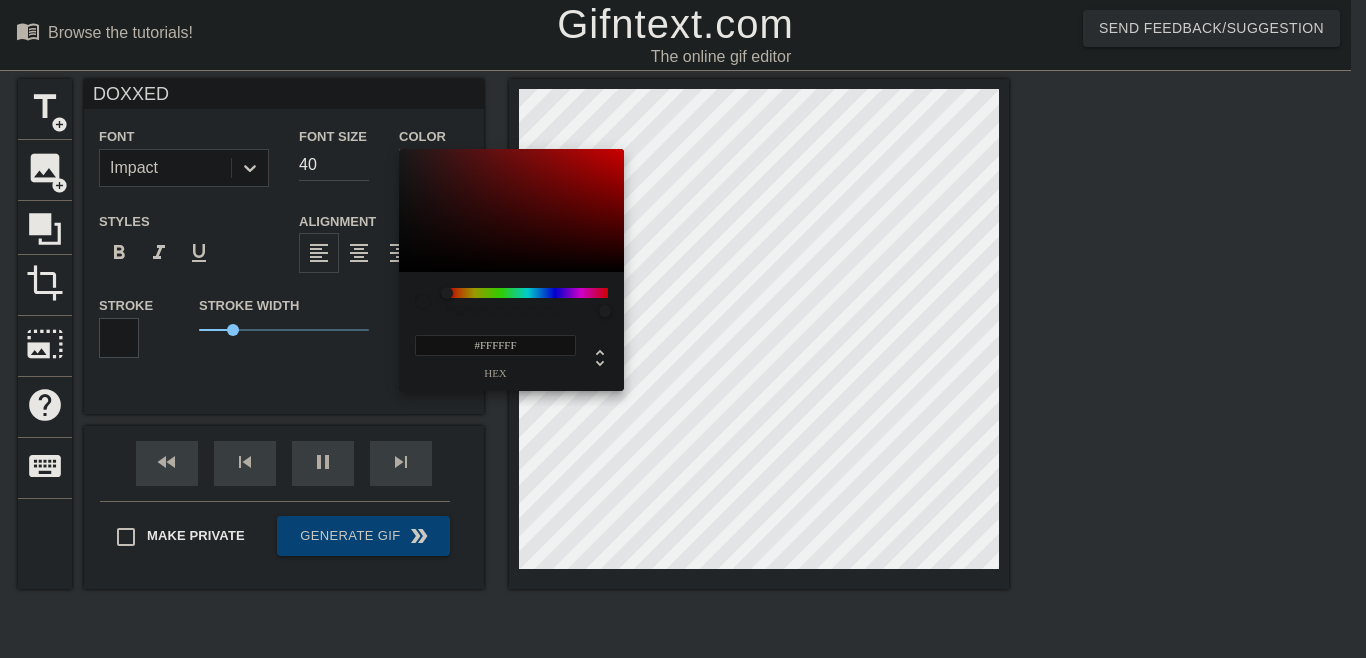 drag, startPoint x: 556, startPoint y: 234, endPoint x: 328, endPoint y: 67, distance: 282.6181 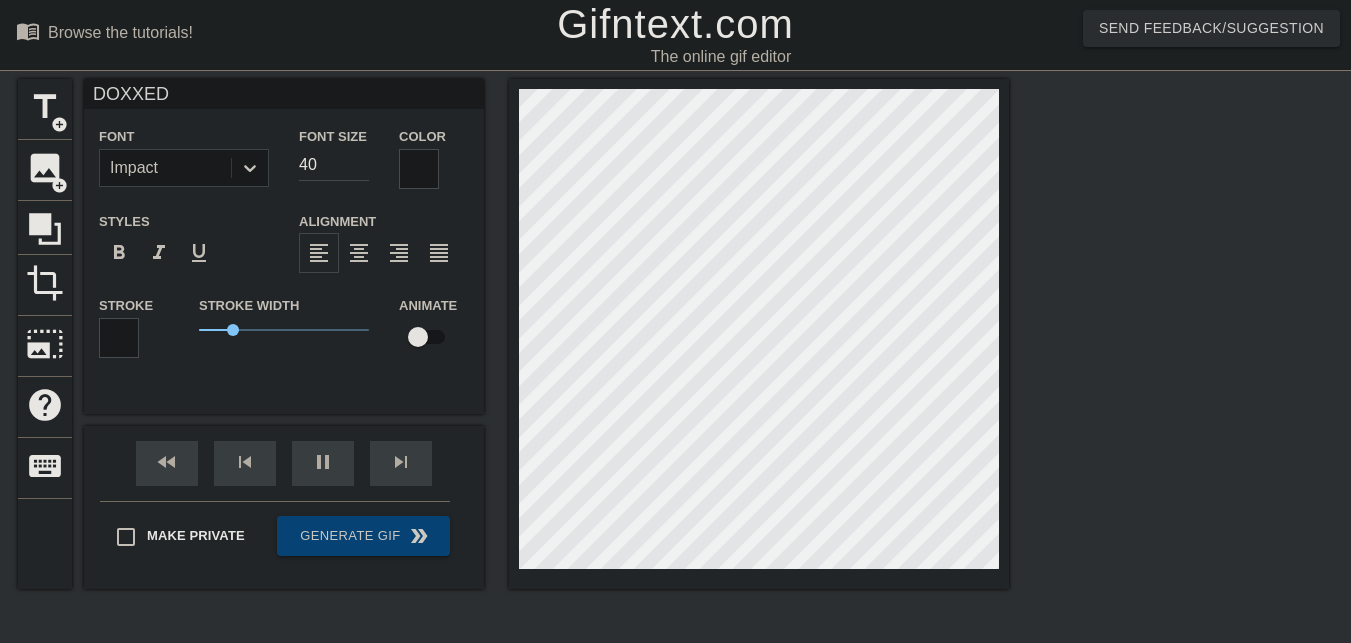 drag, startPoint x: 395, startPoint y: 144, endPoint x: 990, endPoint y: 619, distance: 761.3475 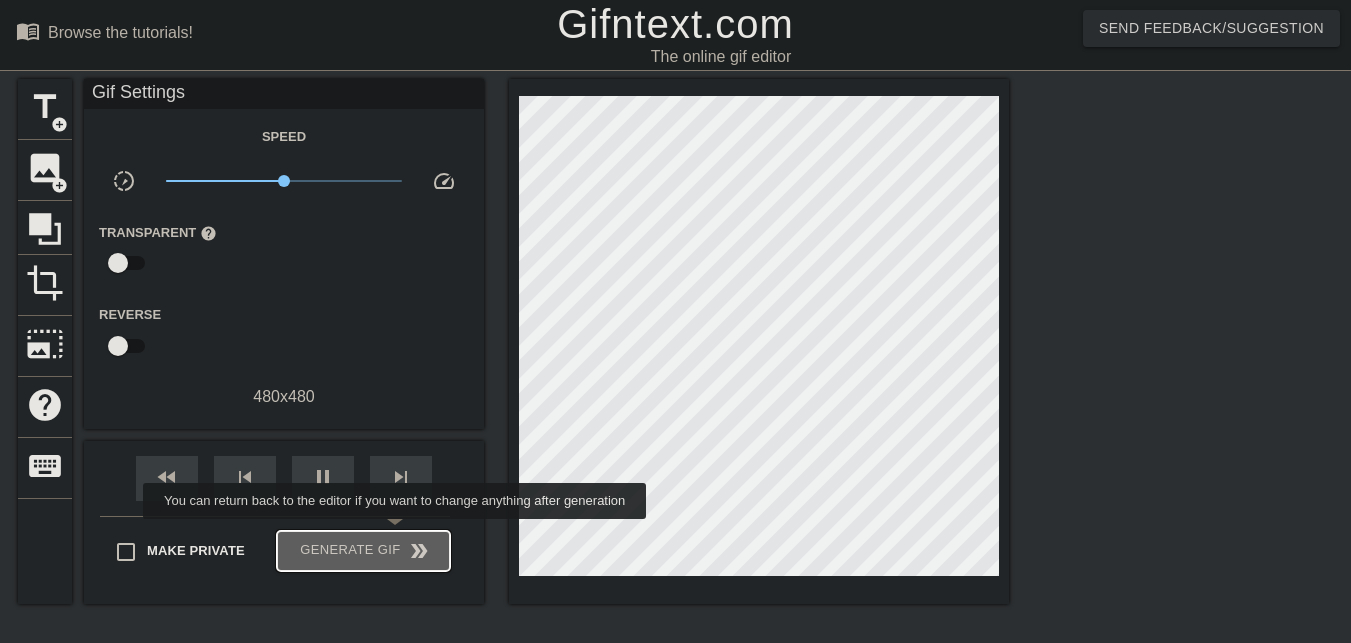 click on "Generate Gif double_arrow" at bounding box center (363, 551) 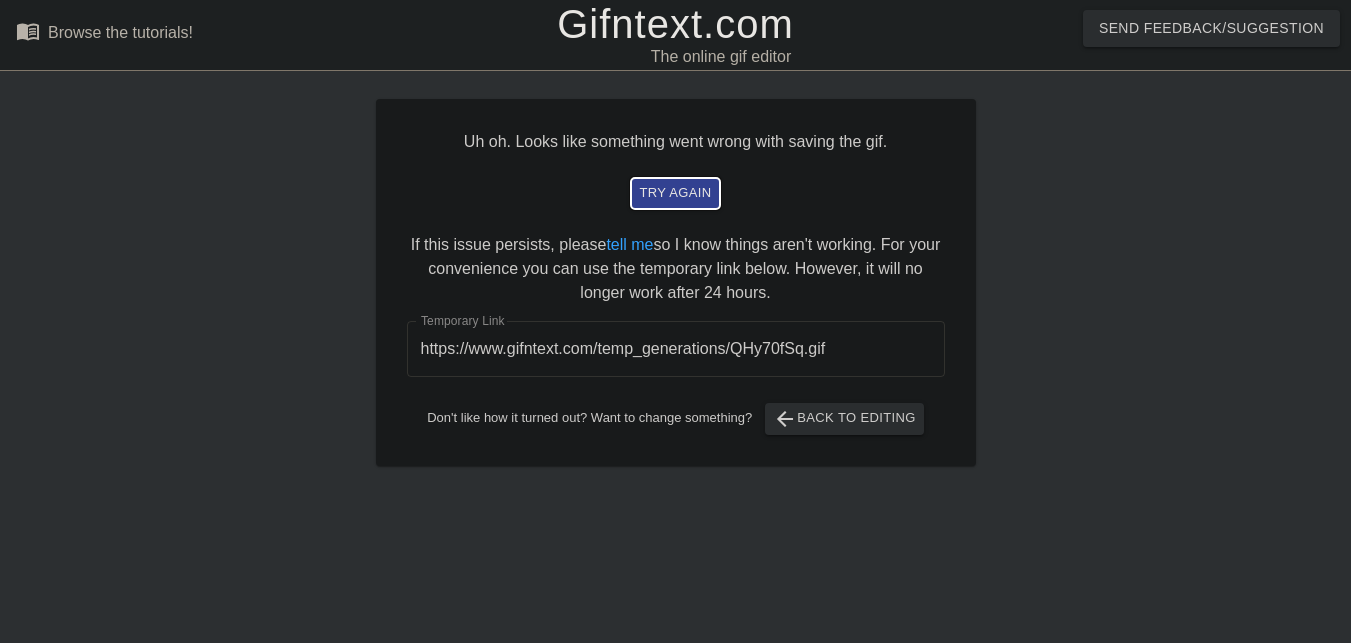 click on "try again" at bounding box center [675, 193] 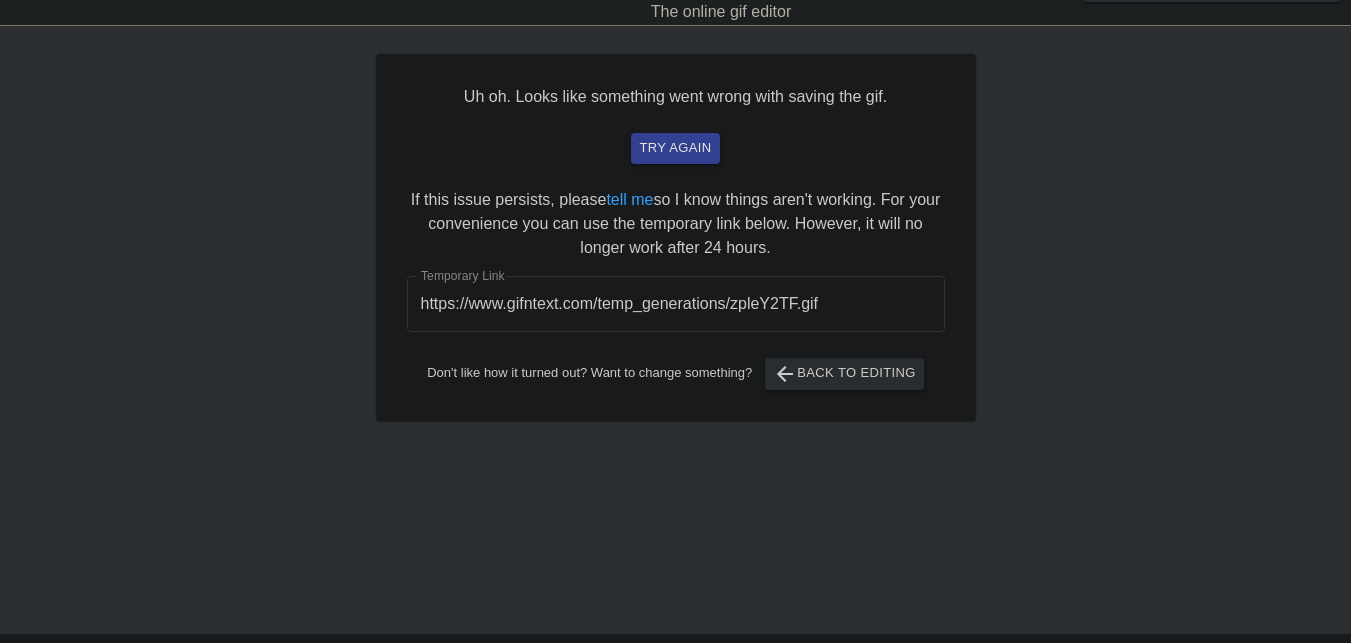 scroll, scrollTop: 45, scrollLeft: 0, axis: vertical 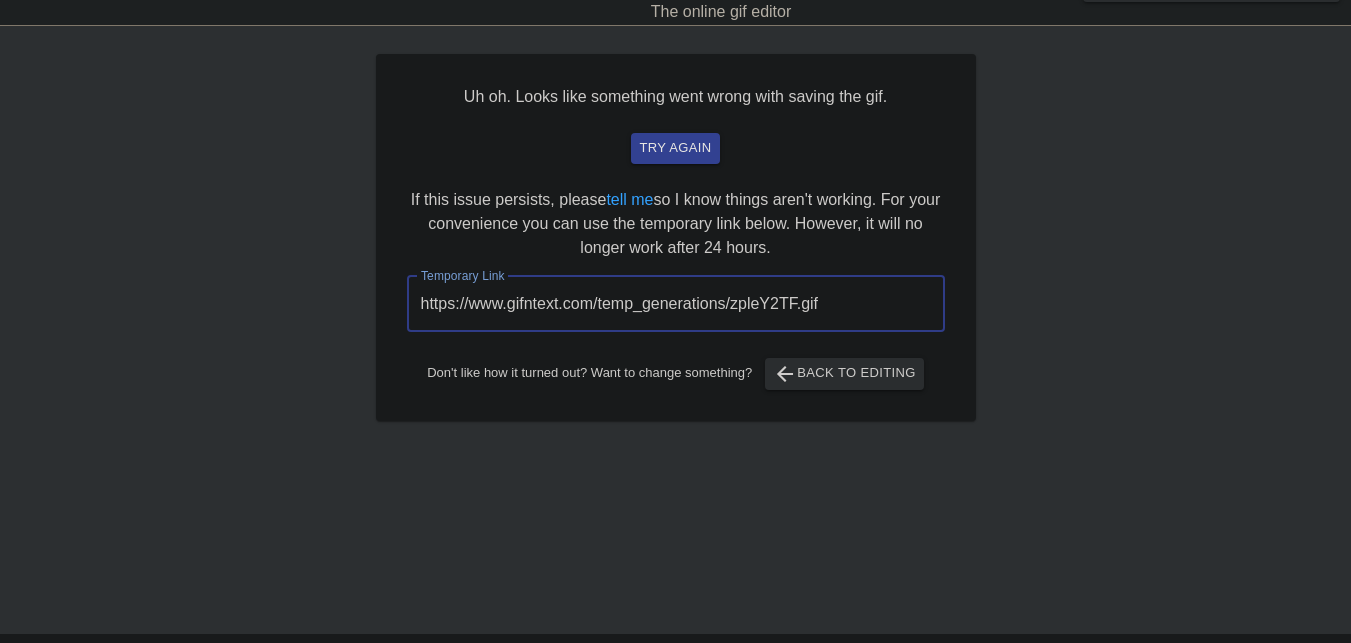 drag, startPoint x: 839, startPoint y: 295, endPoint x: 402, endPoint y: 304, distance: 437.09268 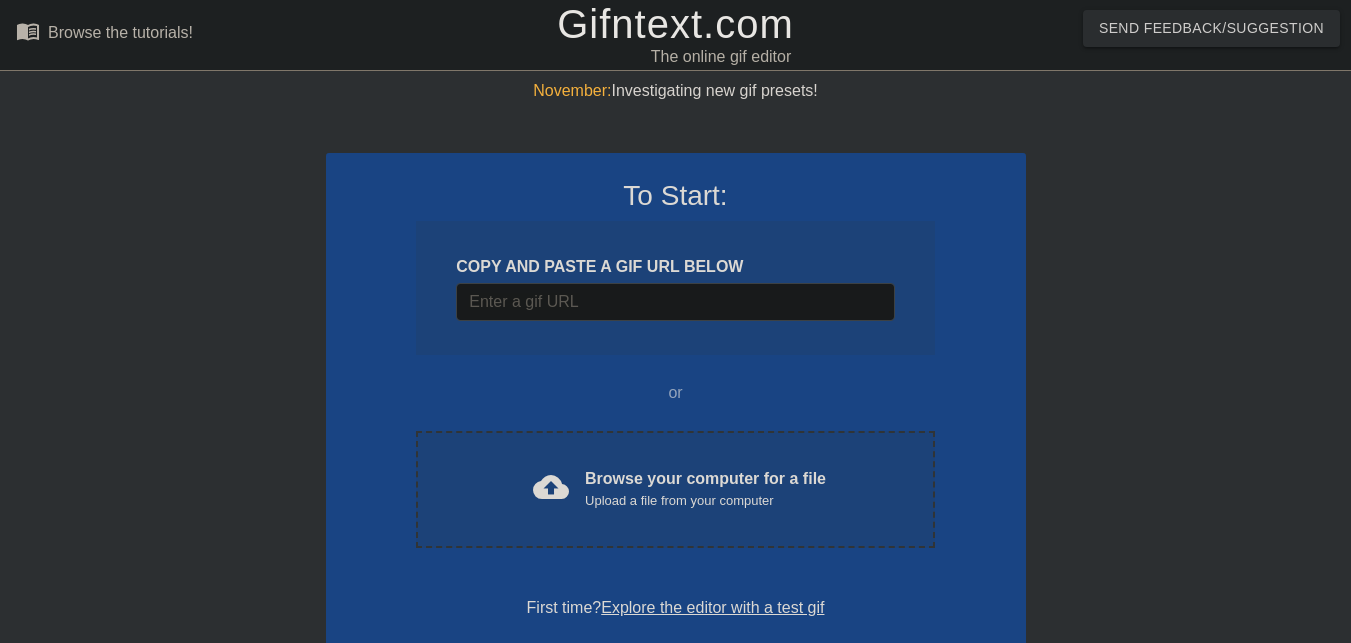 scroll, scrollTop: 0, scrollLeft: 0, axis: both 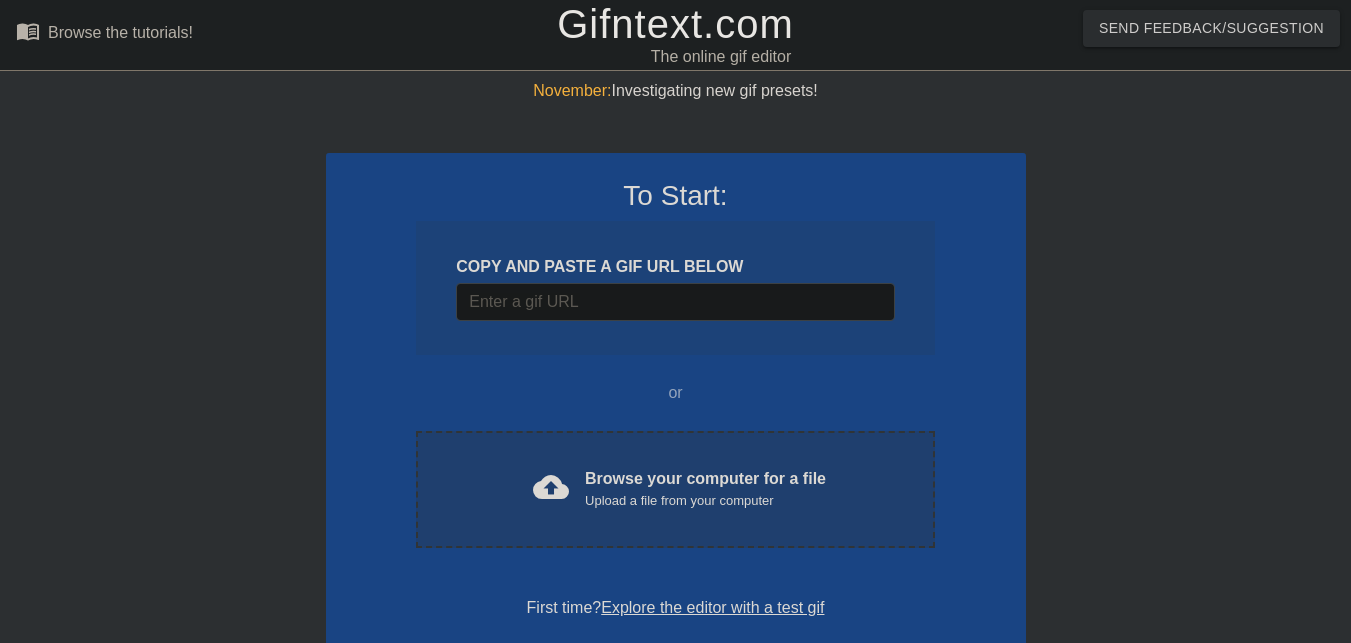 click on "Browse your computer for a file Upload a file from your computer" at bounding box center (705, 489) 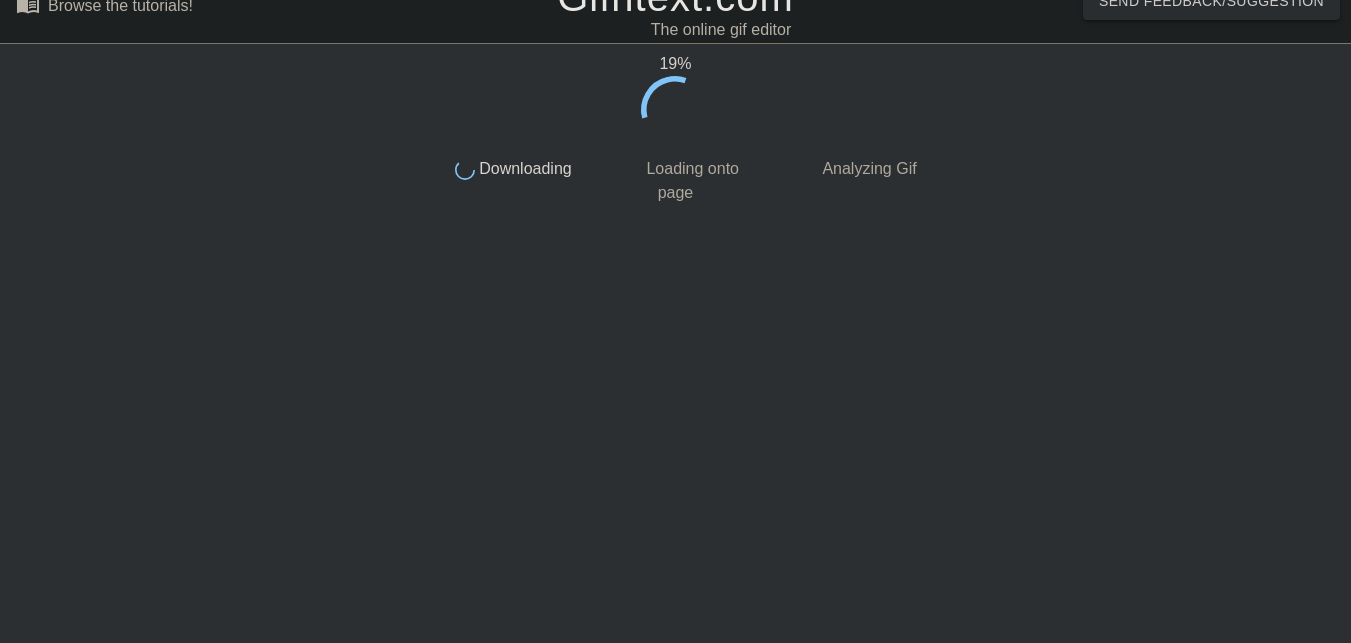scroll, scrollTop: 0, scrollLeft: 0, axis: both 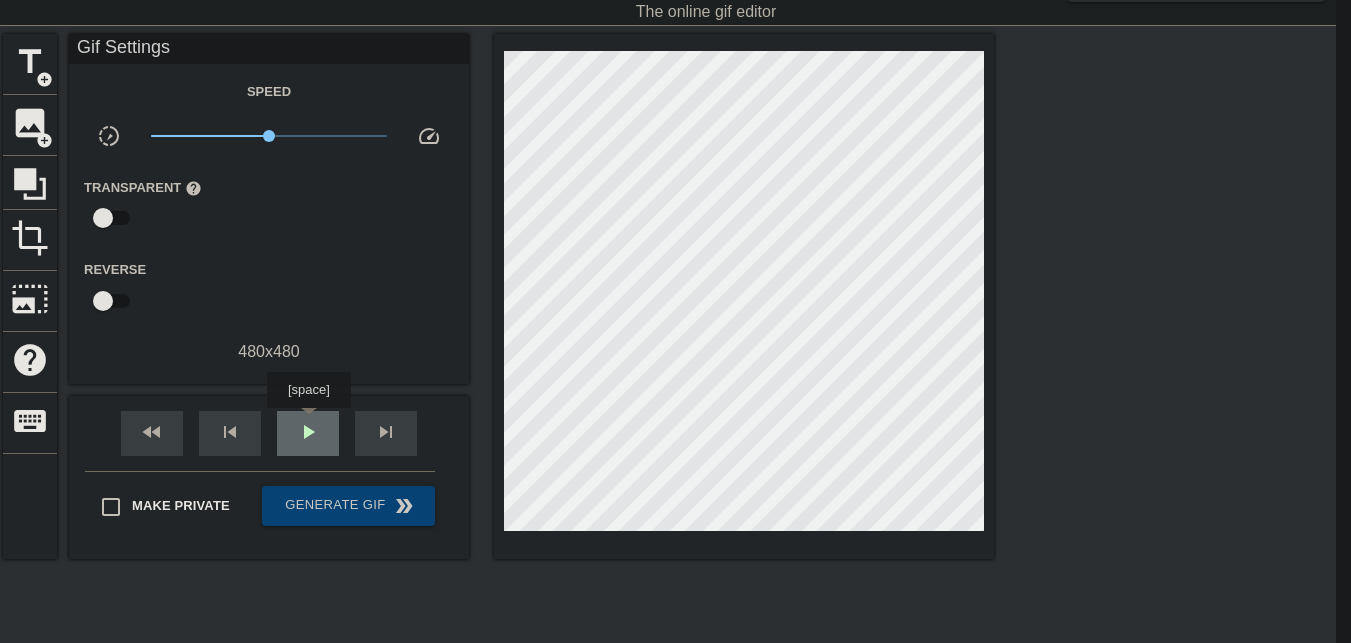 click on "play_arrow" at bounding box center [308, 432] 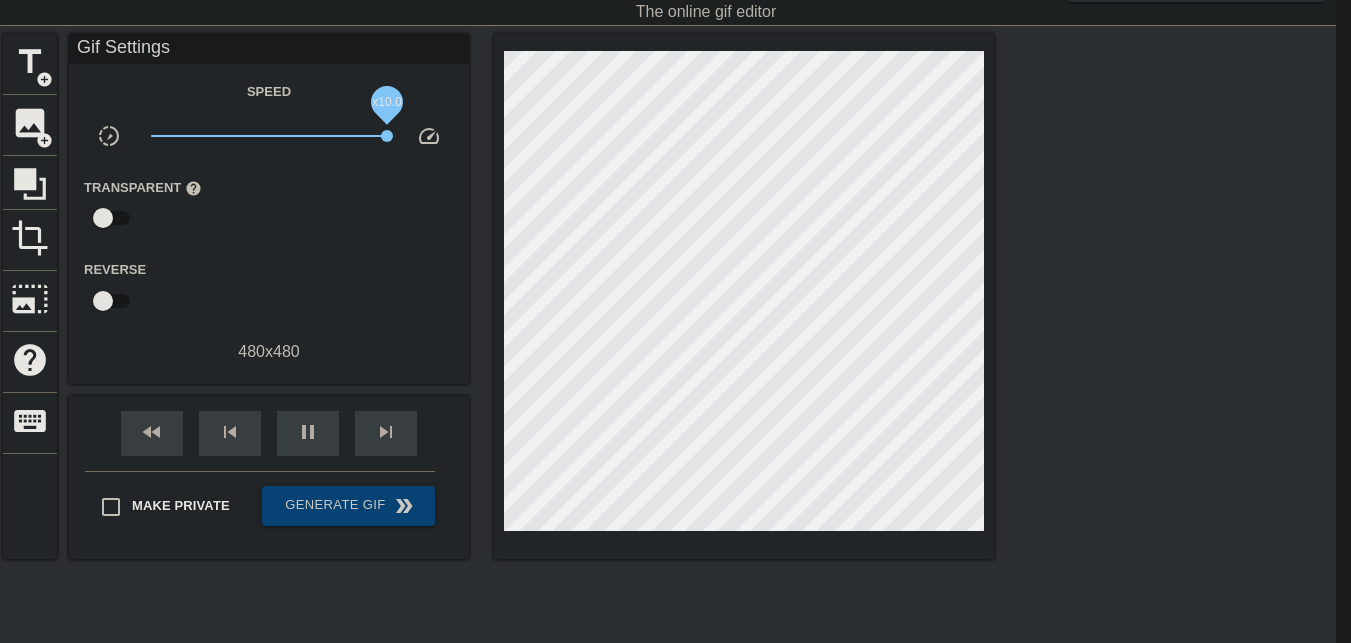 drag, startPoint x: 267, startPoint y: 136, endPoint x: 405, endPoint y: 217, distance: 160.01562 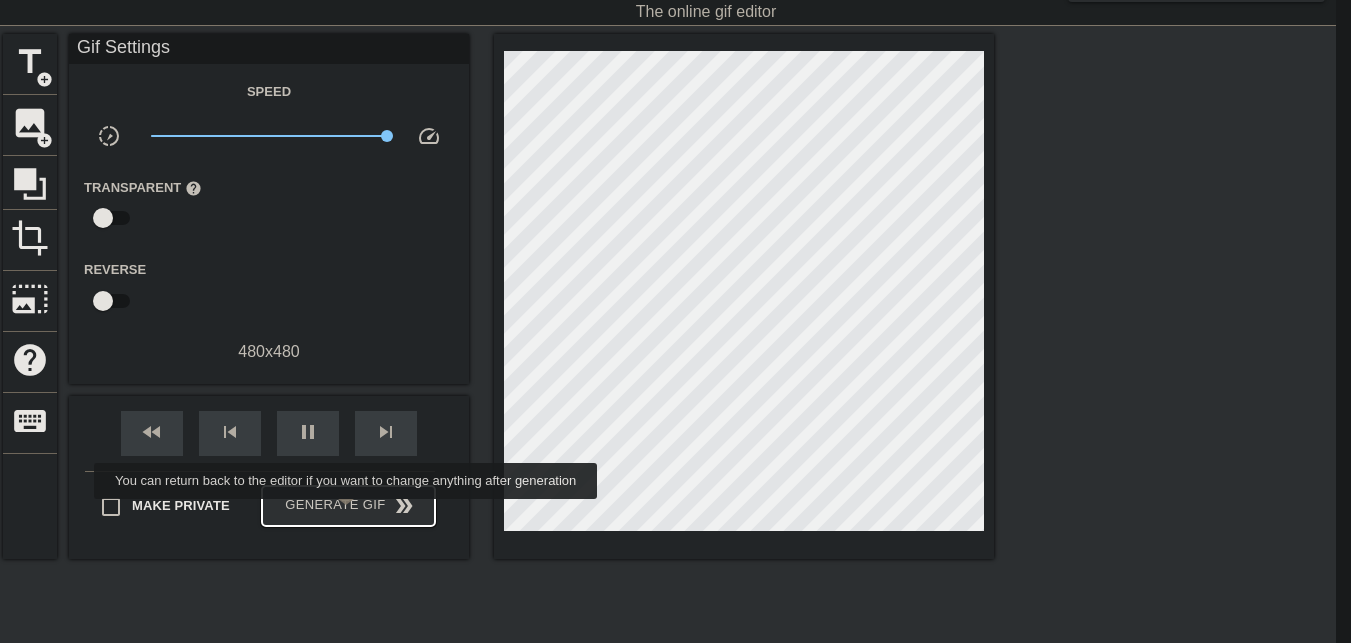 click on "Generate Gif double_arrow" at bounding box center (348, 506) 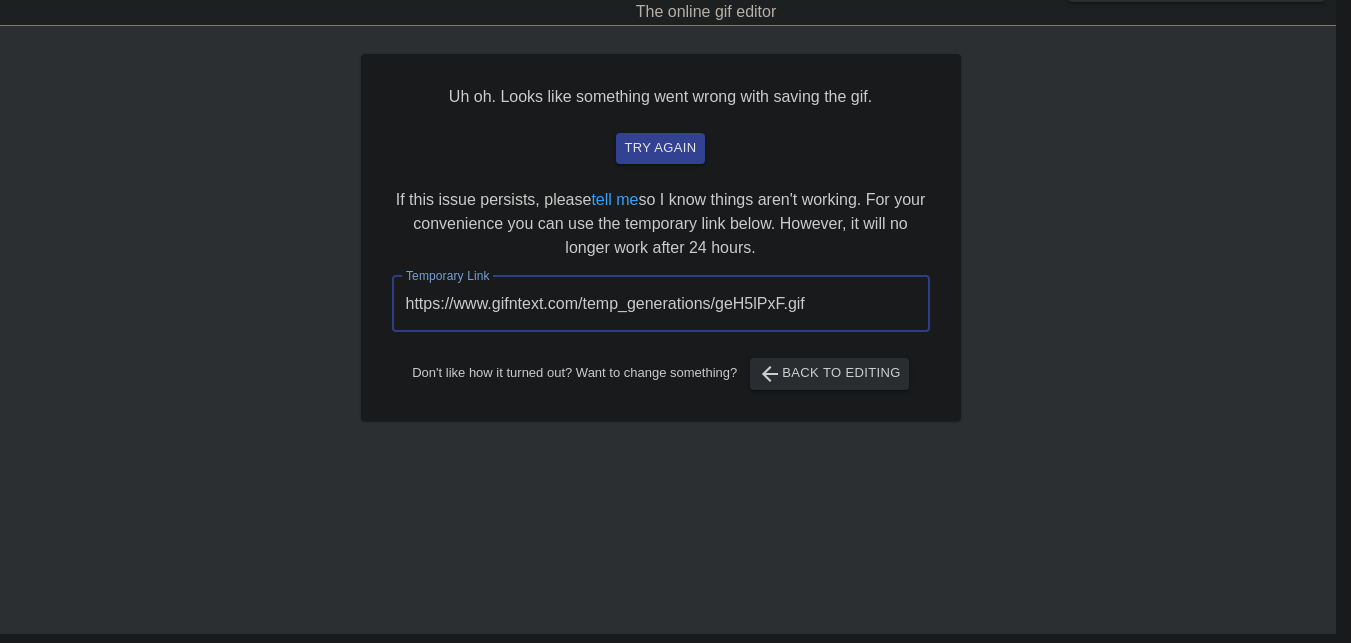 drag, startPoint x: 817, startPoint y: 296, endPoint x: 397, endPoint y: 303, distance: 420.05832 